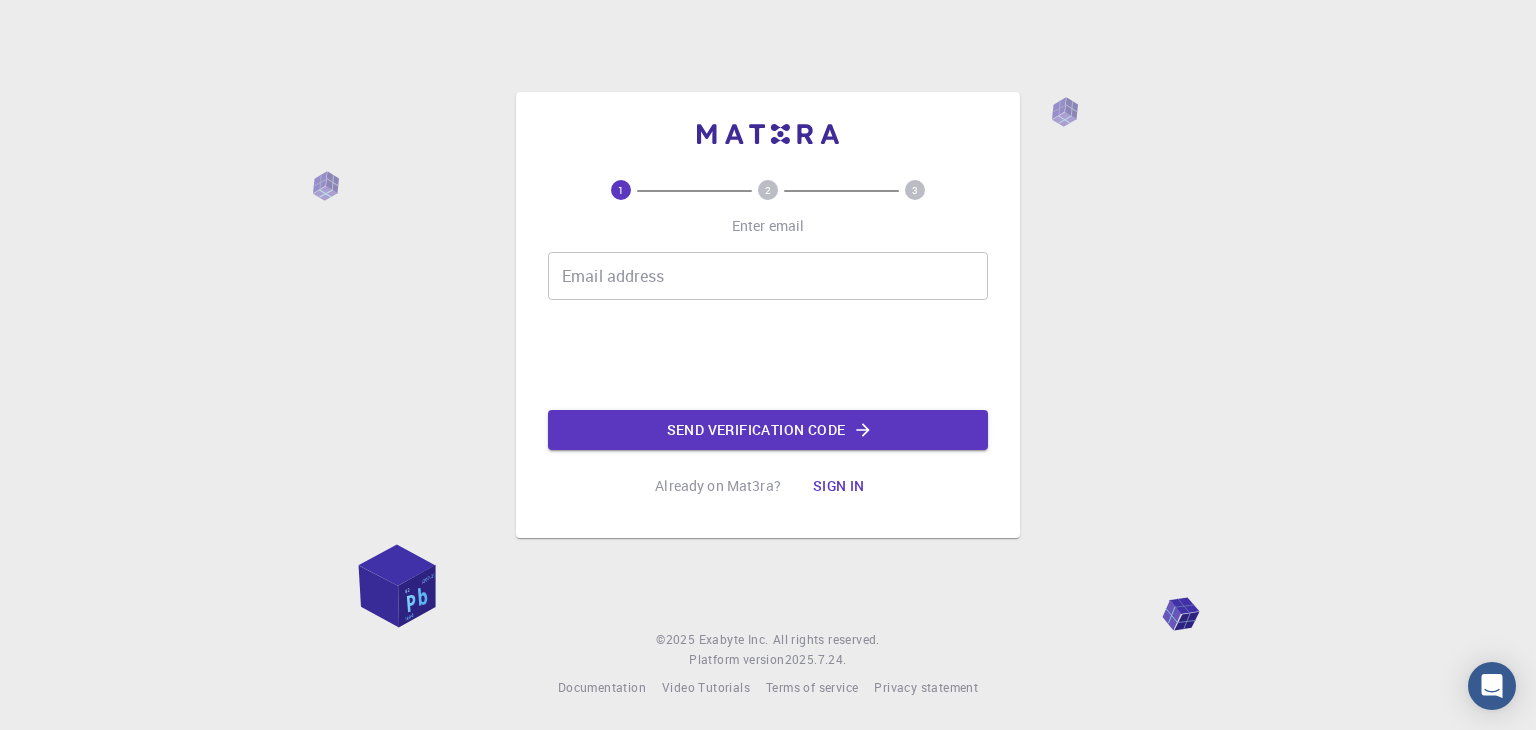 scroll, scrollTop: 0, scrollLeft: 0, axis: both 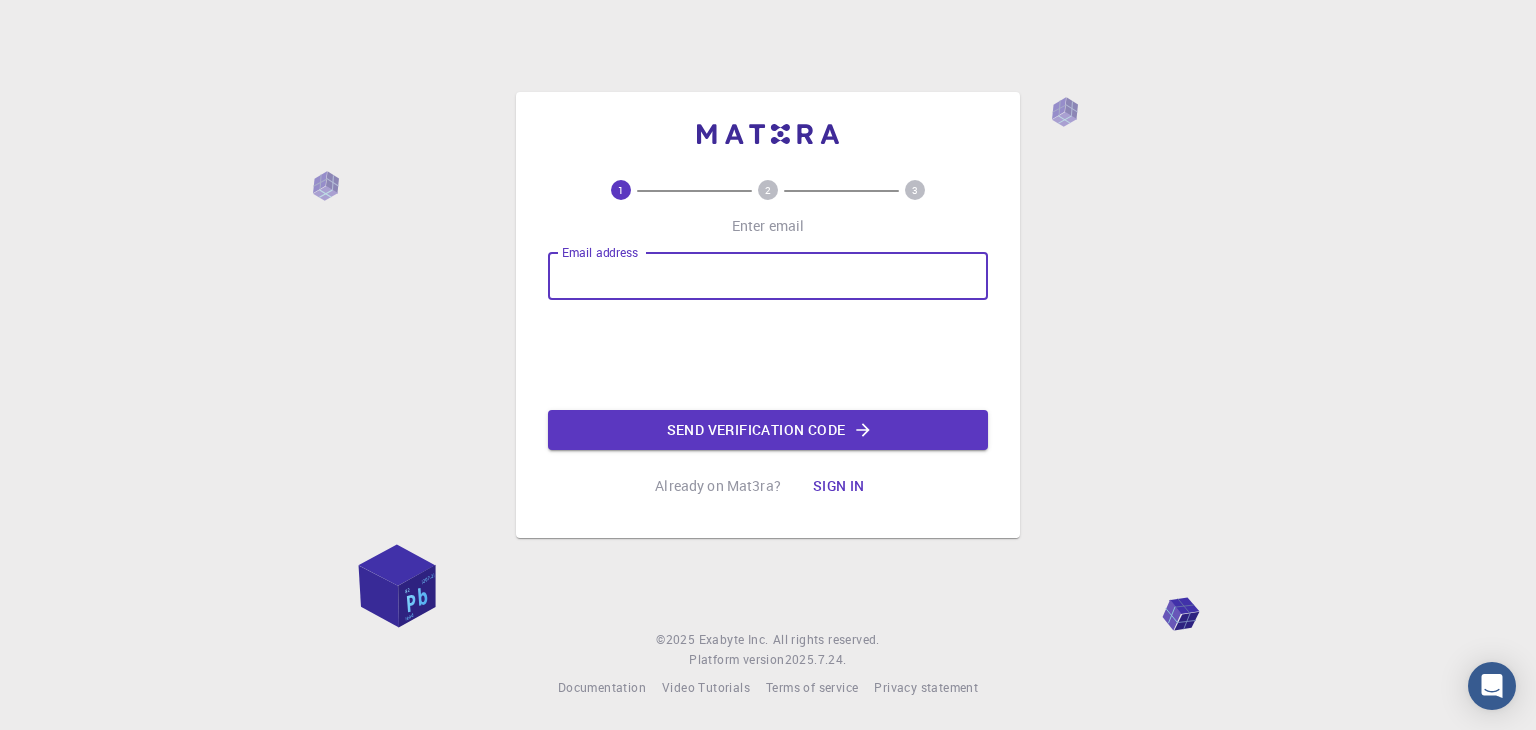 type on "[EMAIL]" 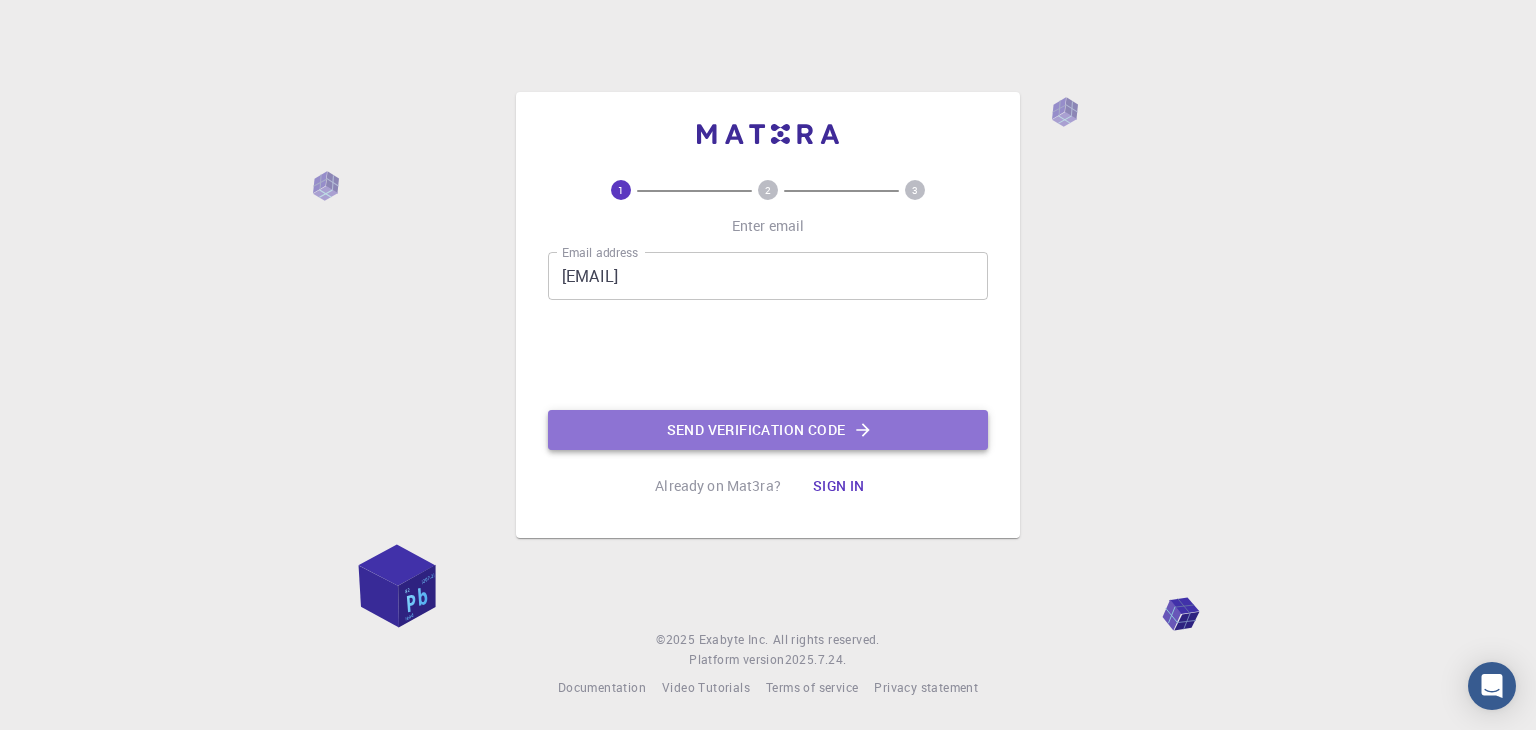 click on "Send verification code" 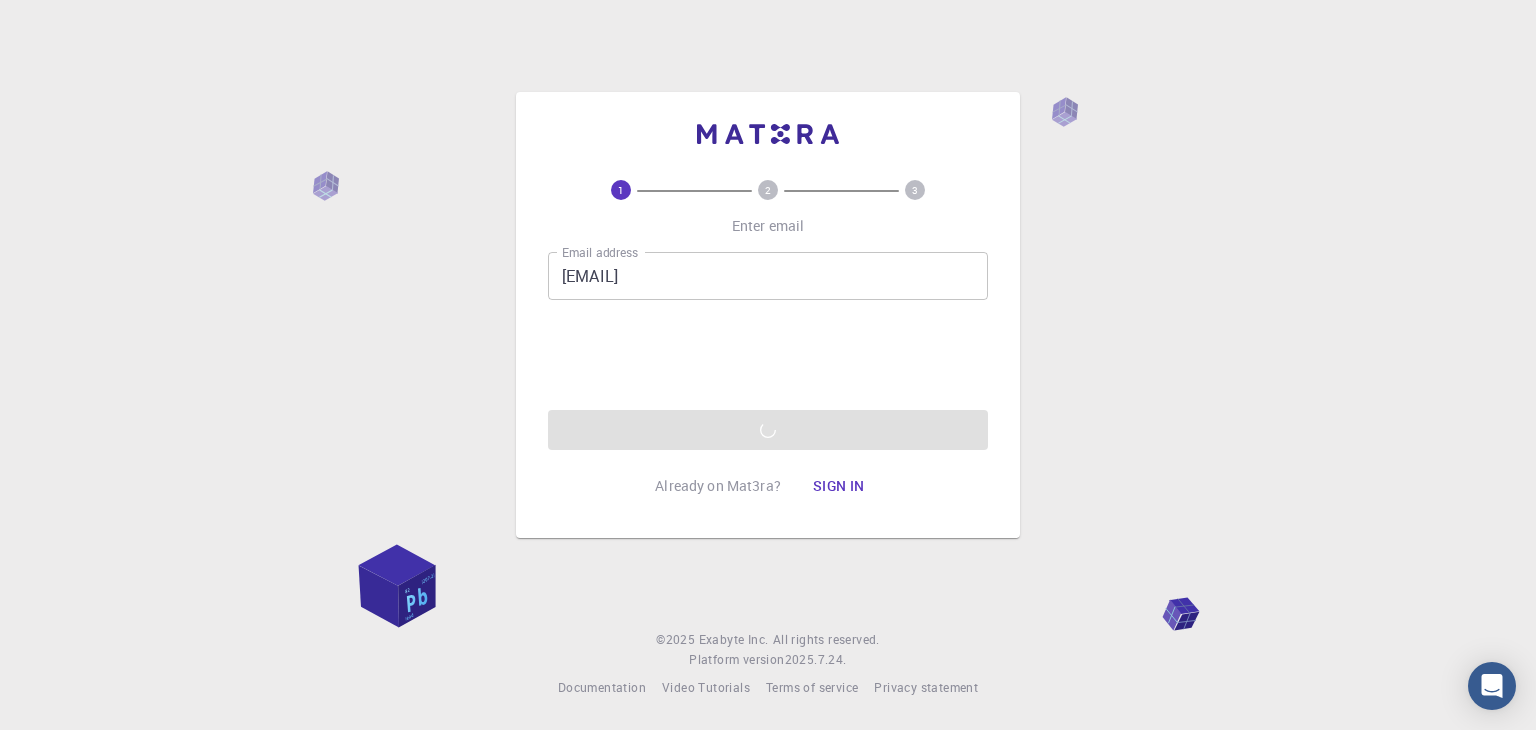 click on "Sign in" at bounding box center [839, 486] 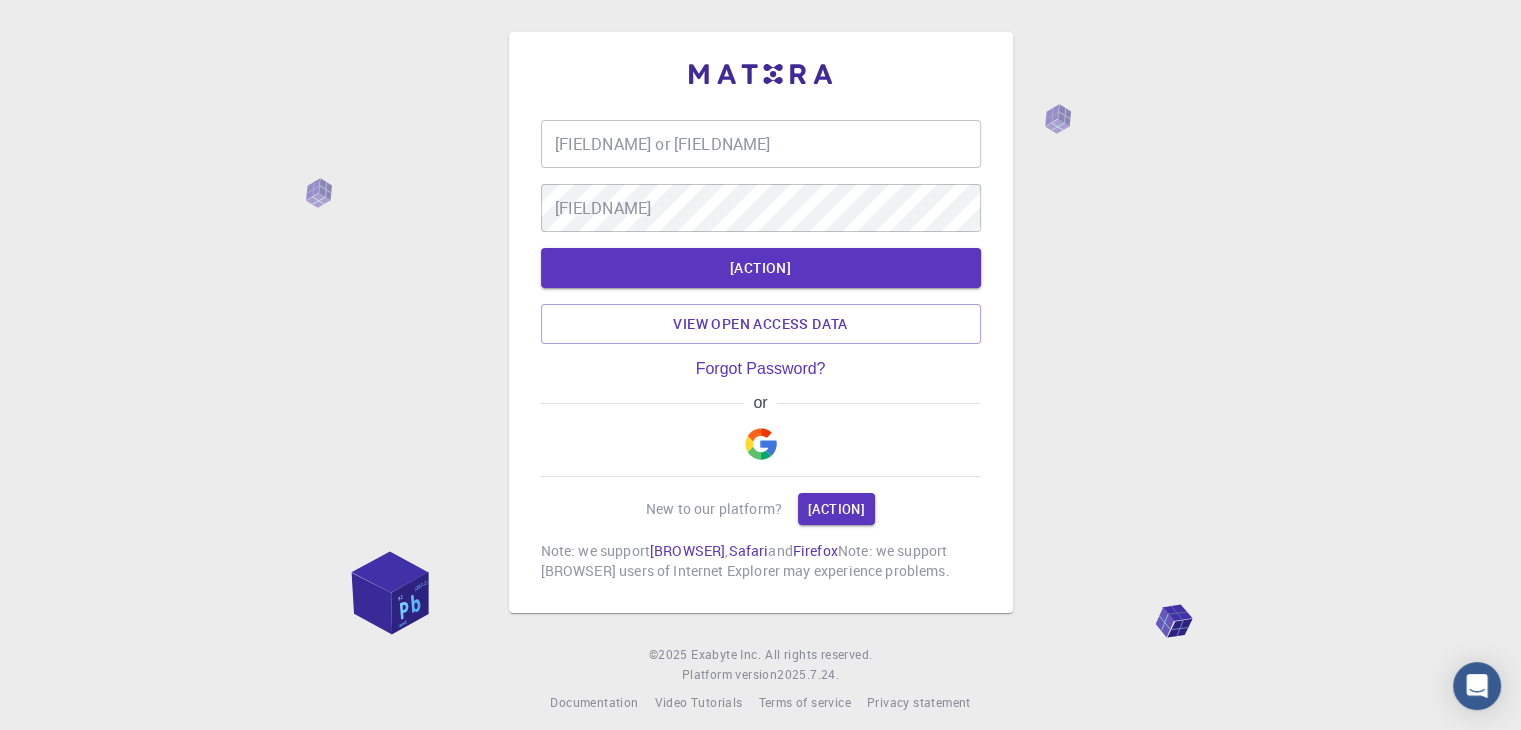 click on "[FIELDNAME] or [FIELDNAME]" at bounding box center (761, 144) 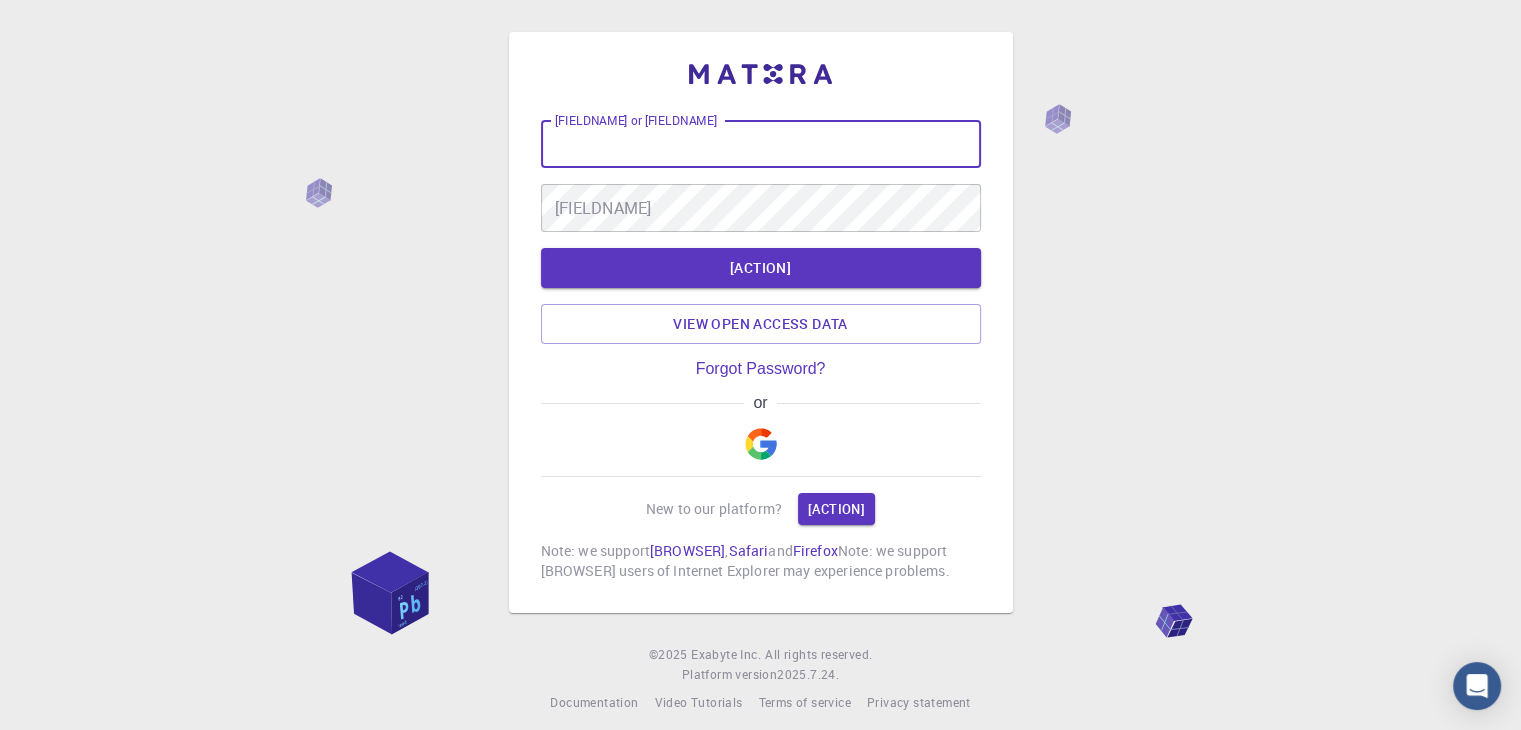 type on "[EMAIL]" 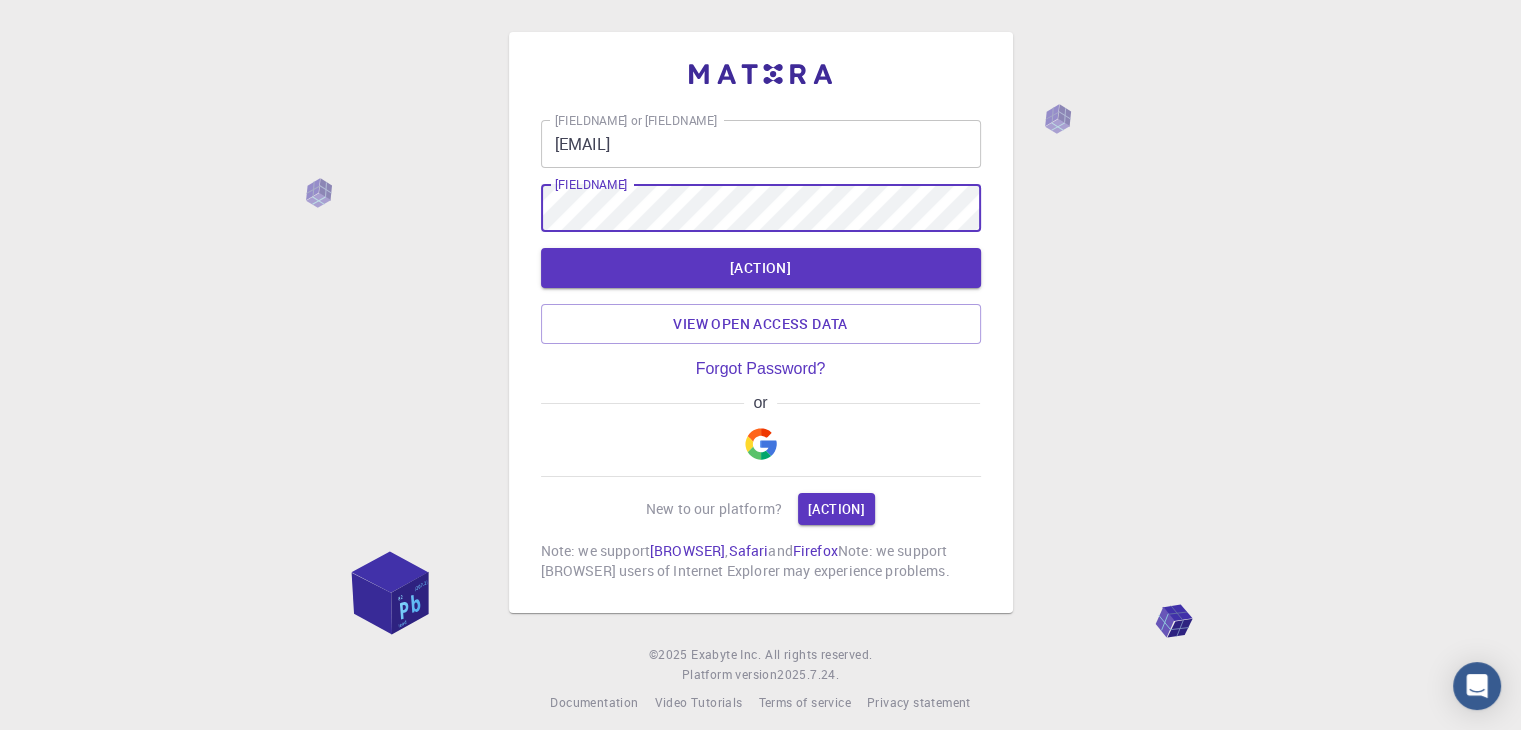 click on "[ACTION]" at bounding box center [761, 268] 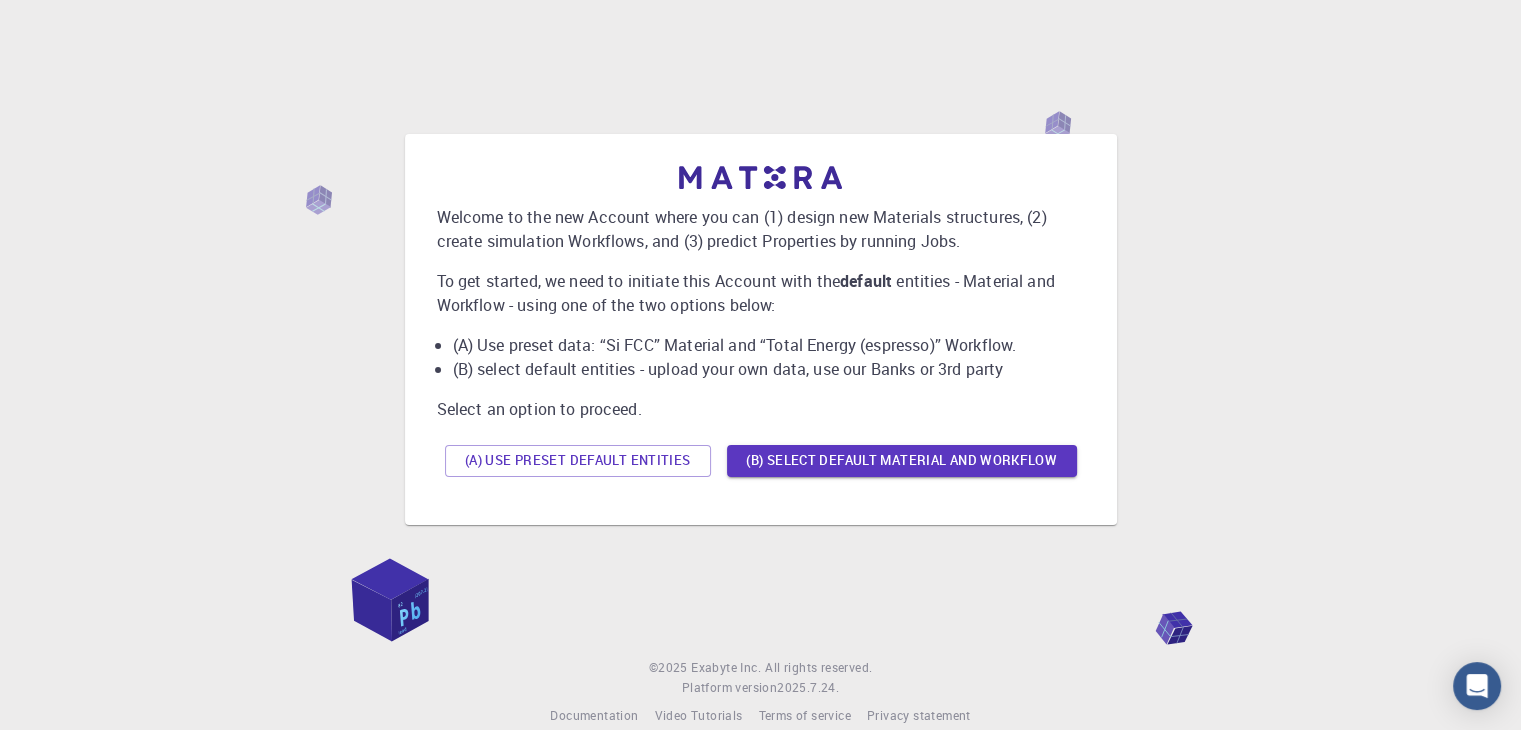 scroll, scrollTop: 0, scrollLeft: 0, axis: both 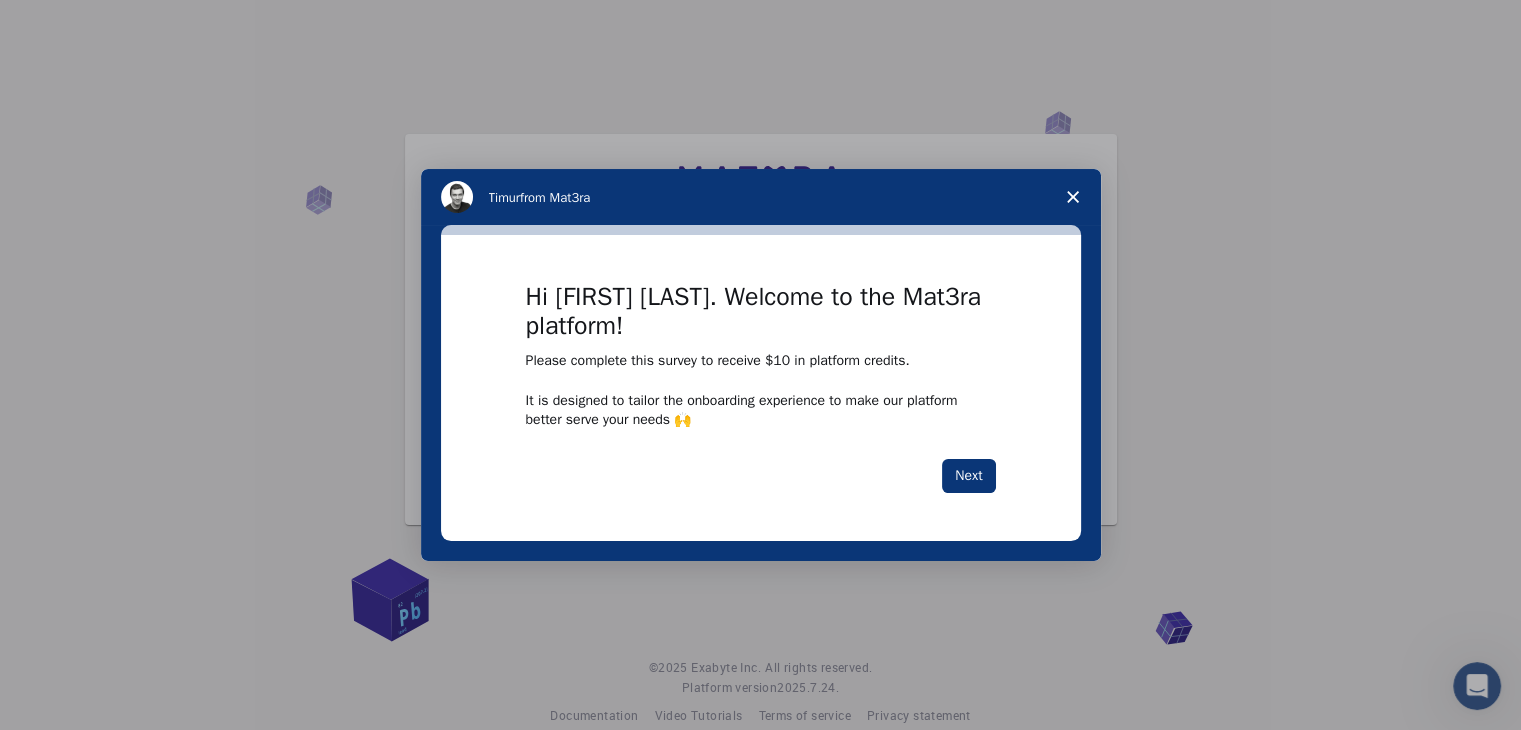 click 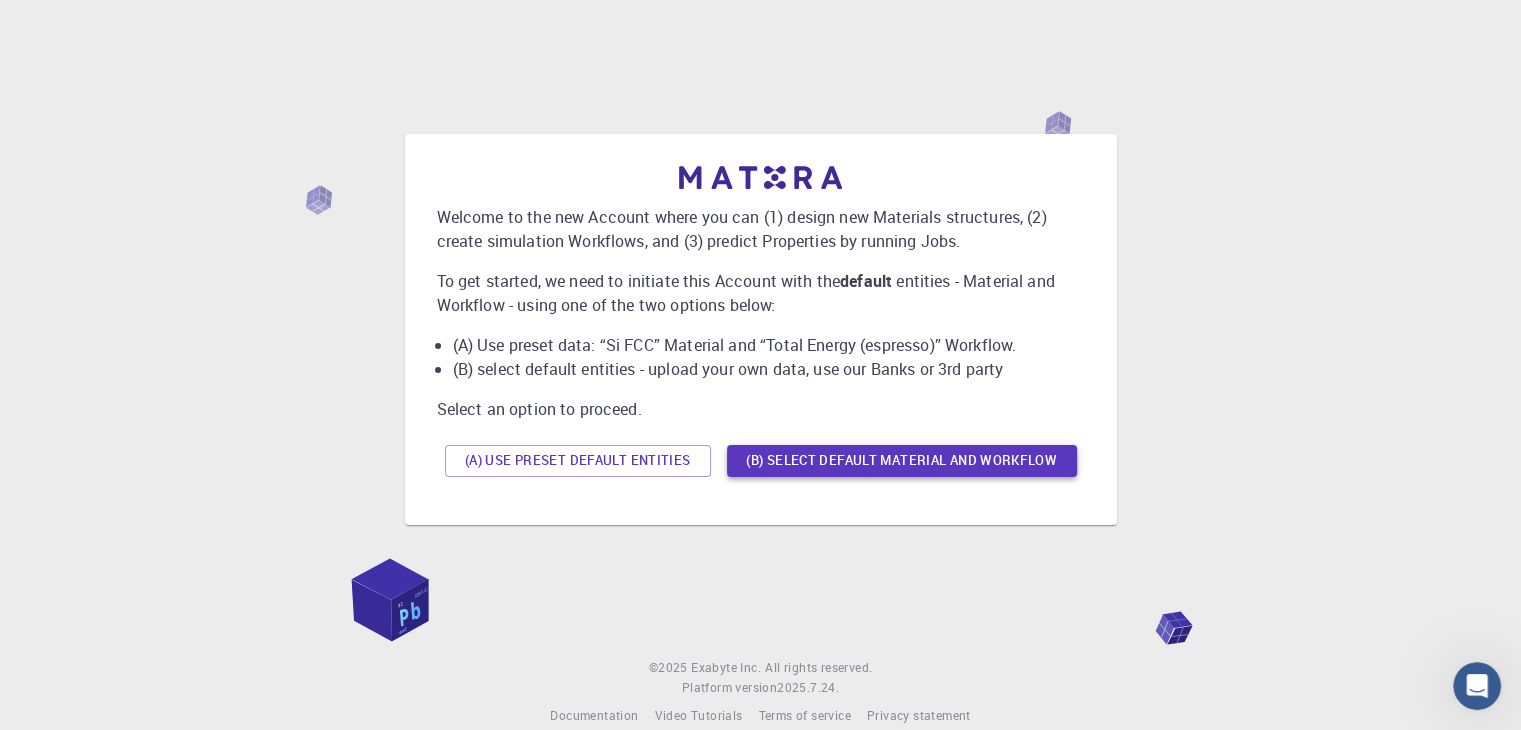click on "(B) Select default material and workflow" at bounding box center [902, 461] 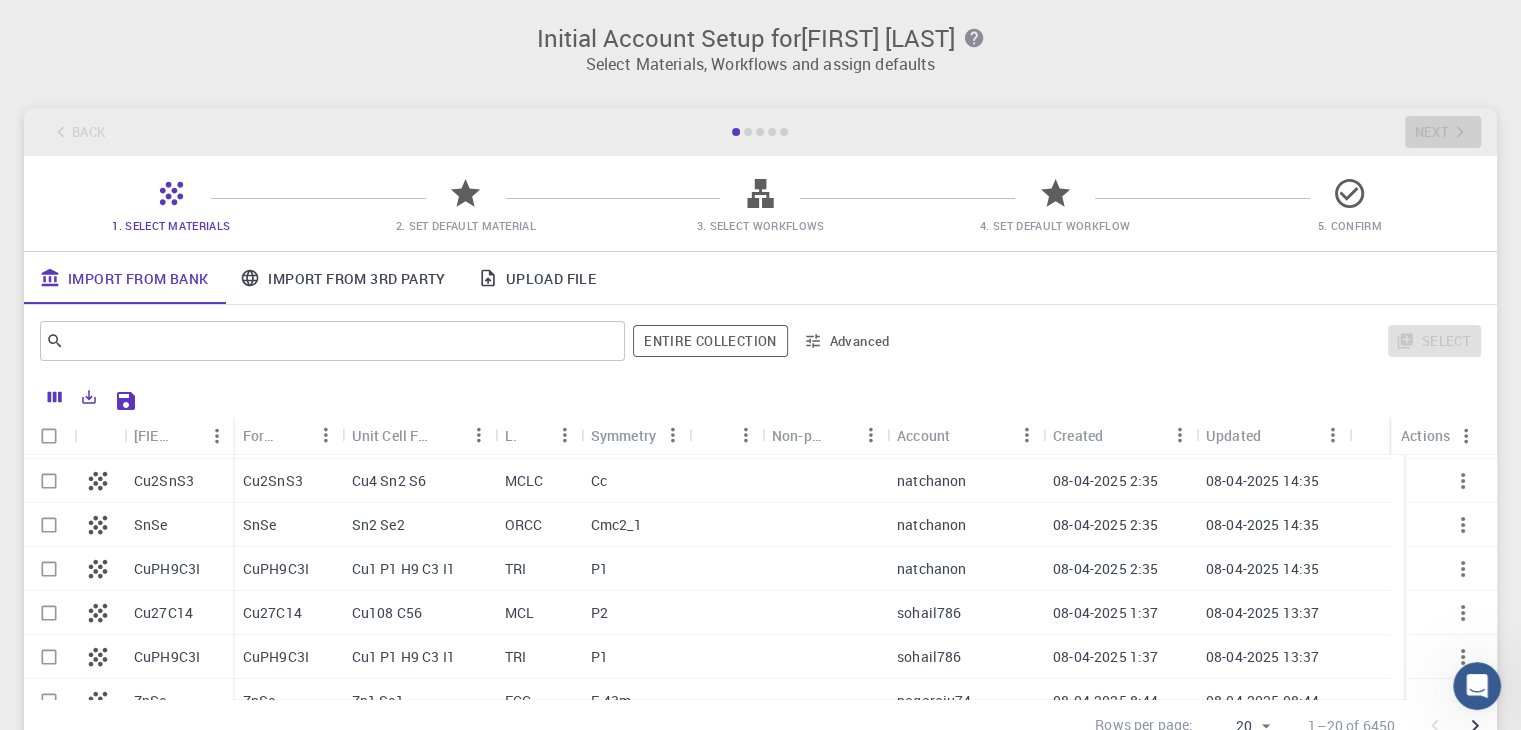 scroll, scrollTop: 35, scrollLeft: 0, axis: vertical 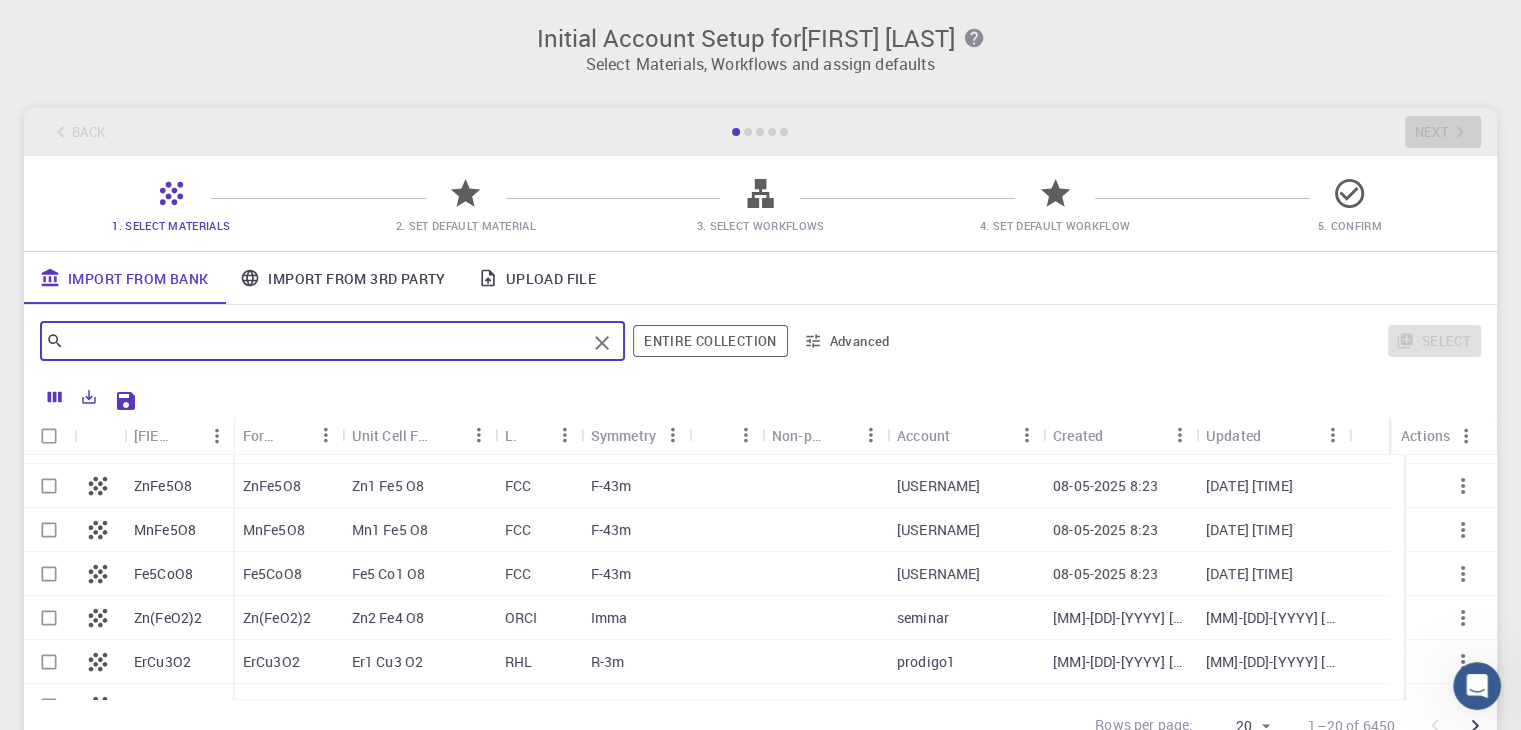click at bounding box center (325, 341) 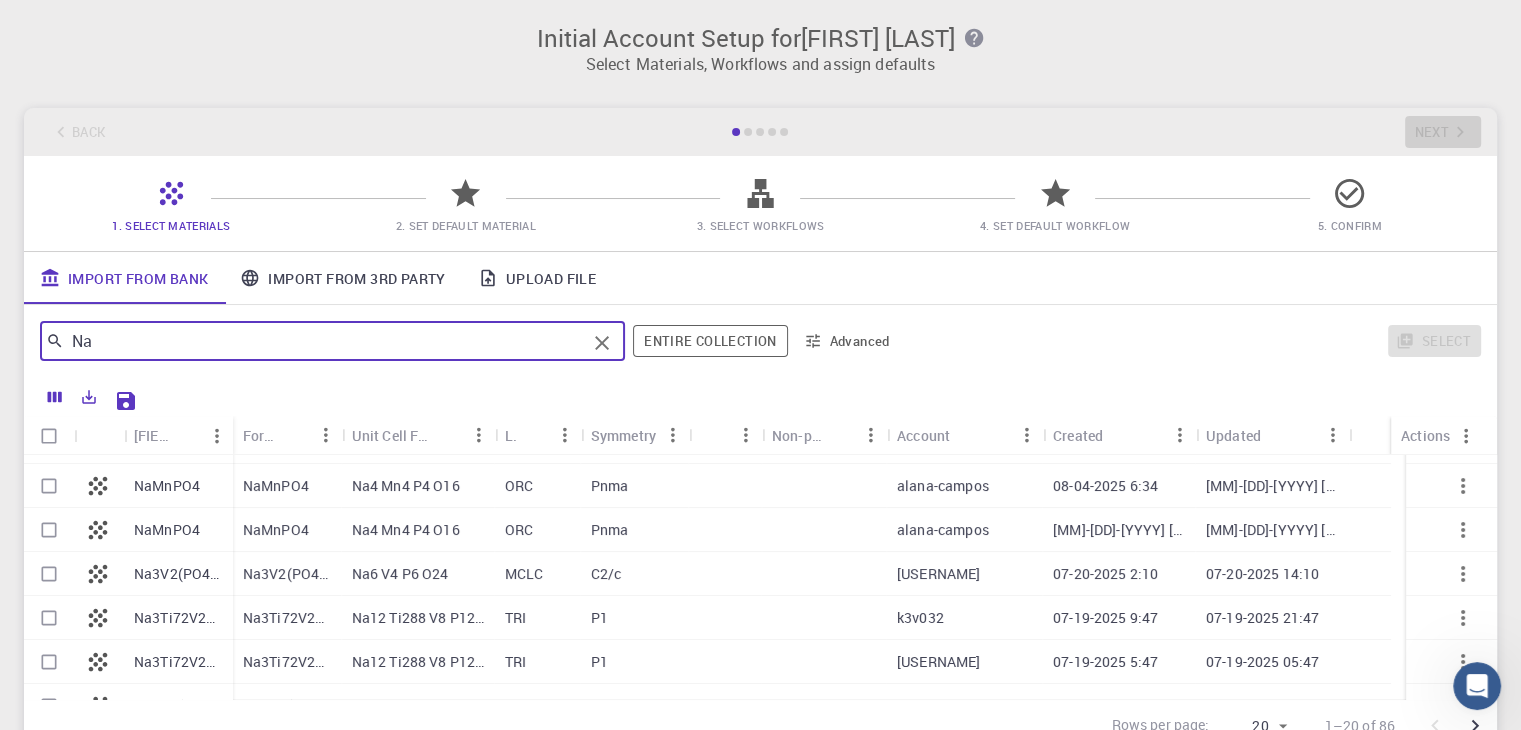 scroll, scrollTop: 0, scrollLeft: 0, axis: both 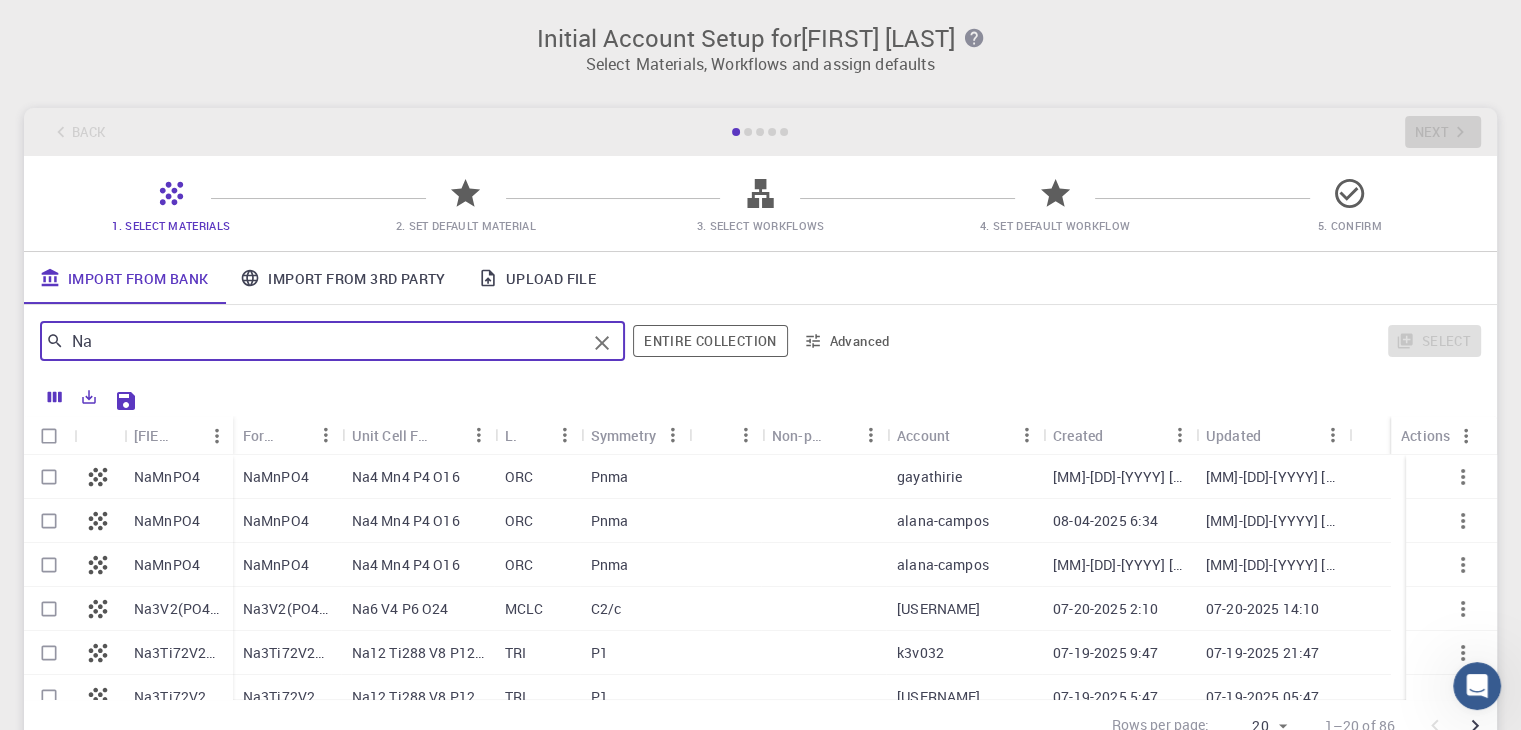 type on "Na" 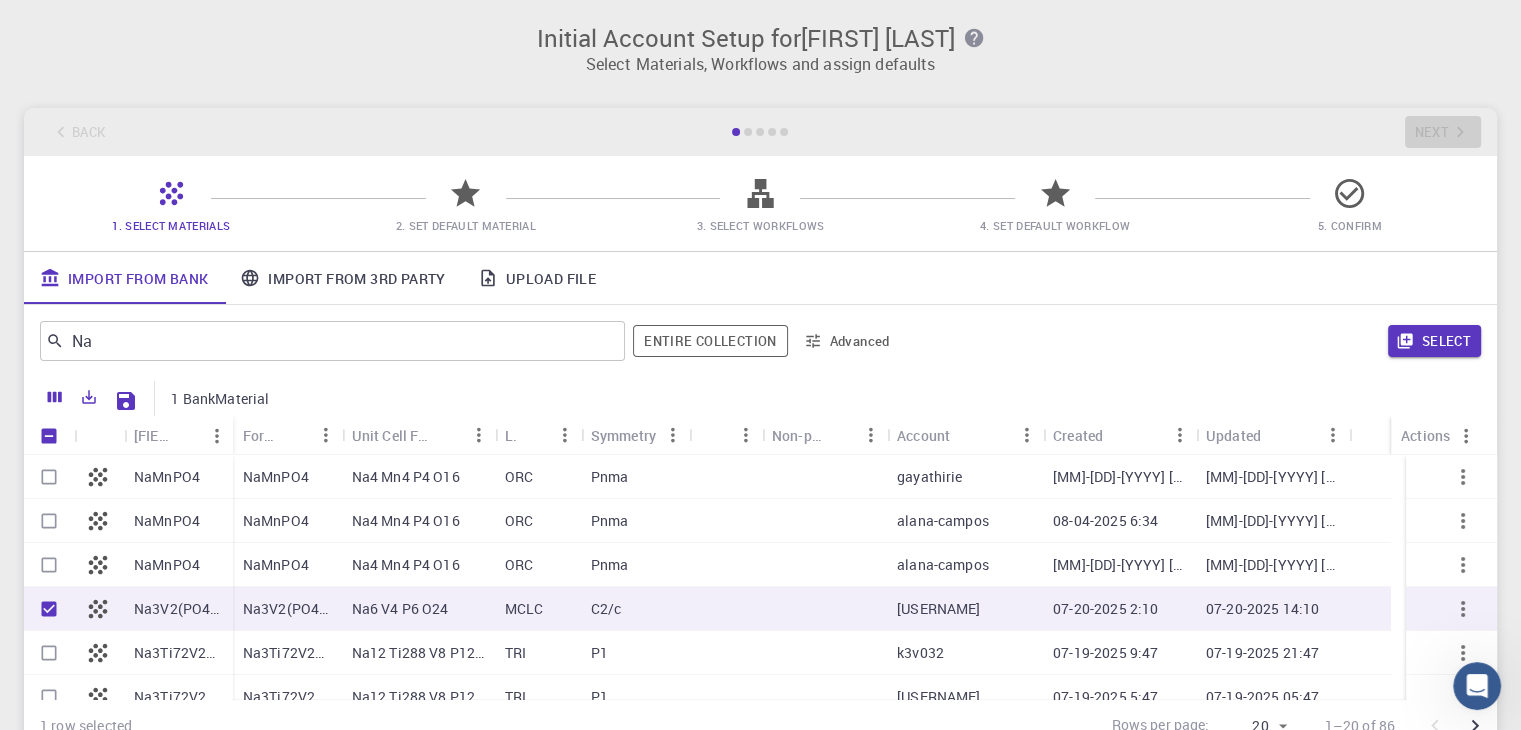 click on "Na3V2(PO4)3" at bounding box center [178, 609] 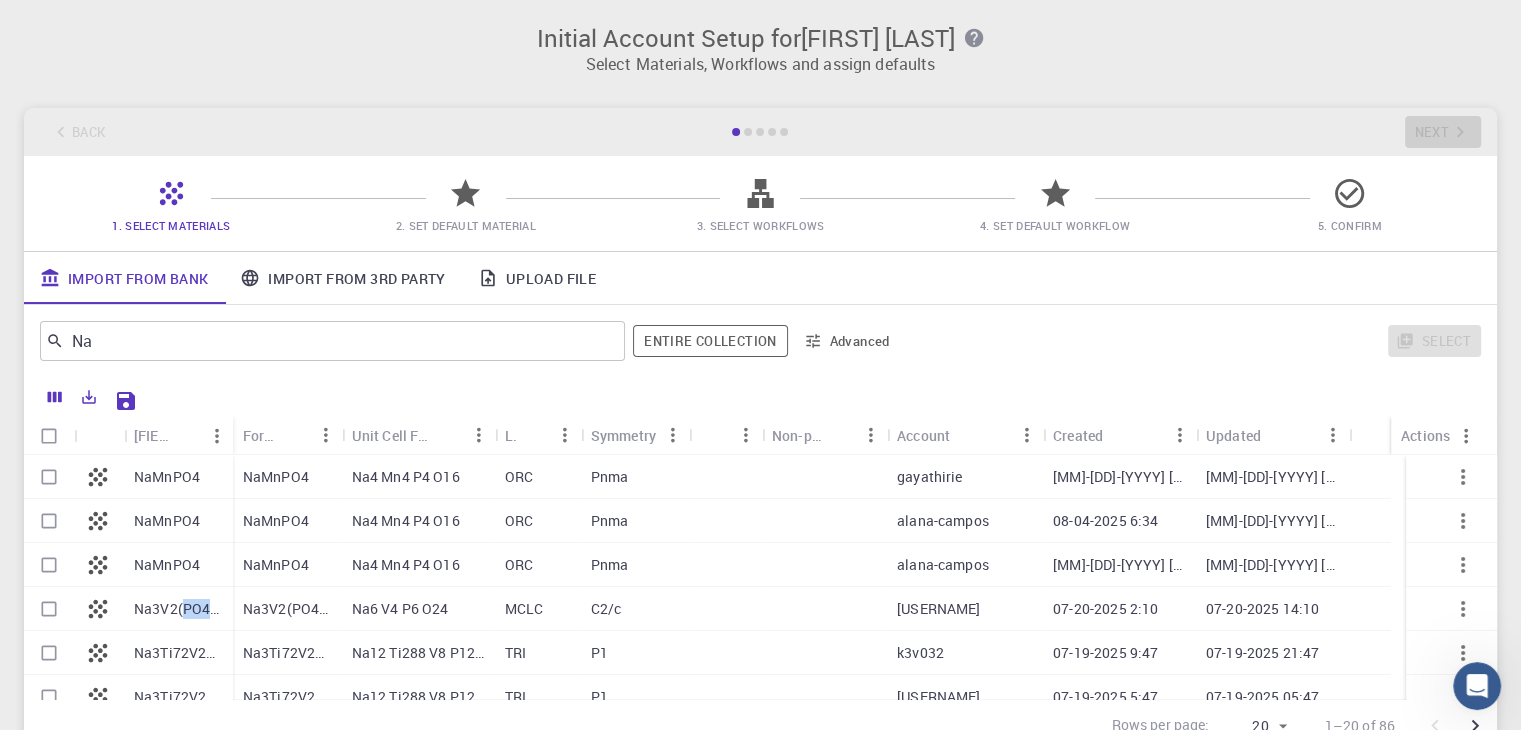 click on "Na3V2(PO4)3" at bounding box center [178, 609] 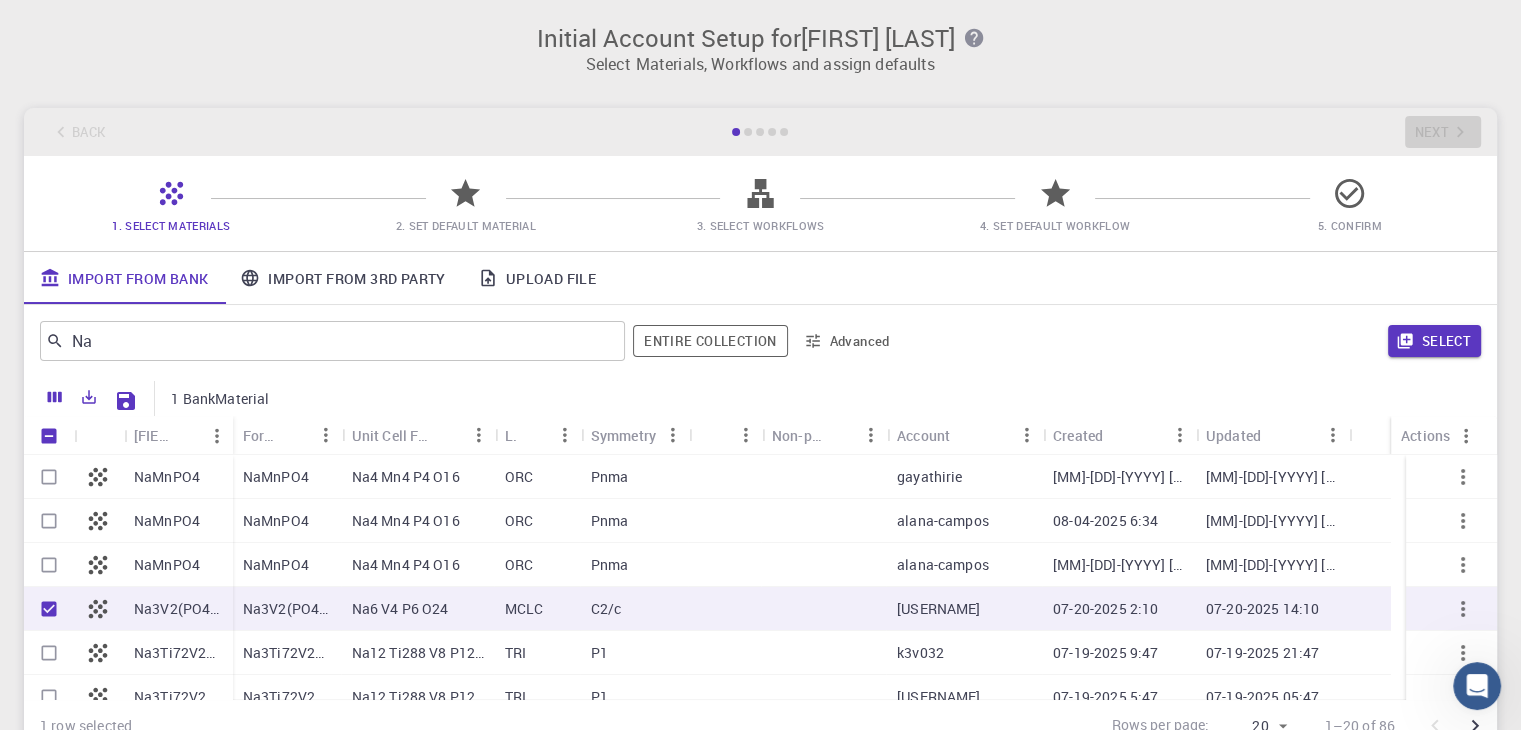 click on "Na3V2(PO4)3" at bounding box center (178, 609) 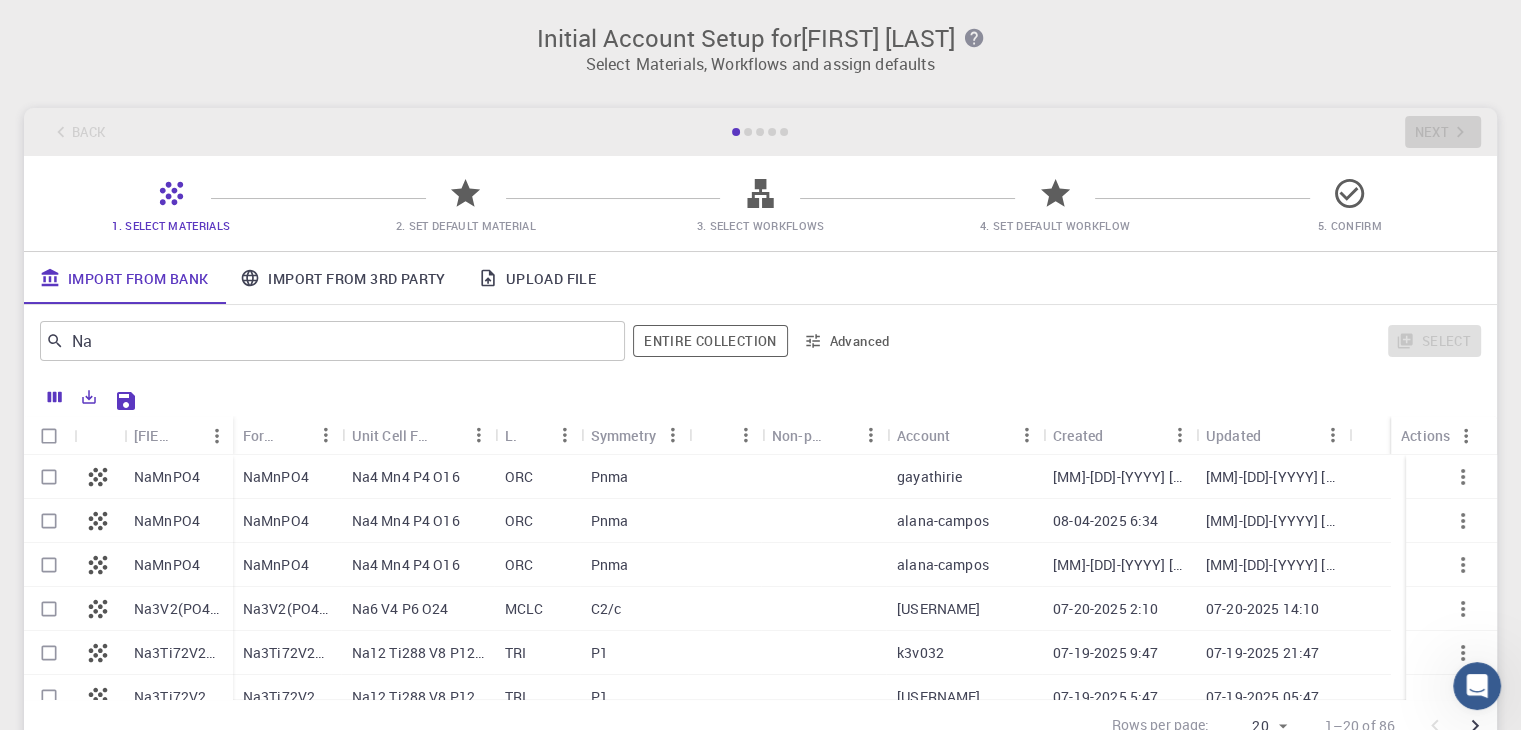 click 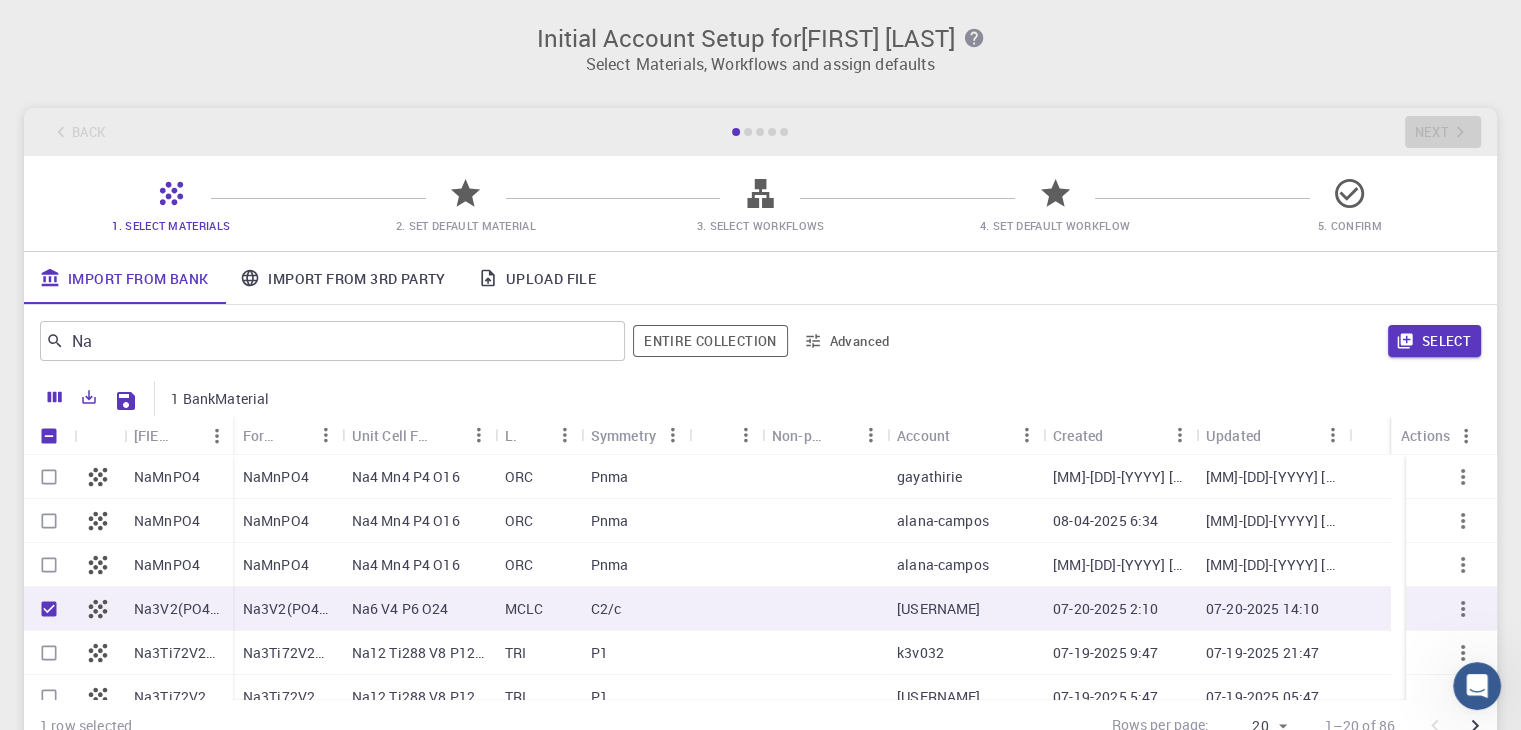 click 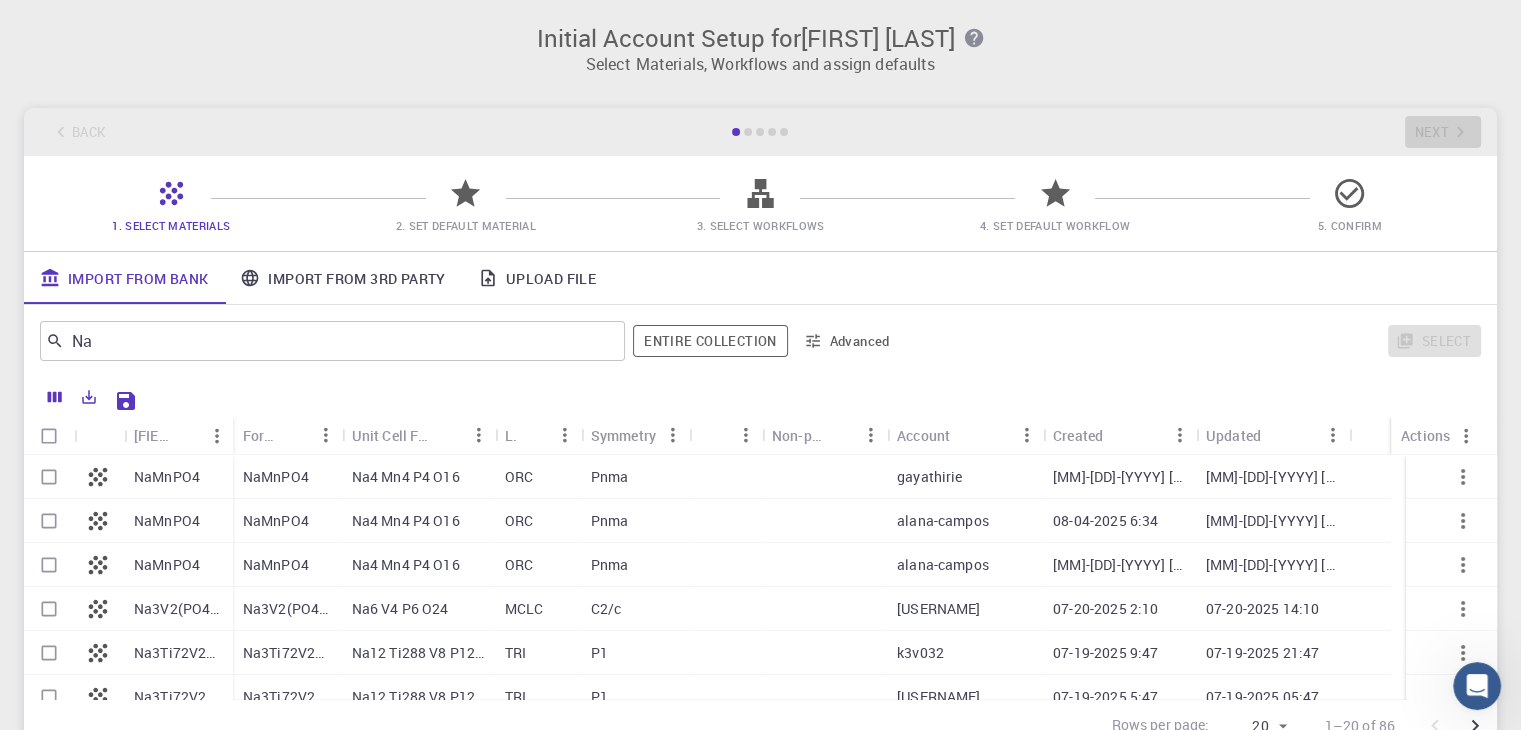 click 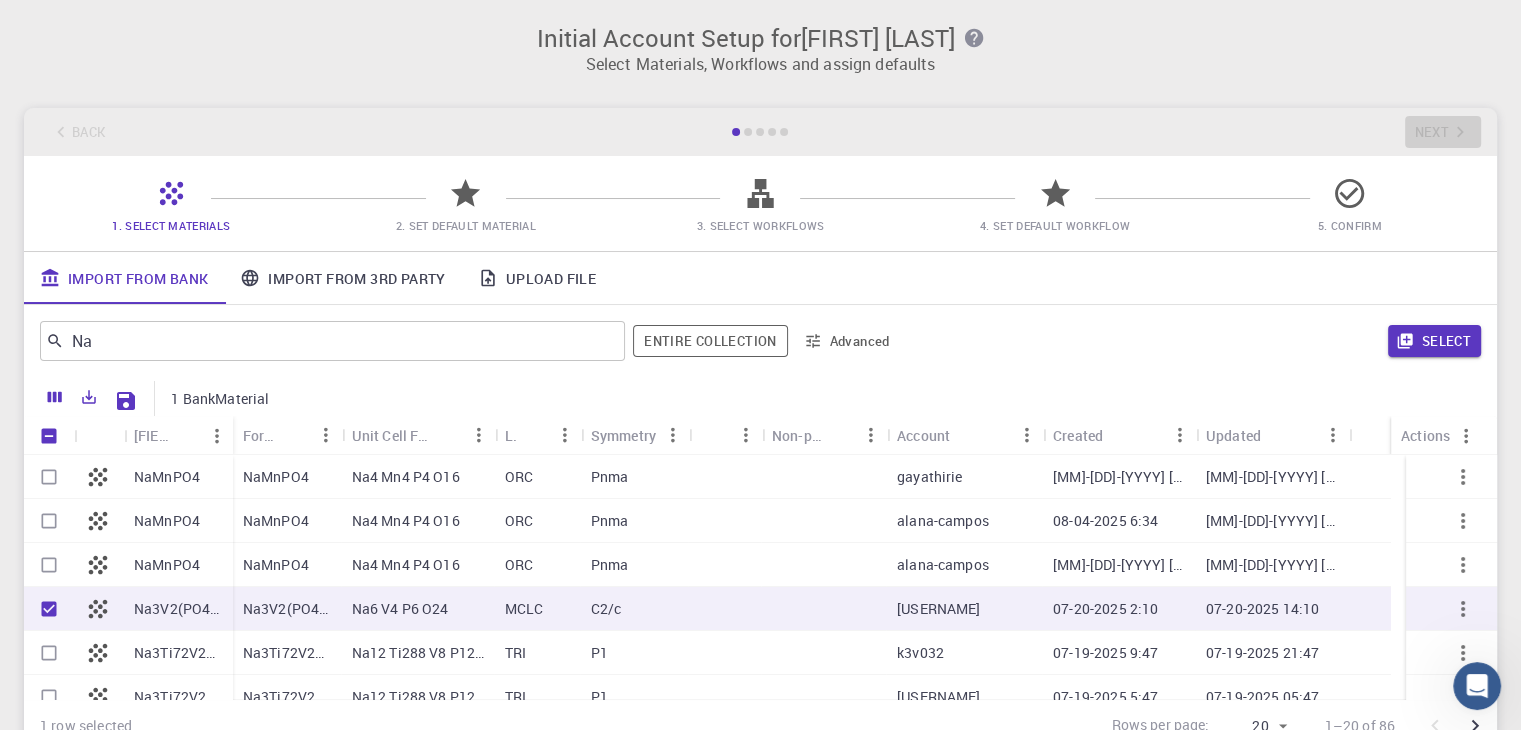 click on "07-20-2025 2:10" at bounding box center [1105, 609] 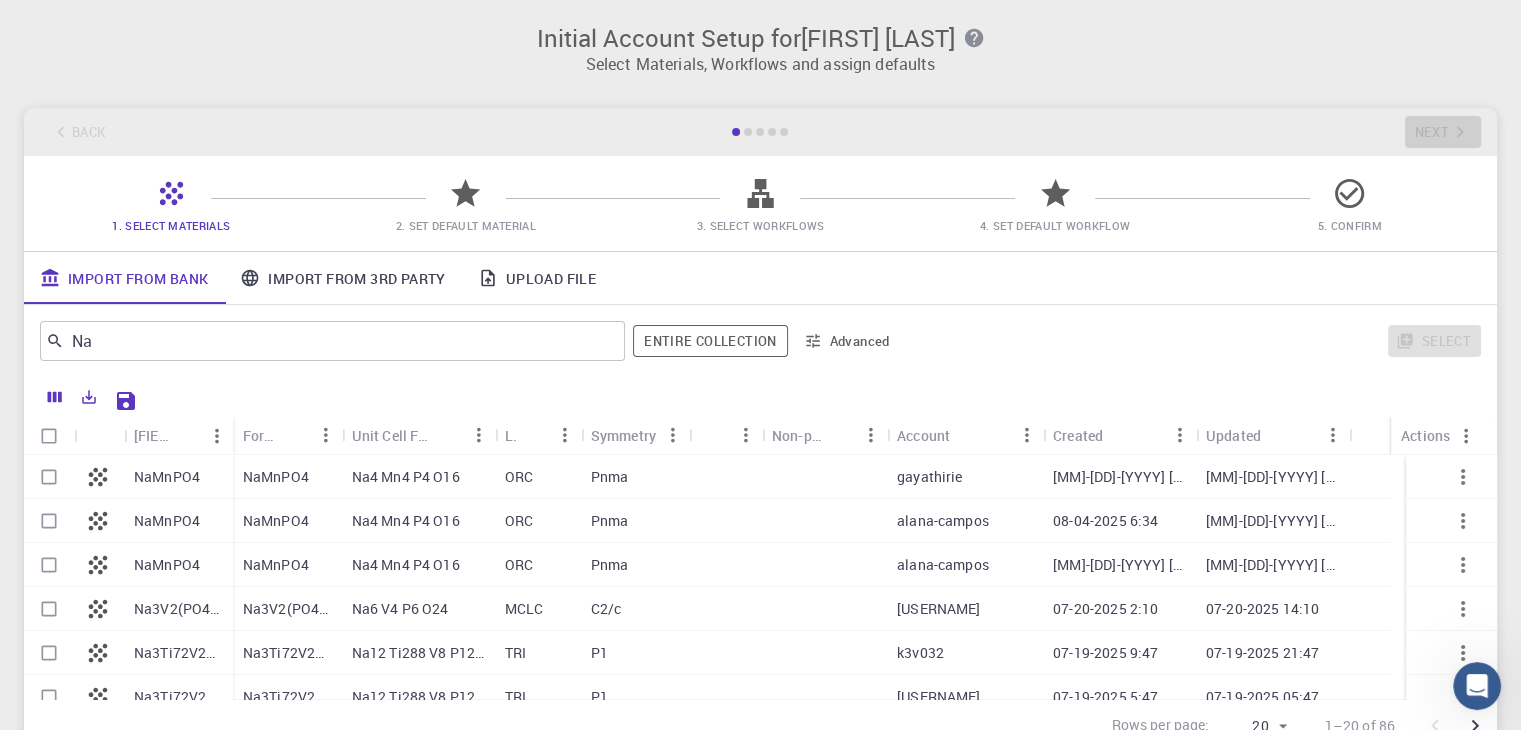 click on "[USERNAME]" at bounding box center (965, 609) 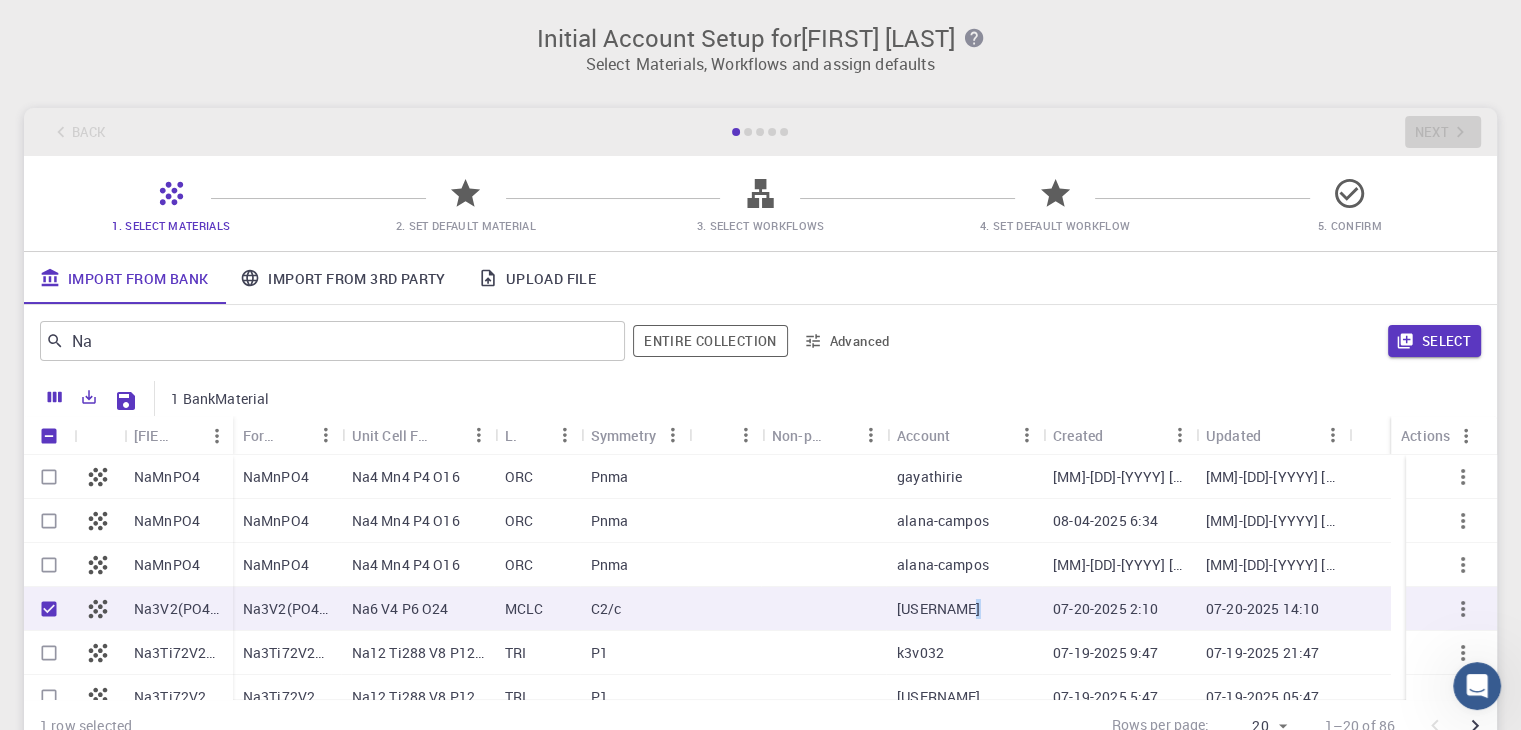 click on "[USERNAME]" at bounding box center [965, 609] 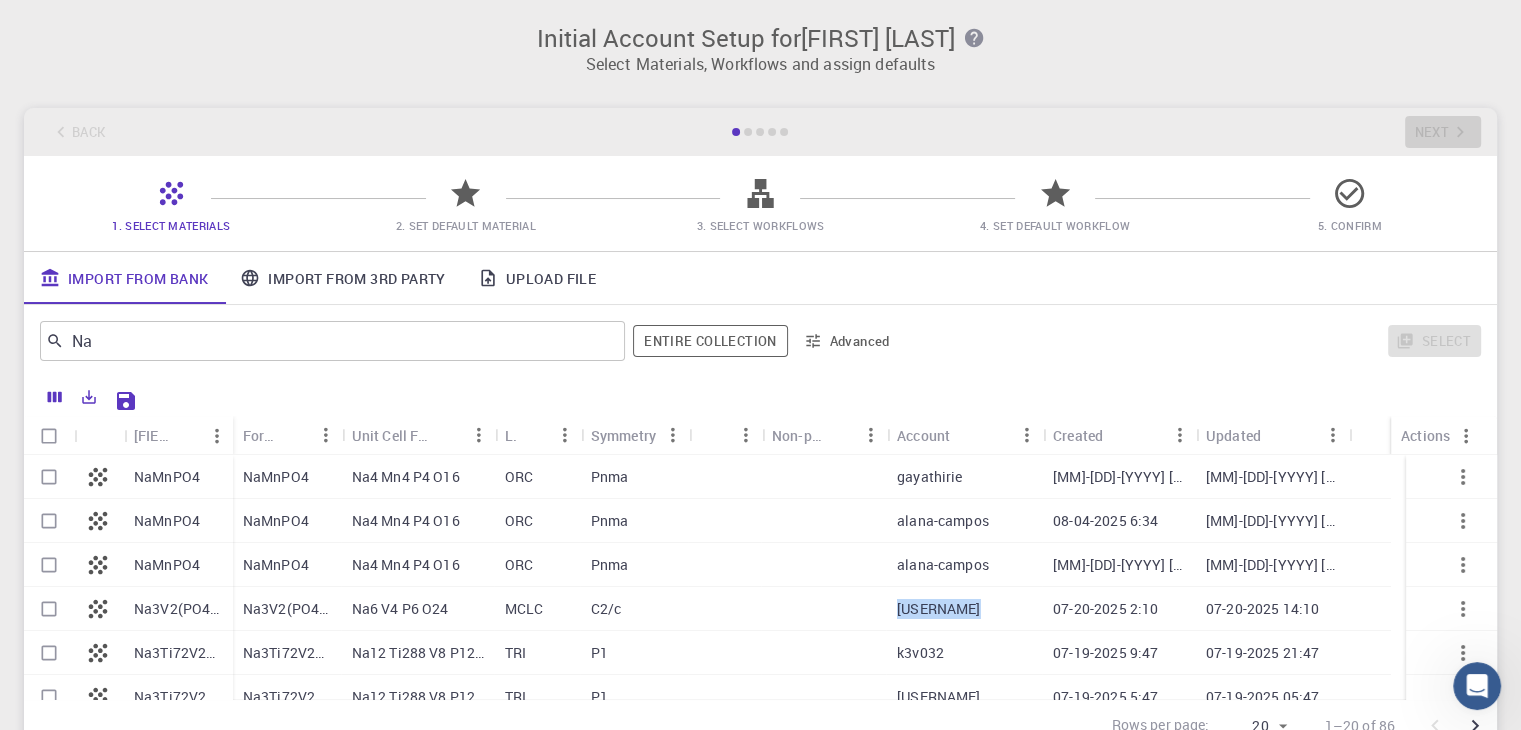 click on "[USERNAME]" at bounding box center (965, 609) 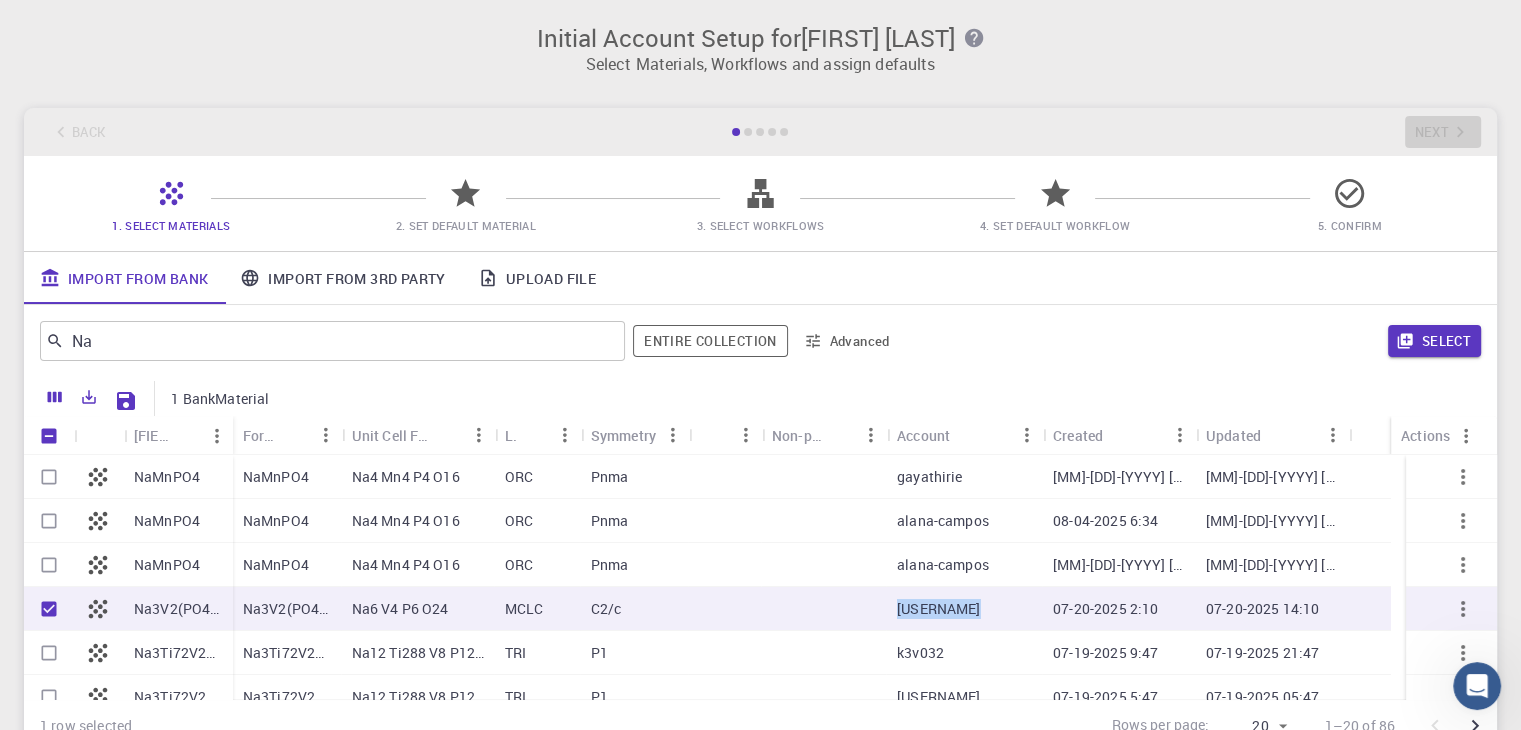 click on "[USERNAME]" at bounding box center (965, 609) 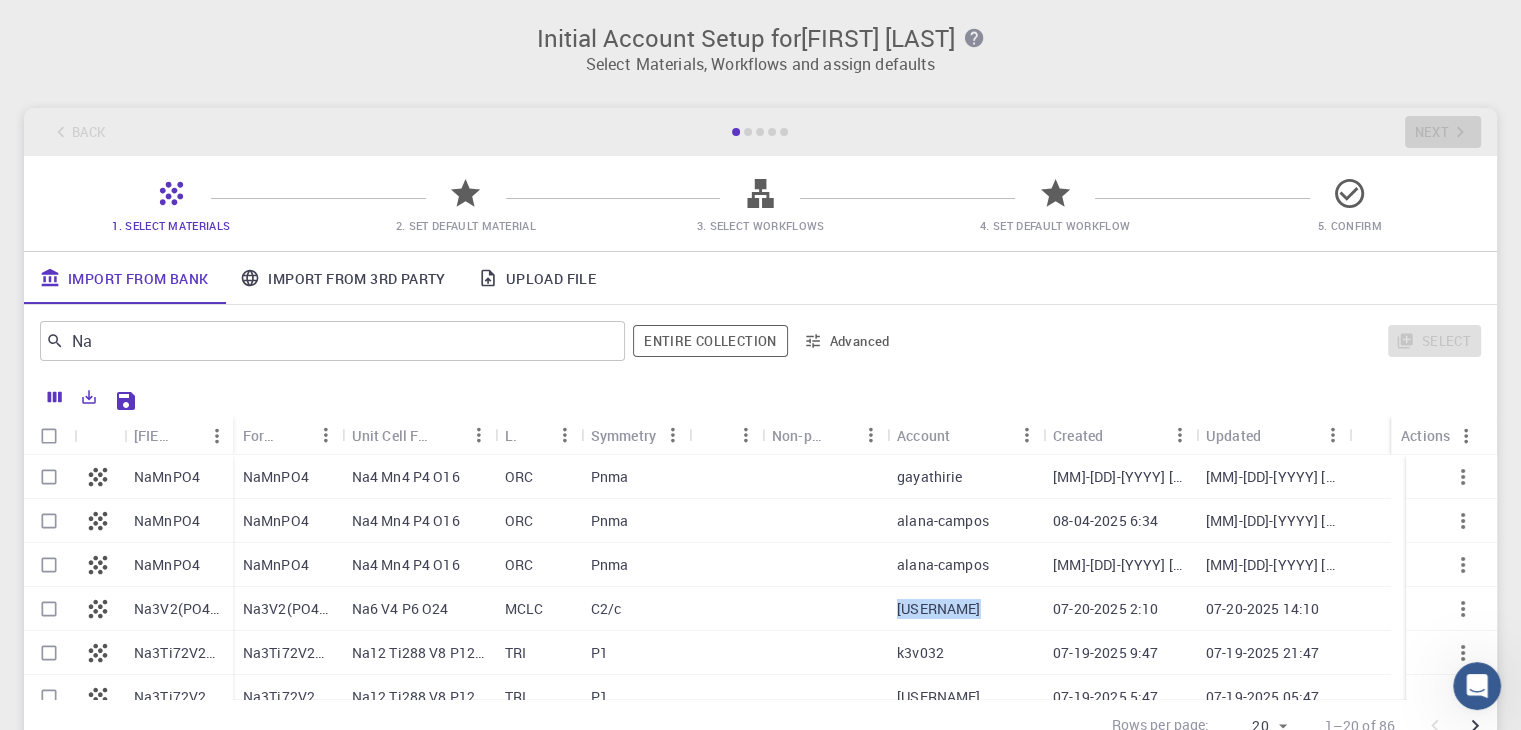 click 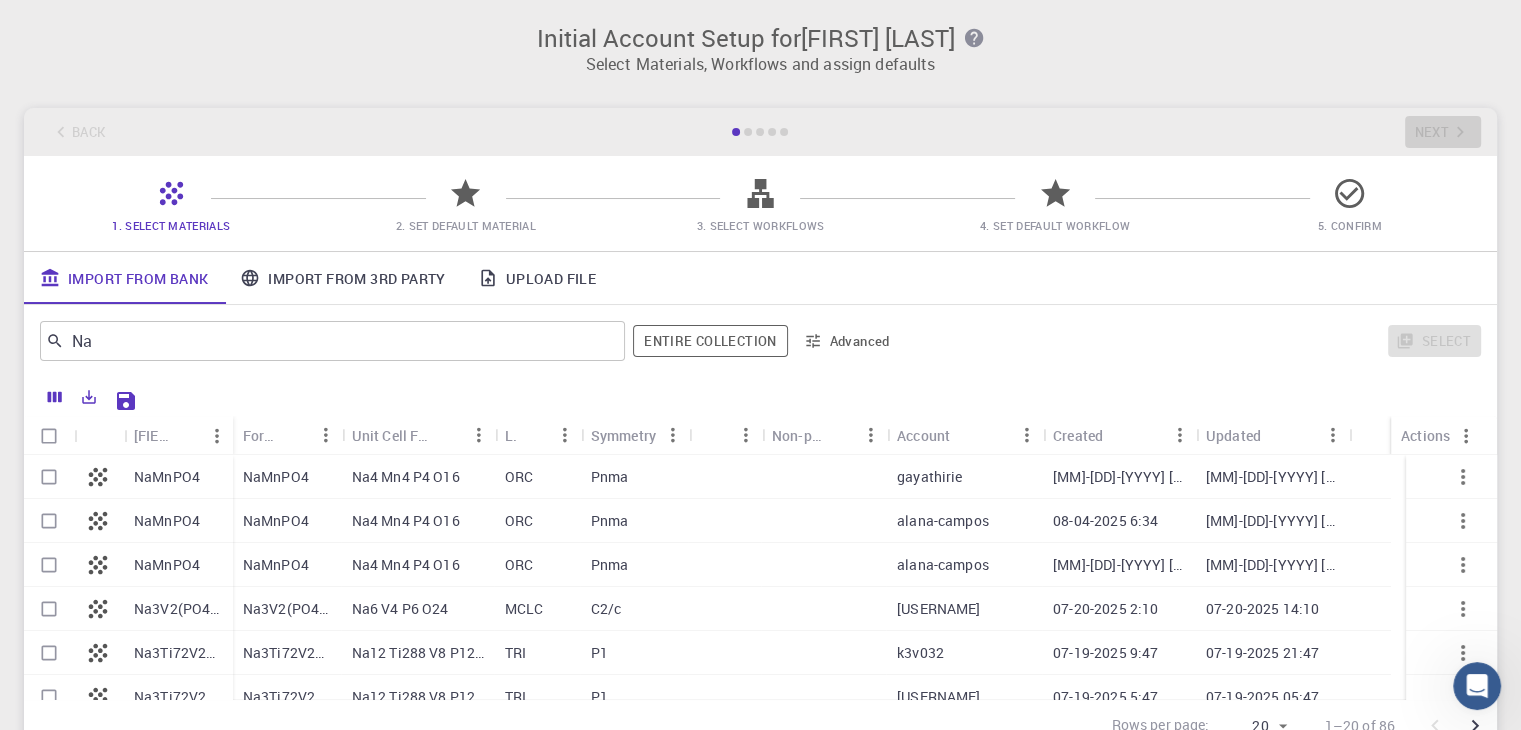 click on "07-20-2025 14:10" at bounding box center (1262, 609) 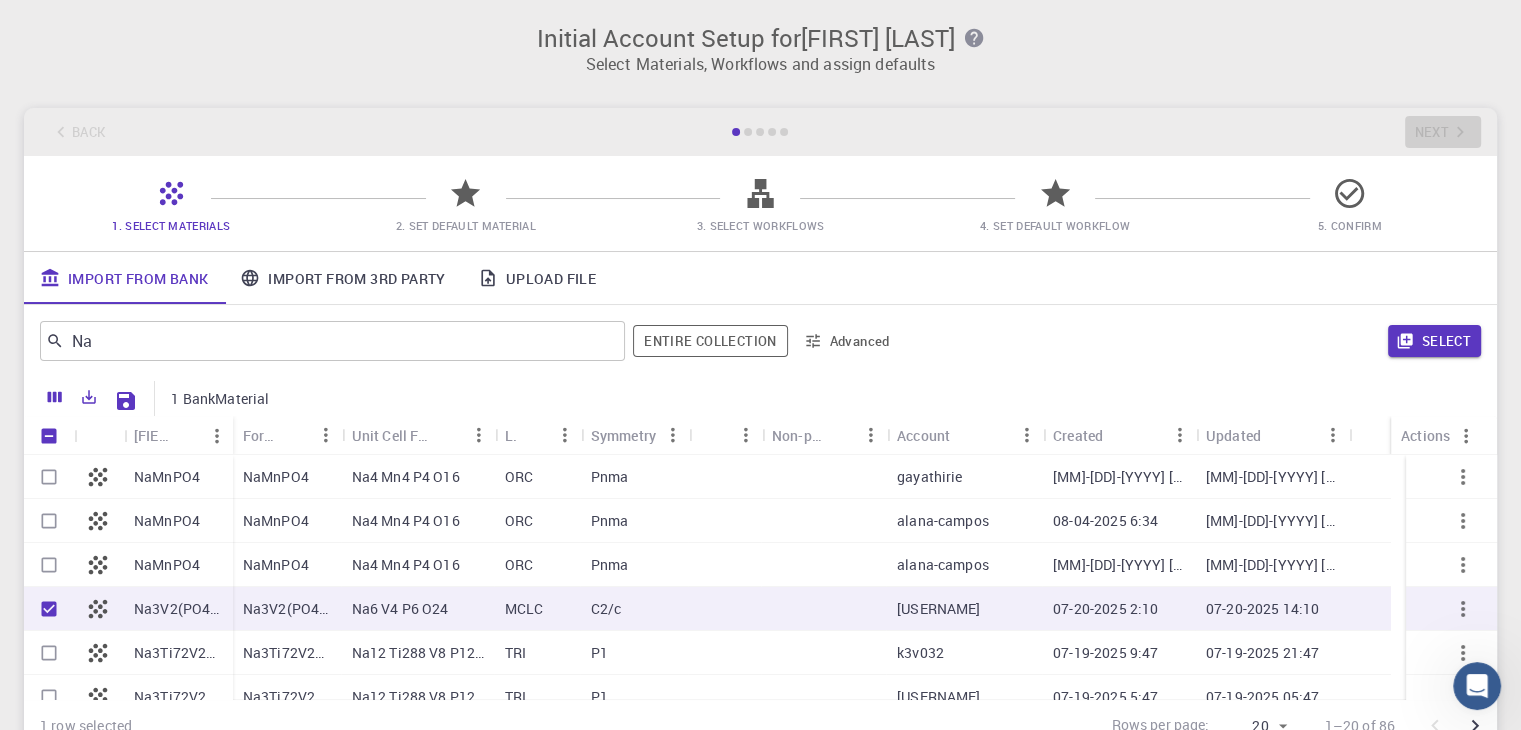 click on "Na6 V4 P6 O24" at bounding box center [400, 609] 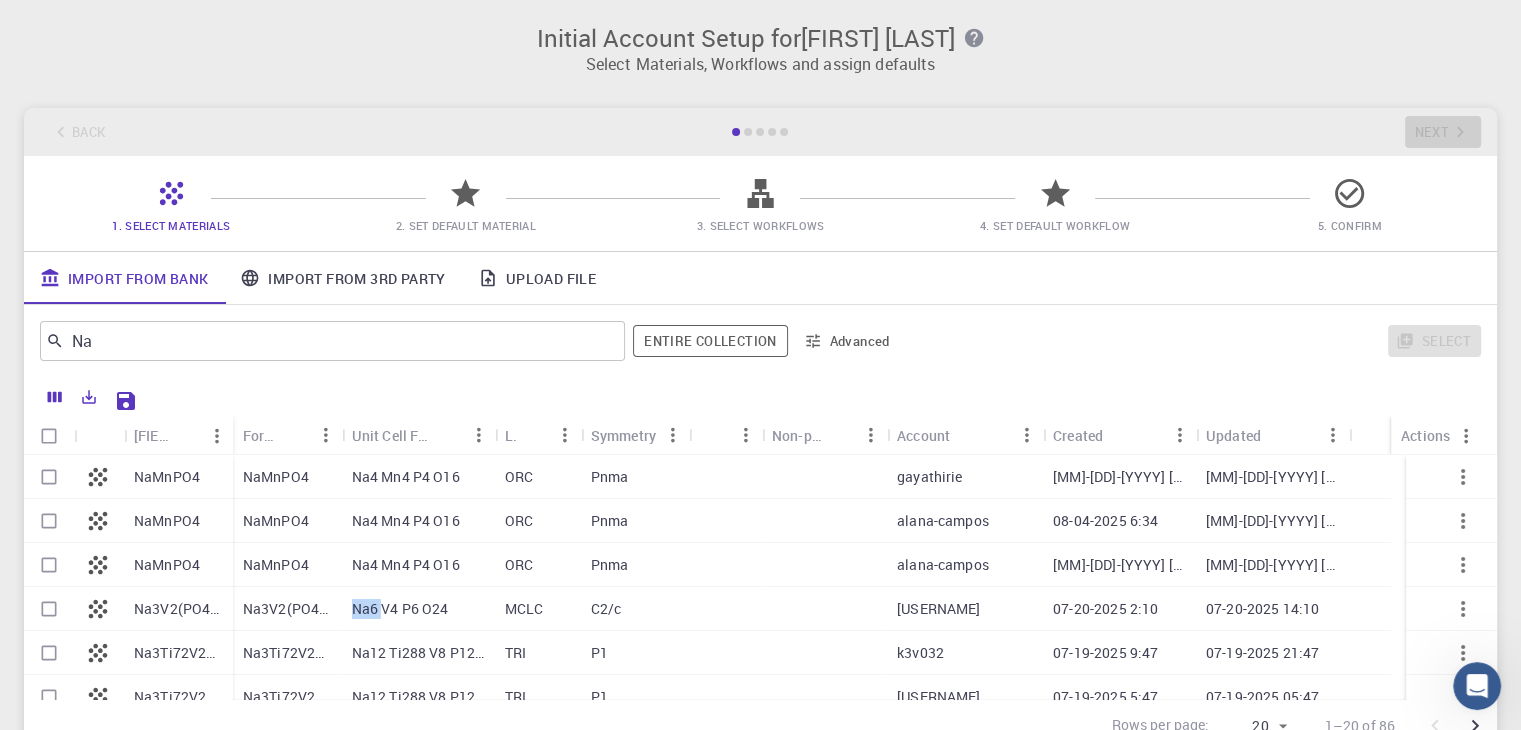 click on "Na6 V4 P6 O24" at bounding box center [400, 609] 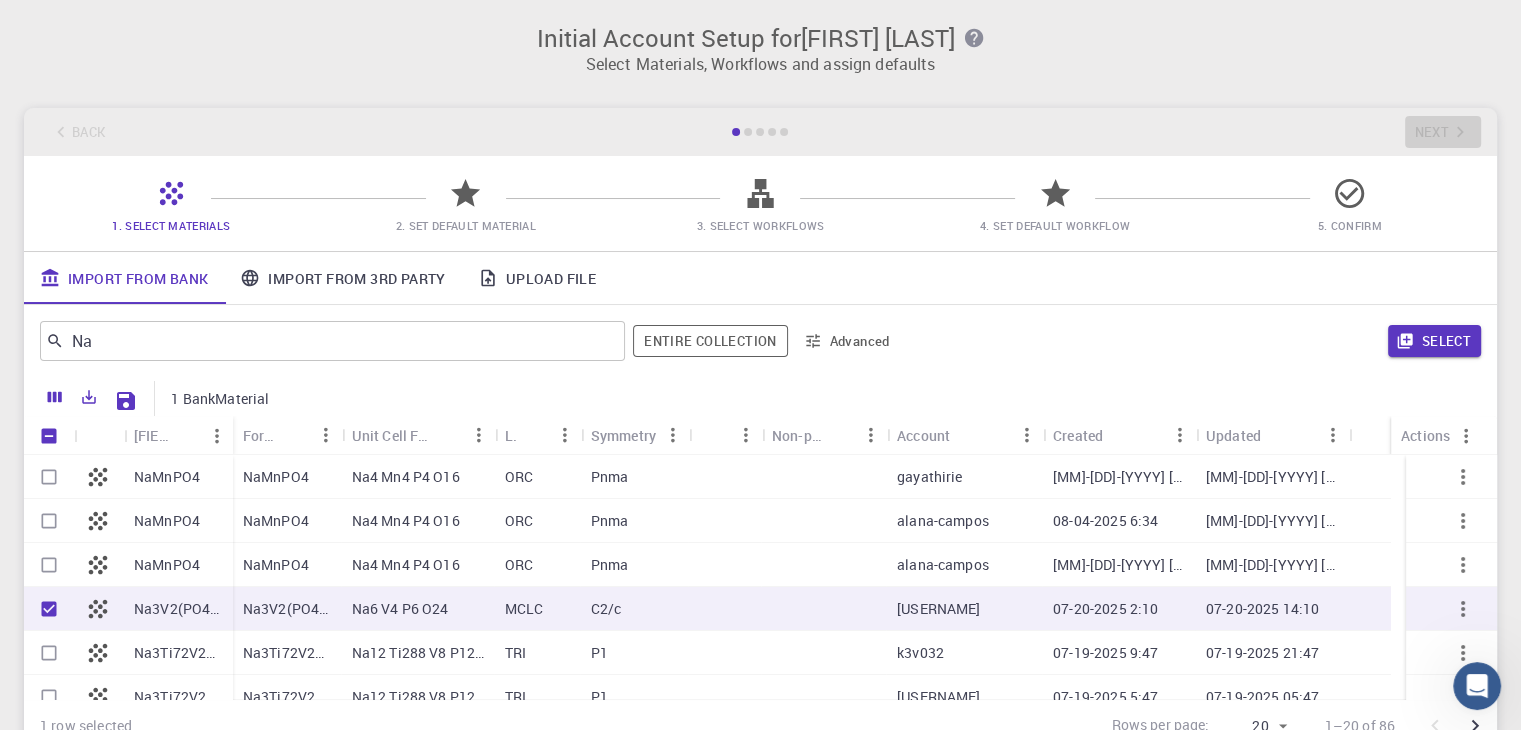 click on "Na3V2(PO4)3" at bounding box center [178, 609] 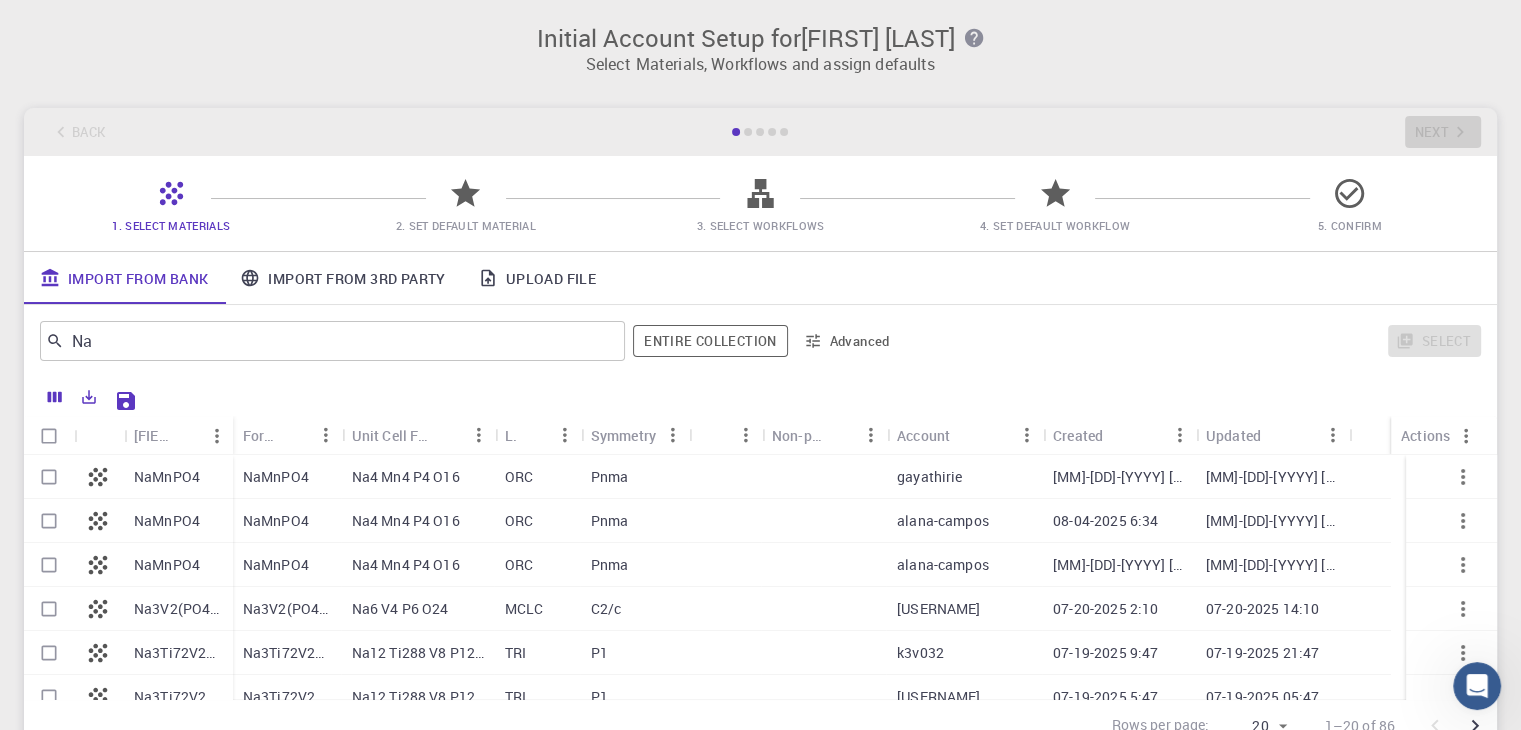 click on "Na3V2(PO4)3" at bounding box center [178, 609] 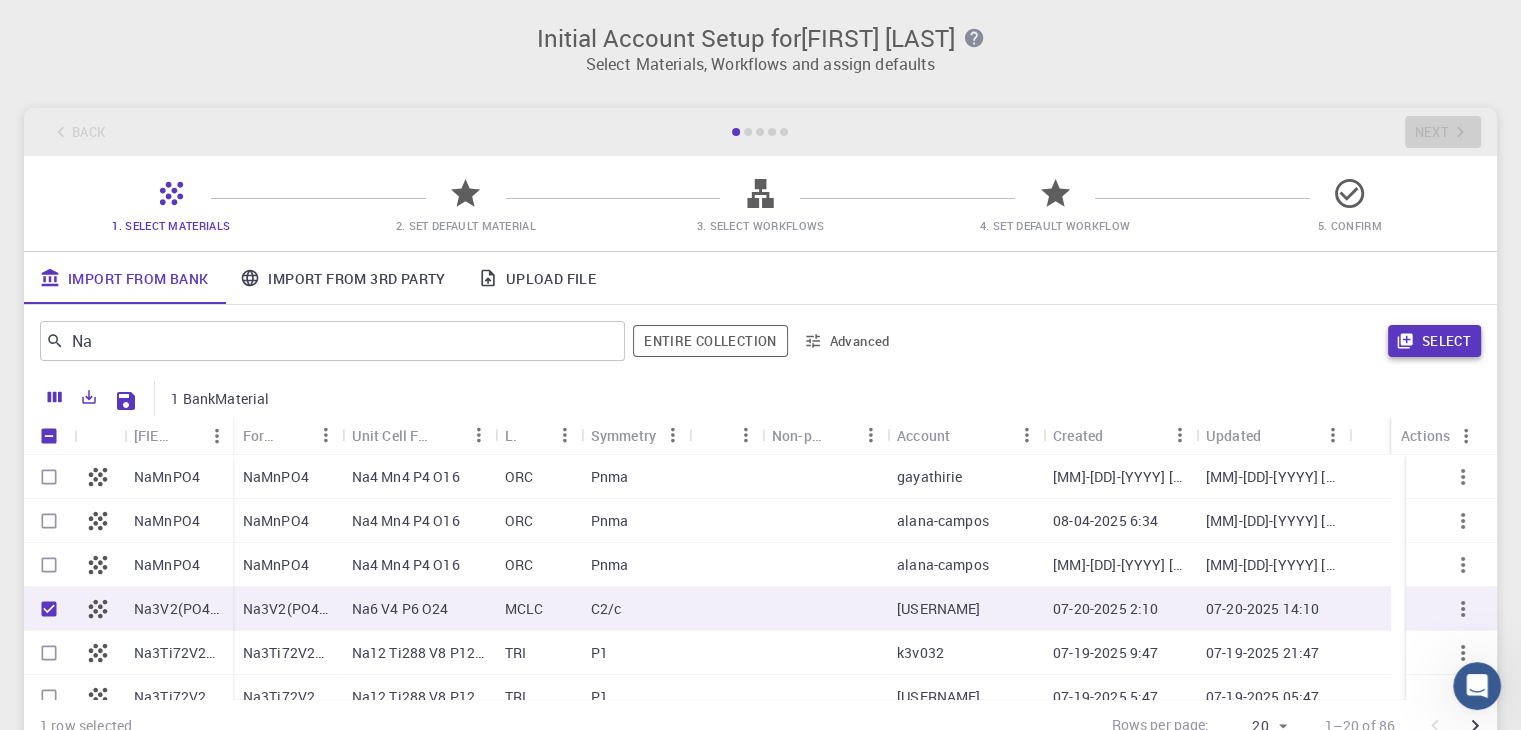 click 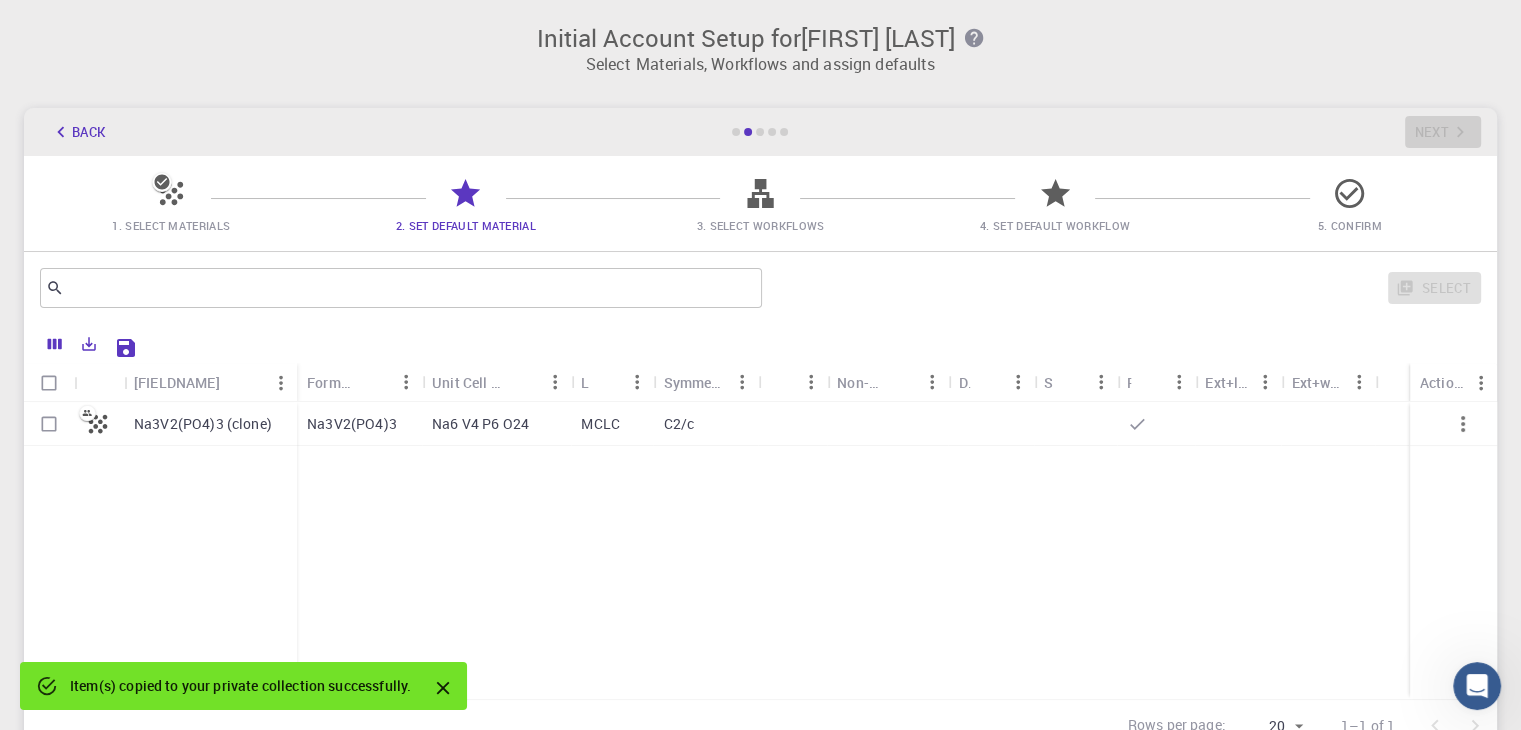drag, startPoint x: 162, startPoint y: 433, endPoint x: 139, endPoint y: 426, distance: 24.04163 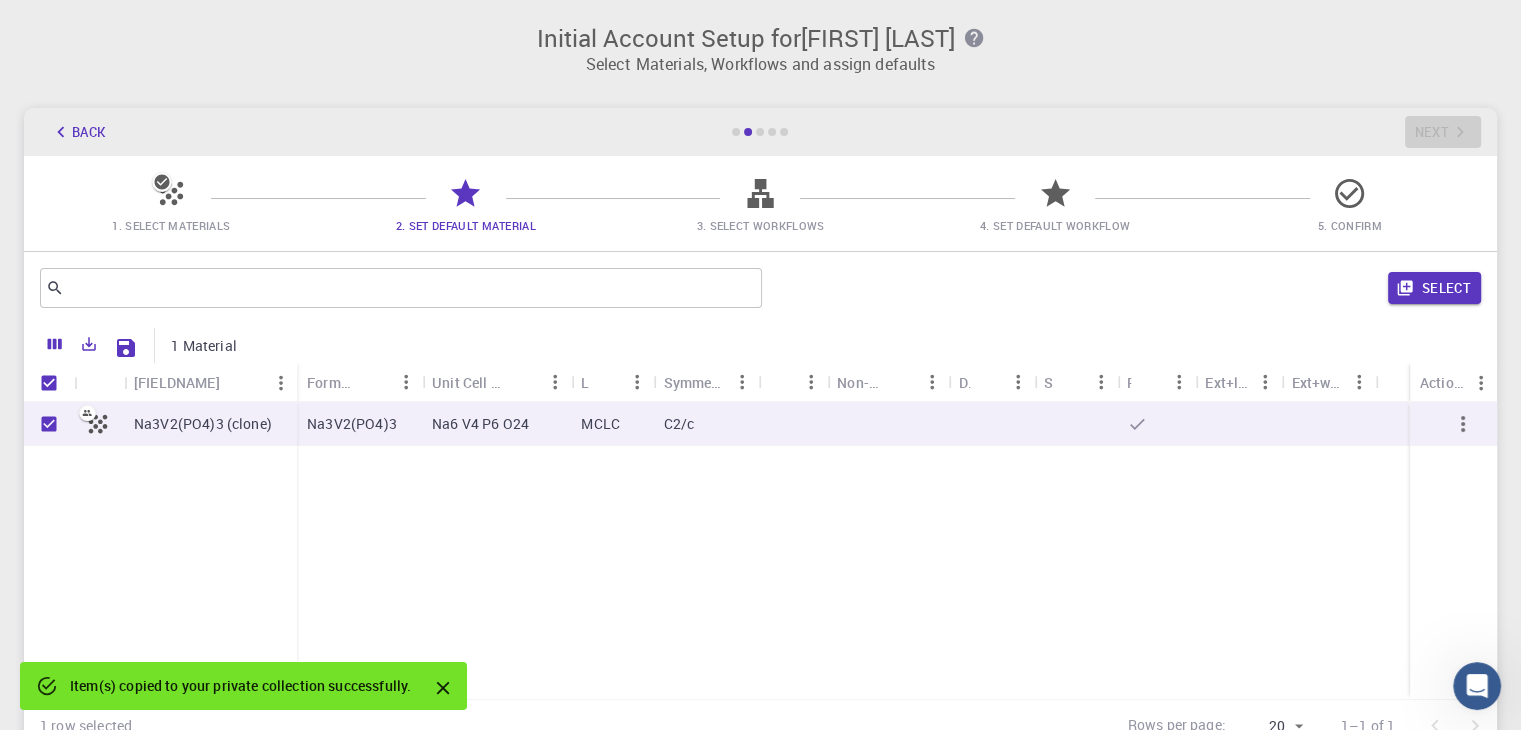 click 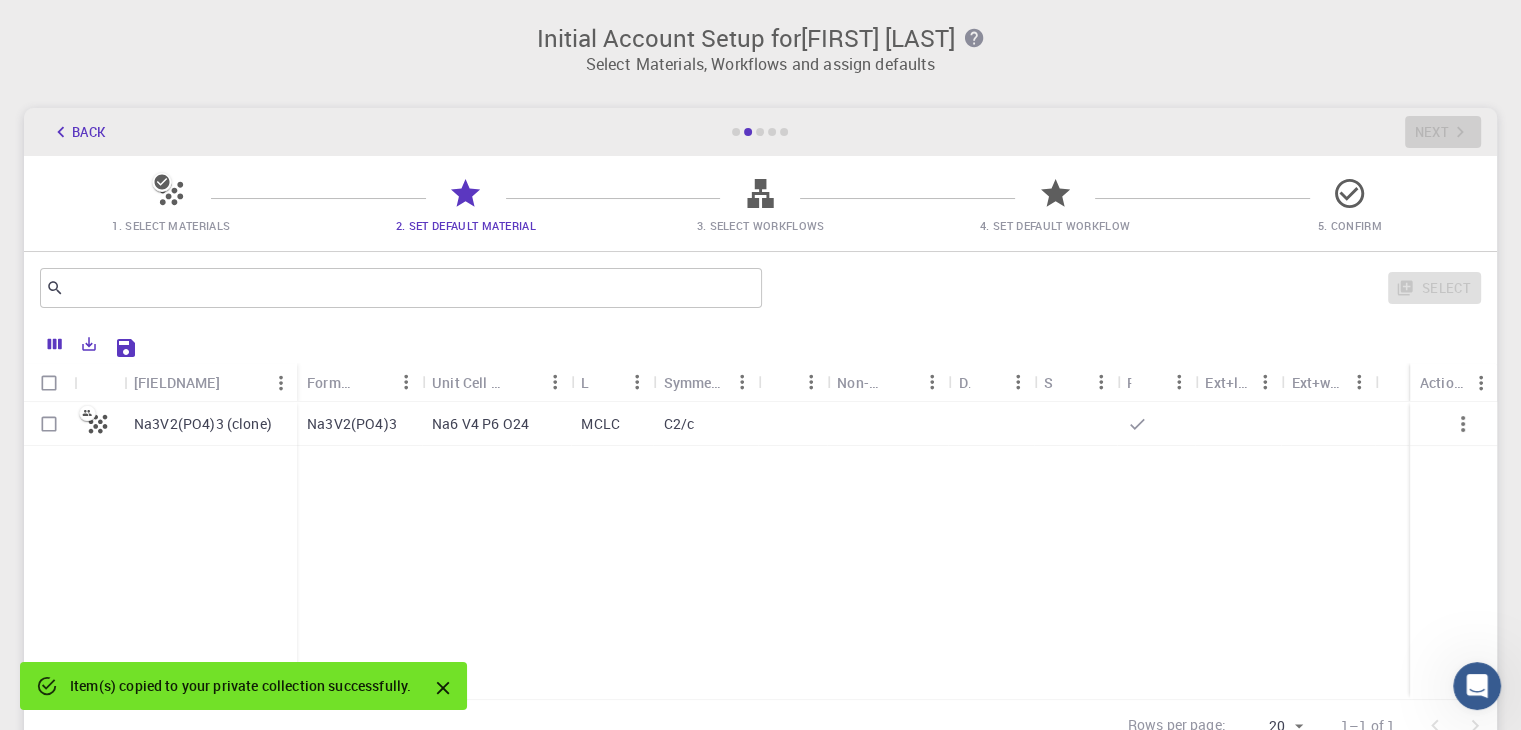 click 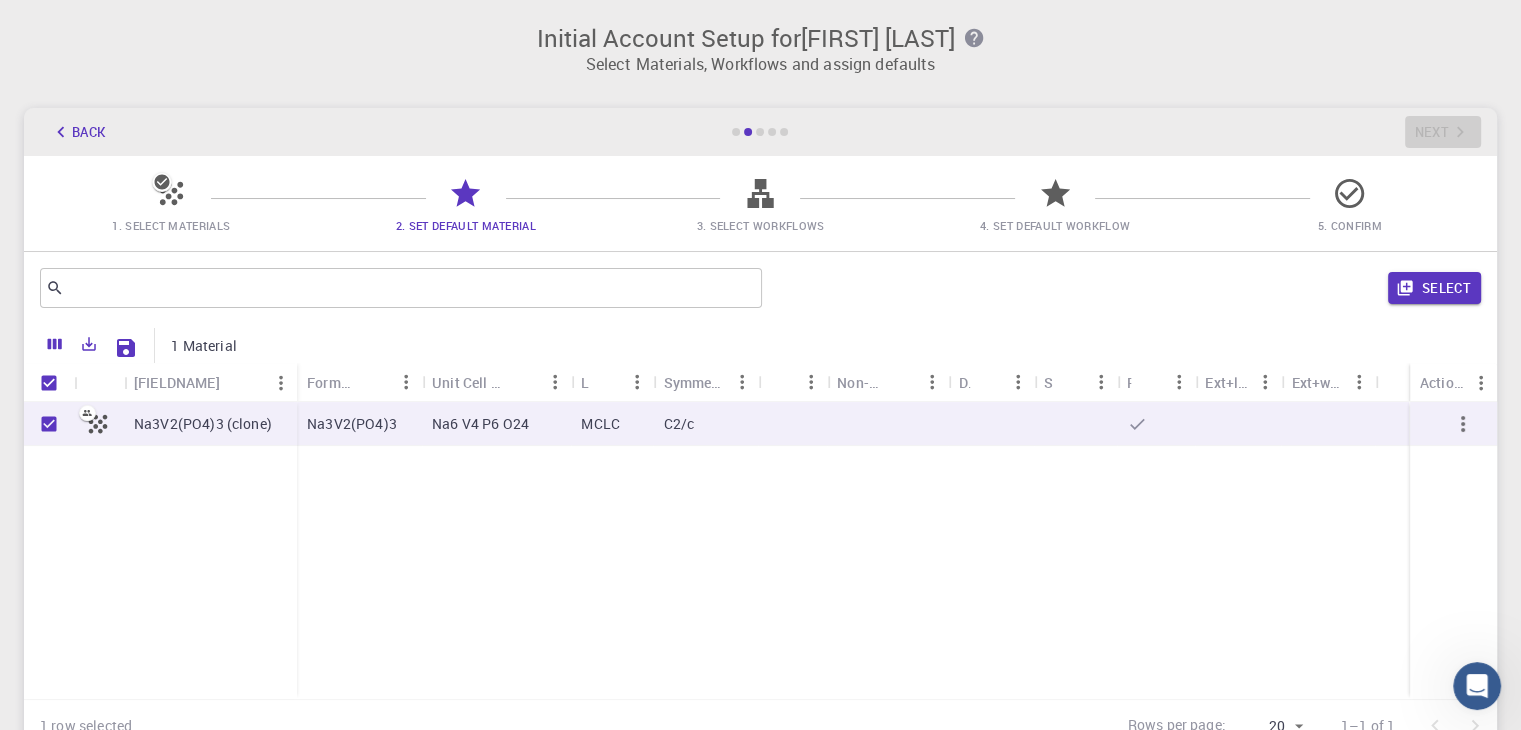 click 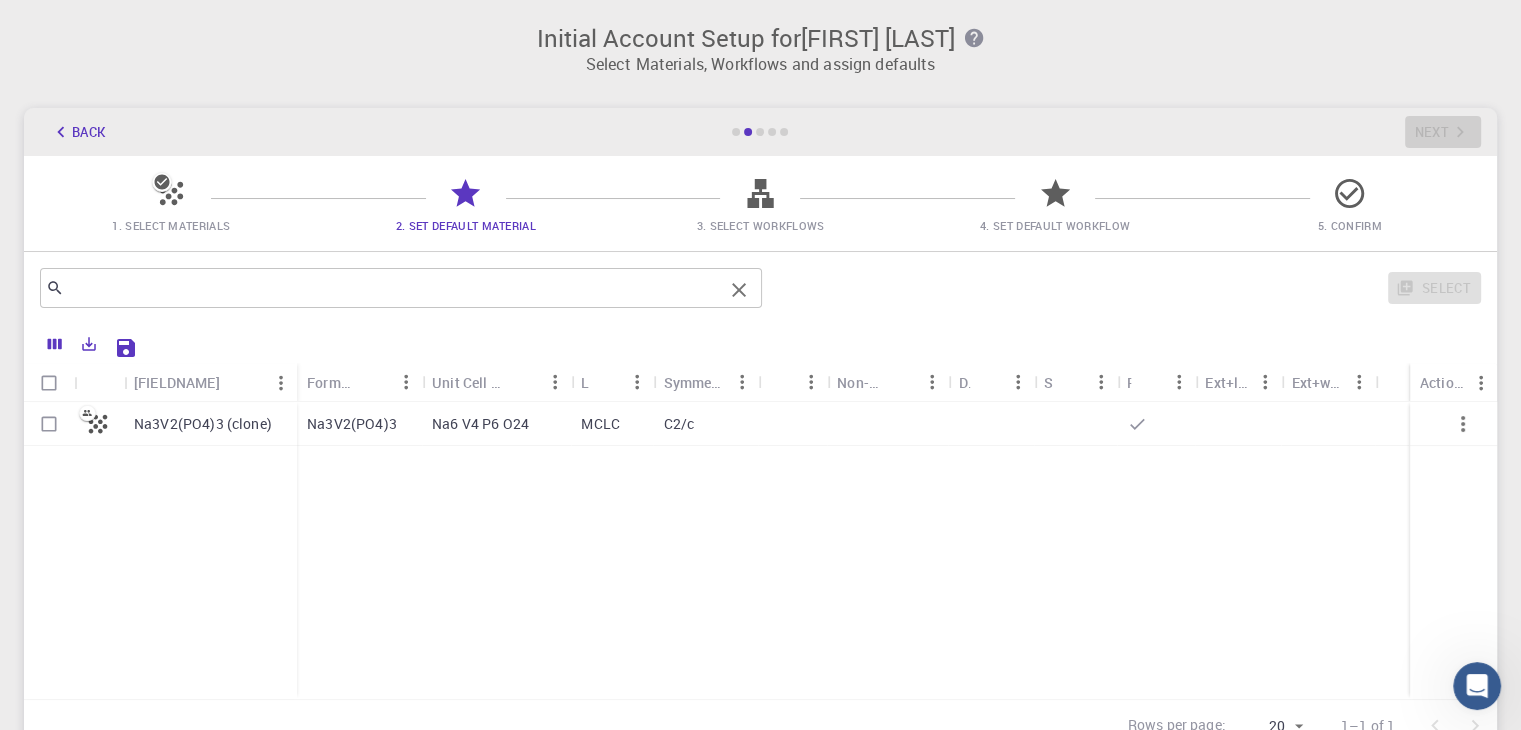 click at bounding box center (393, 288) 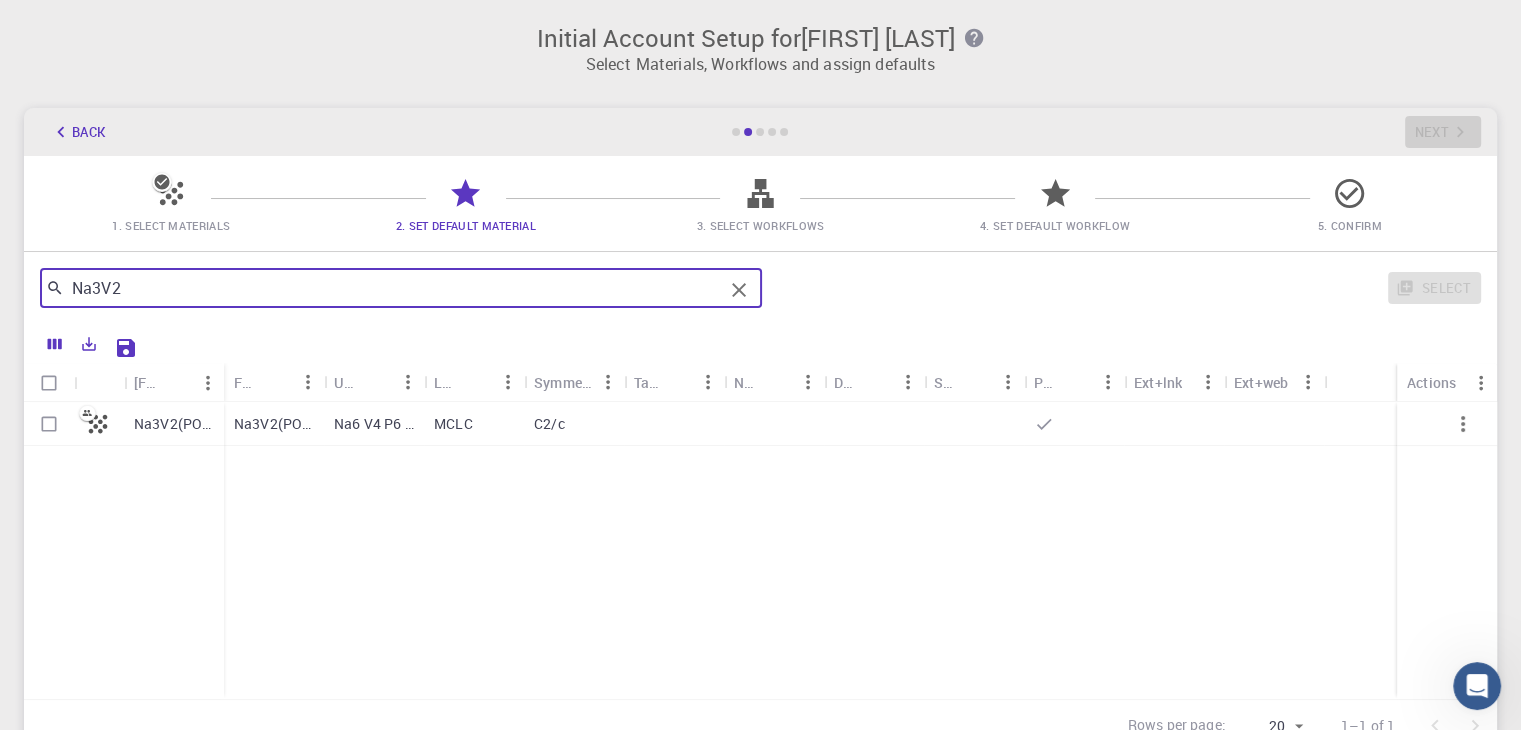 type on "Na3V2" 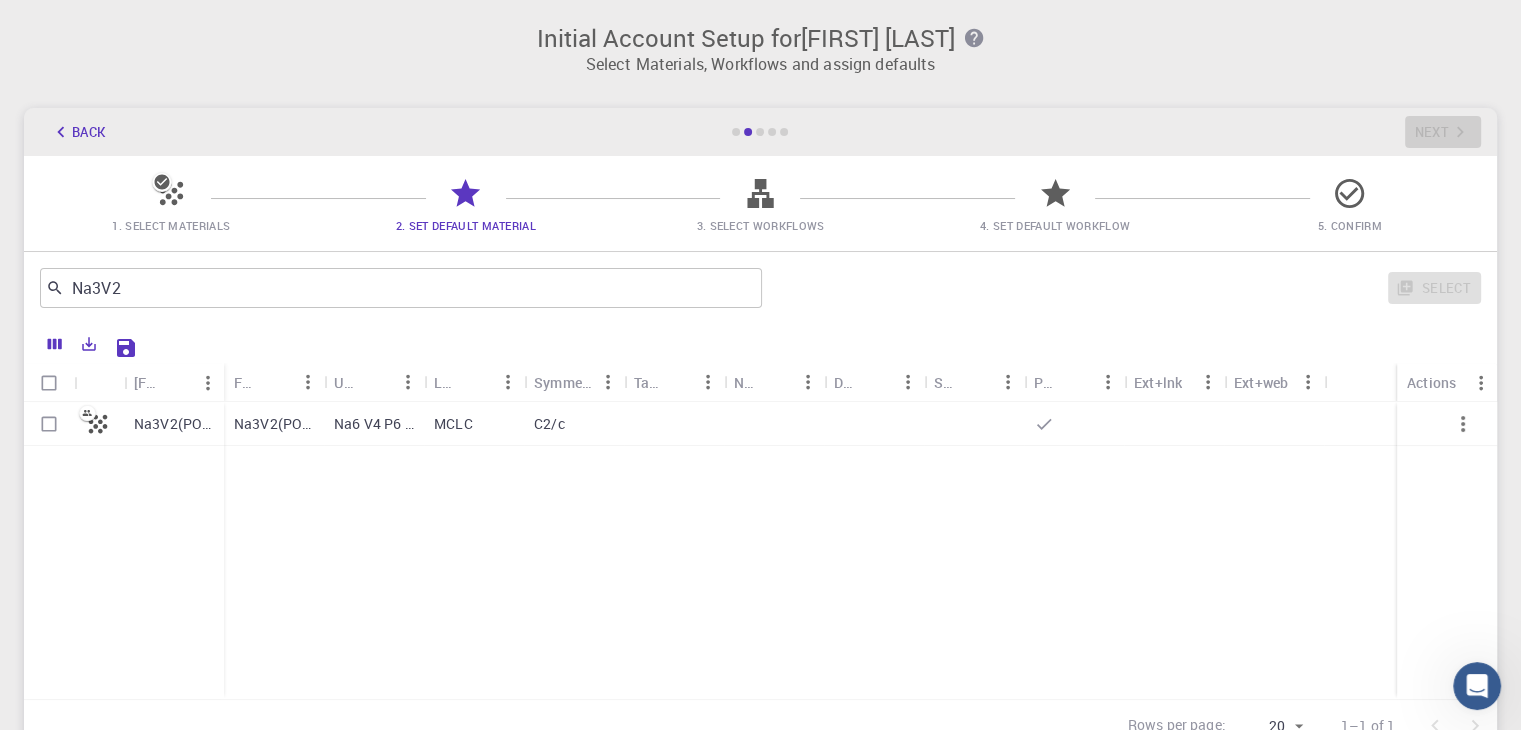 click at bounding box center [760, 201] 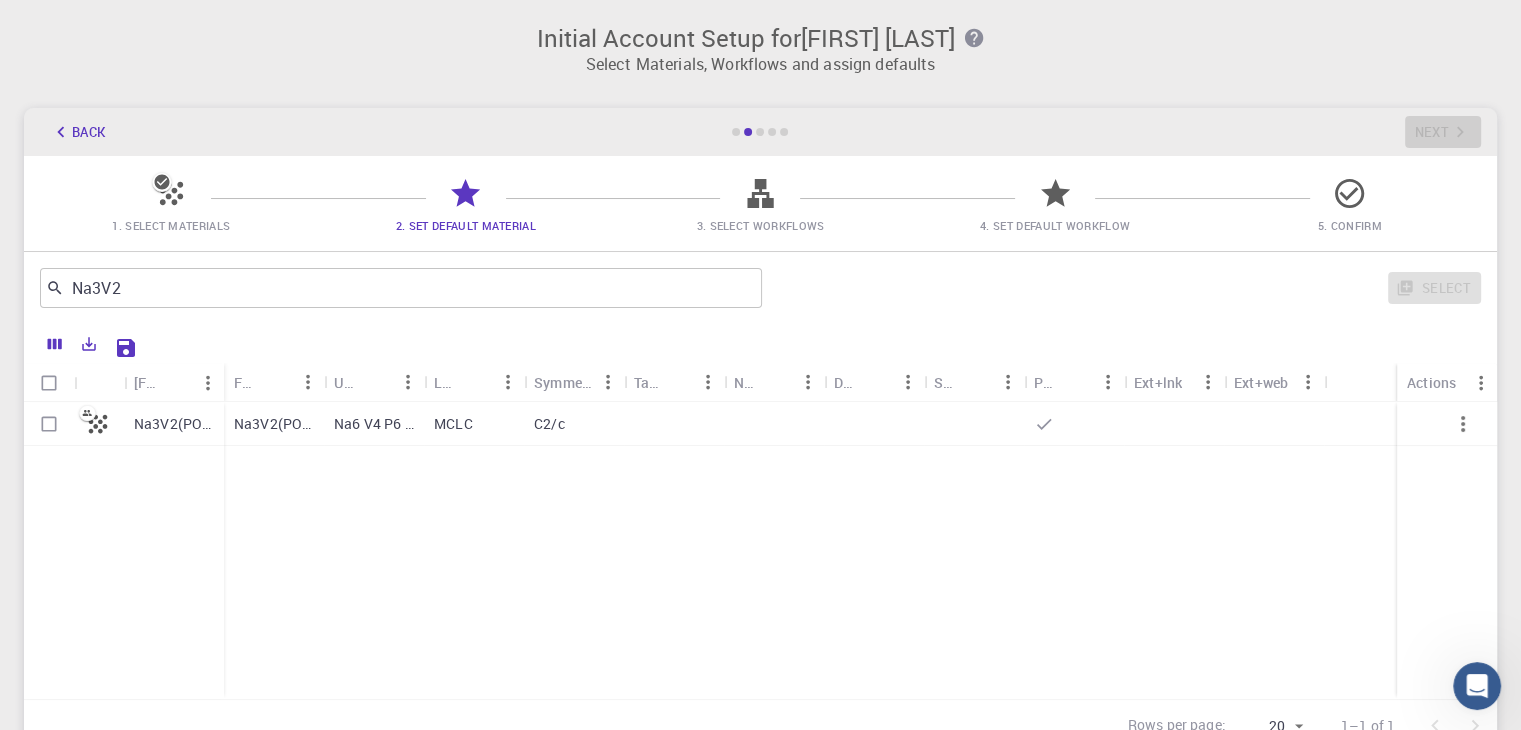 click 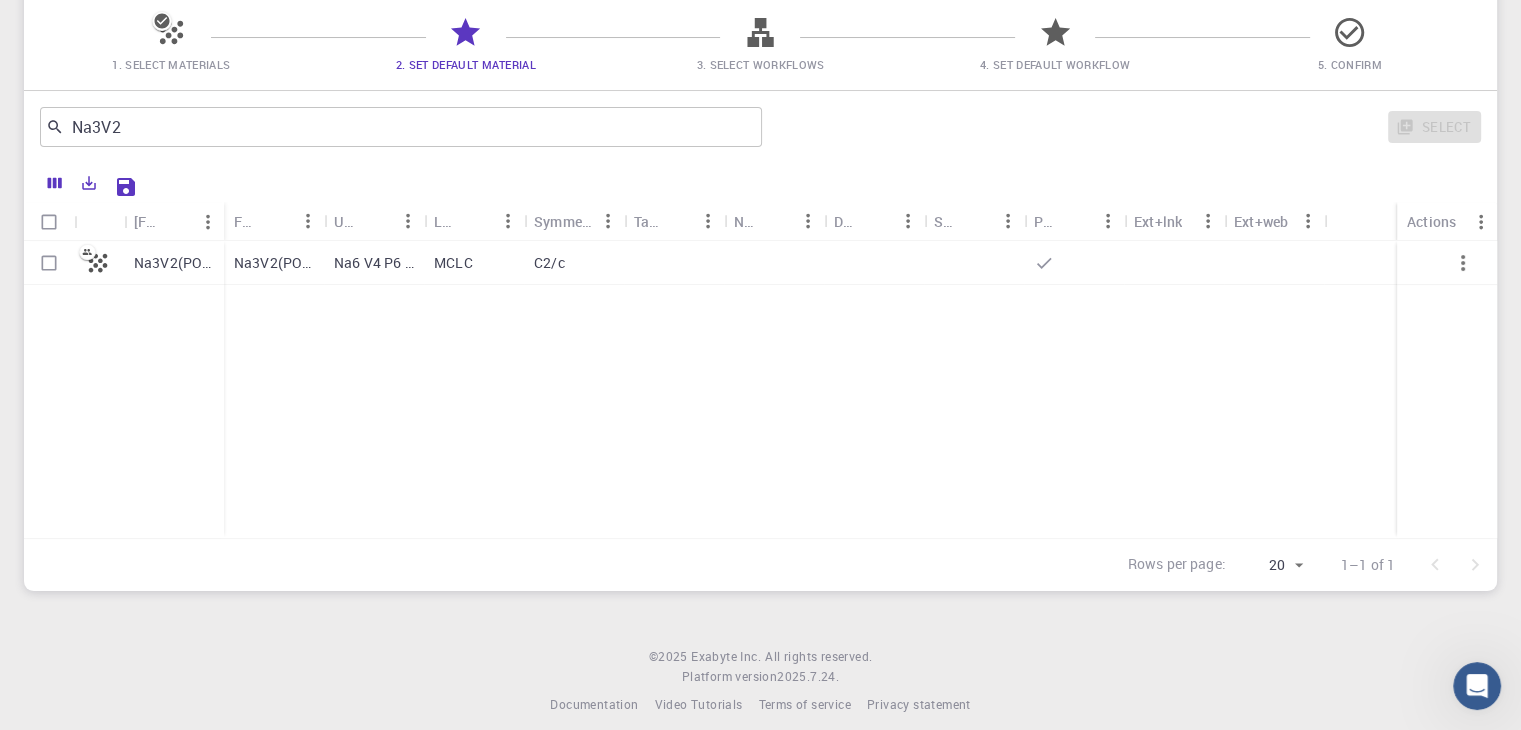 scroll, scrollTop: 178, scrollLeft: 0, axis: vertical 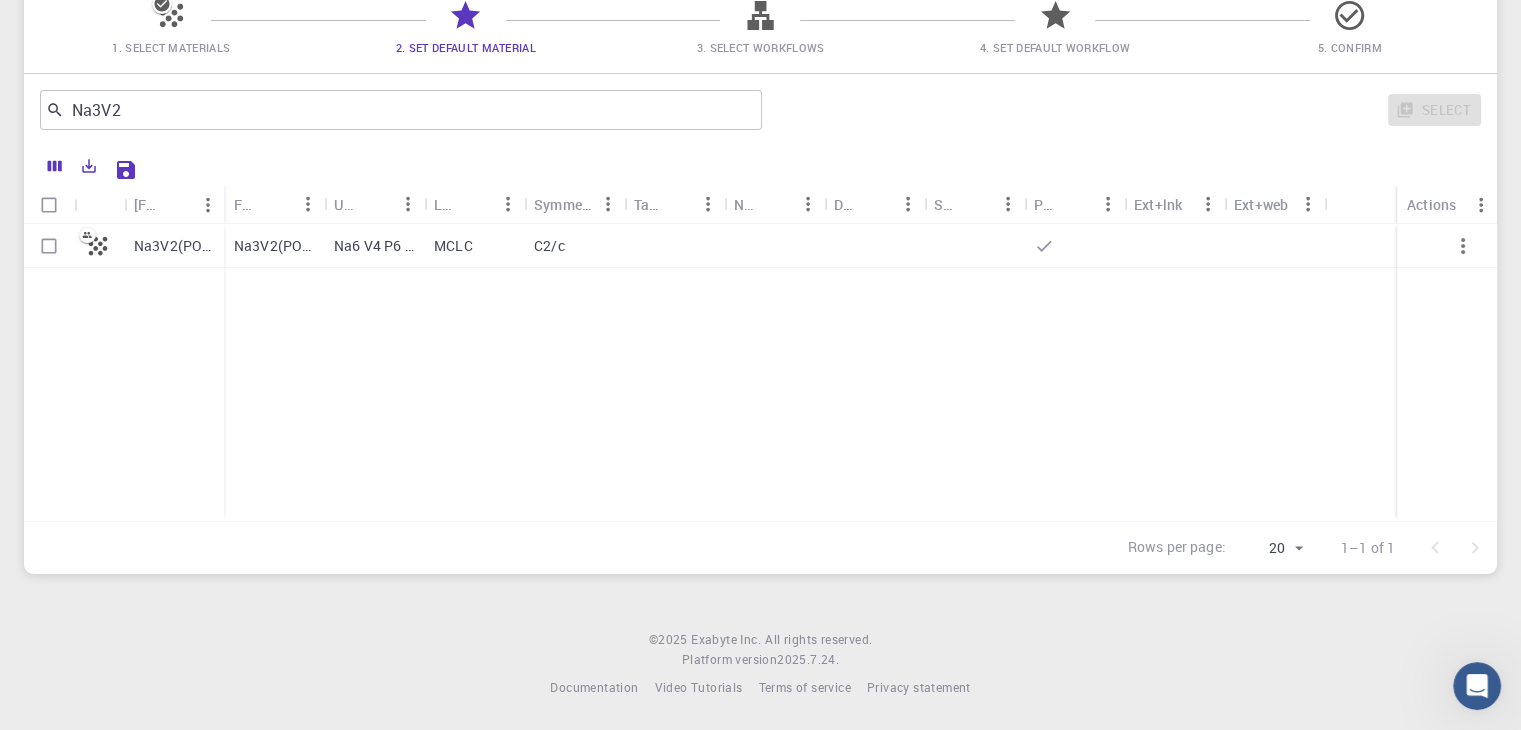 click at bounding box center (49, 246) 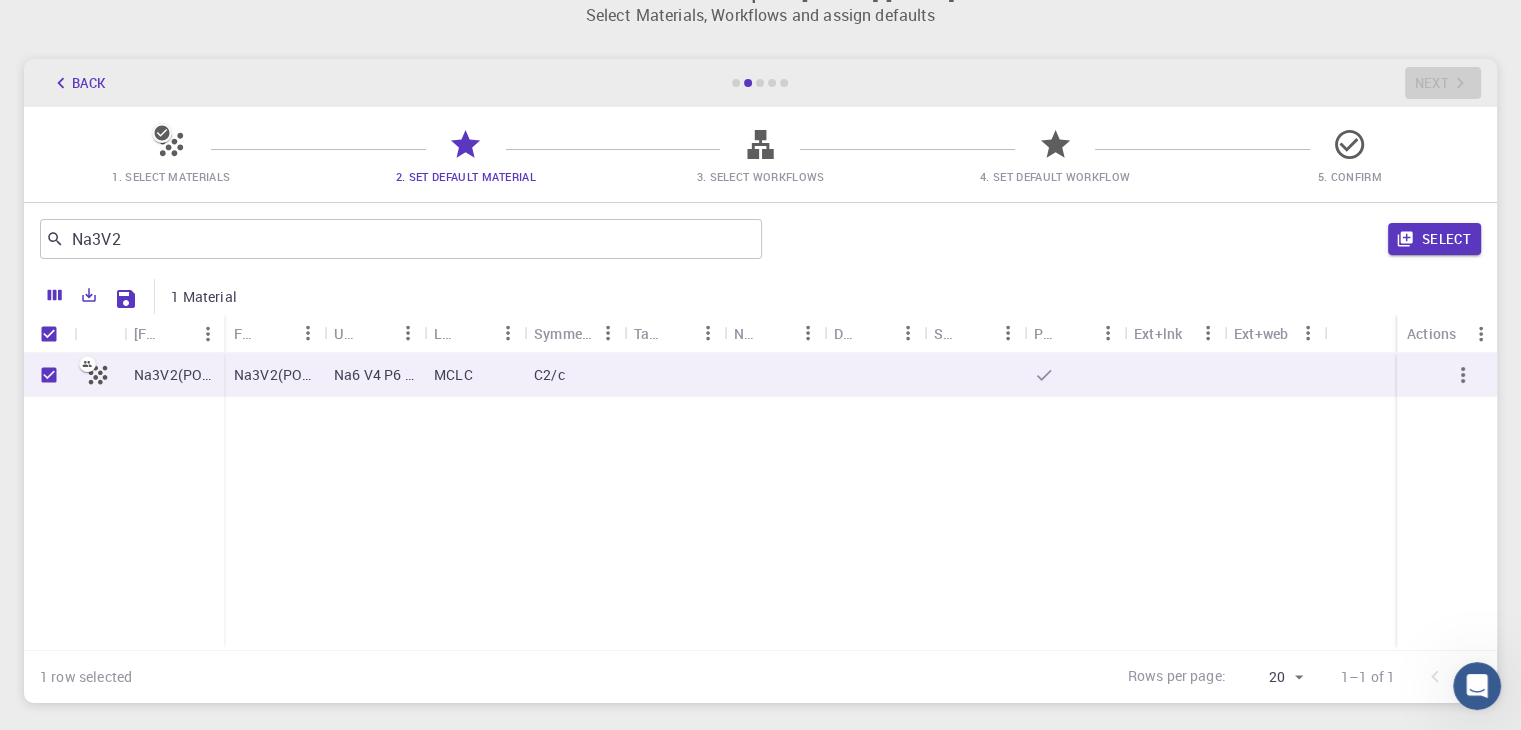 scroll, scrollTop: 0, scrollLeft: 0, axis: both 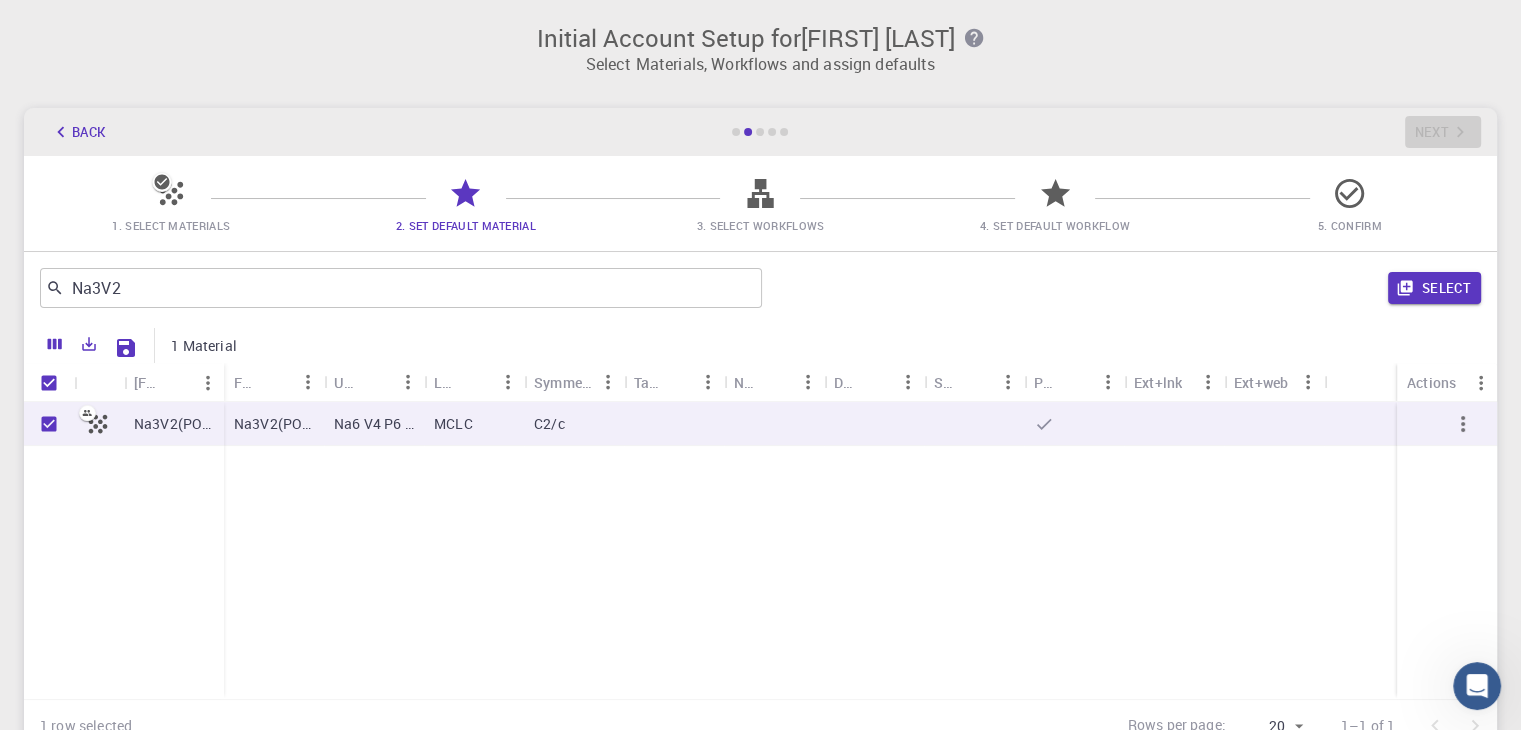 click 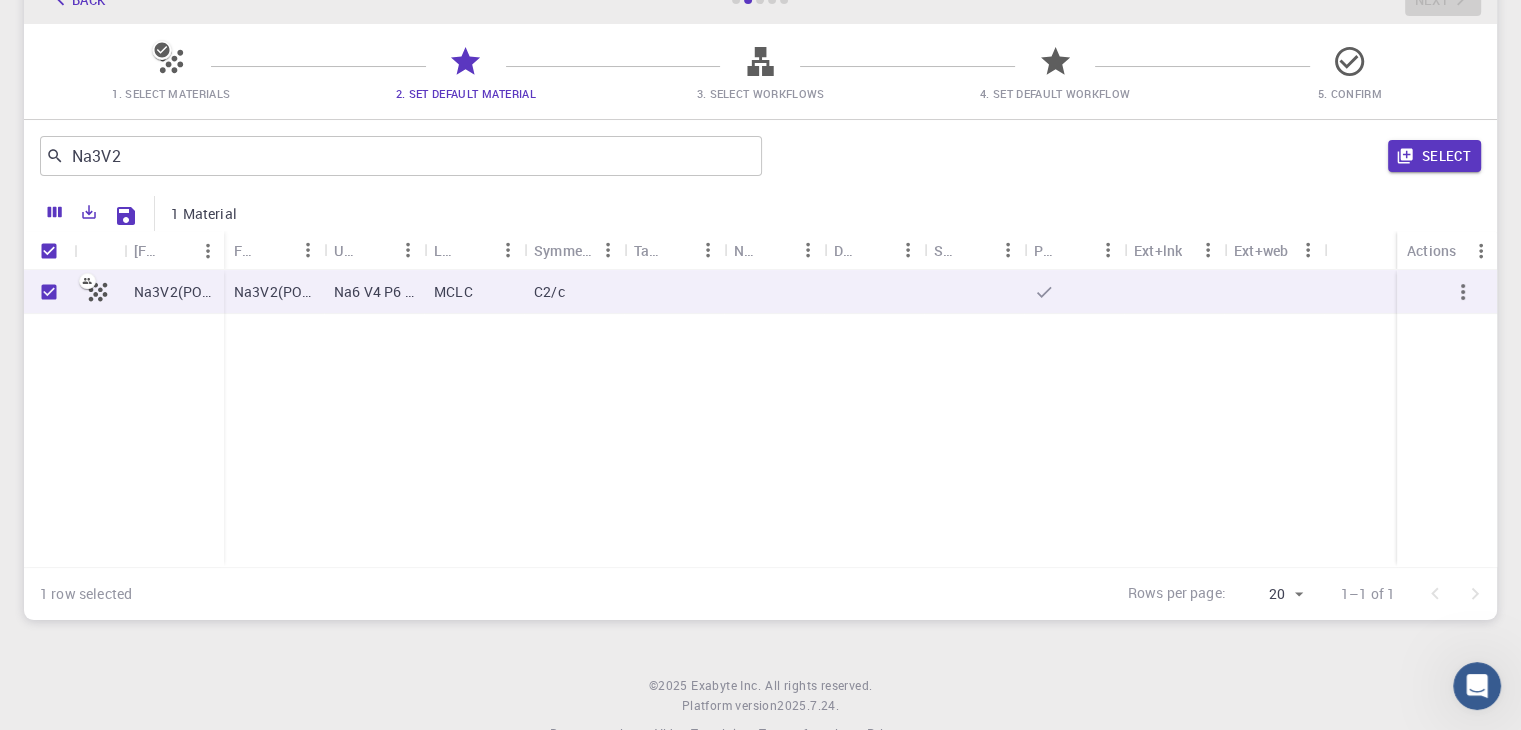 scroll, scrollTop: 178, scrollLeft: 0, axis: vertical 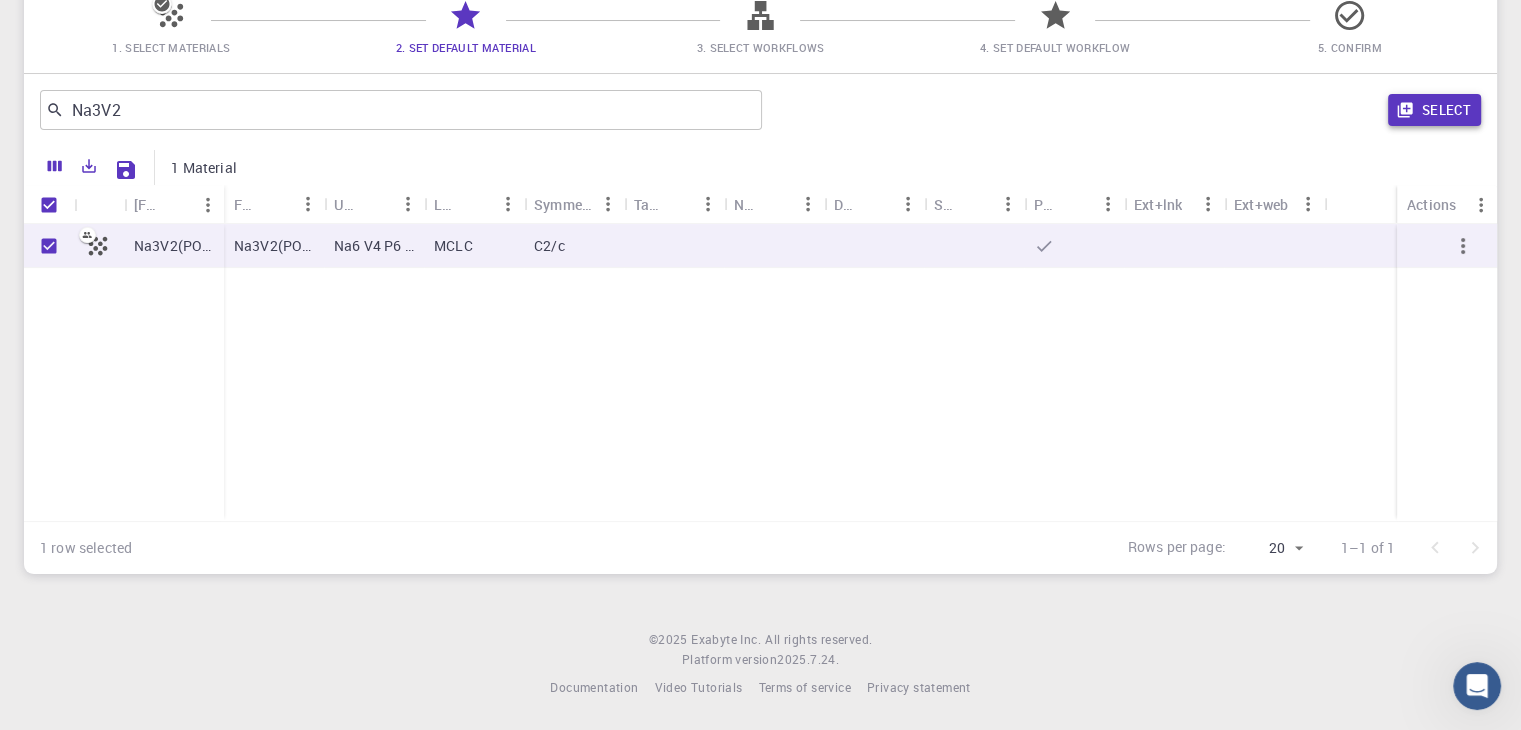 click on "Select" at bounding box center (1434, 110) 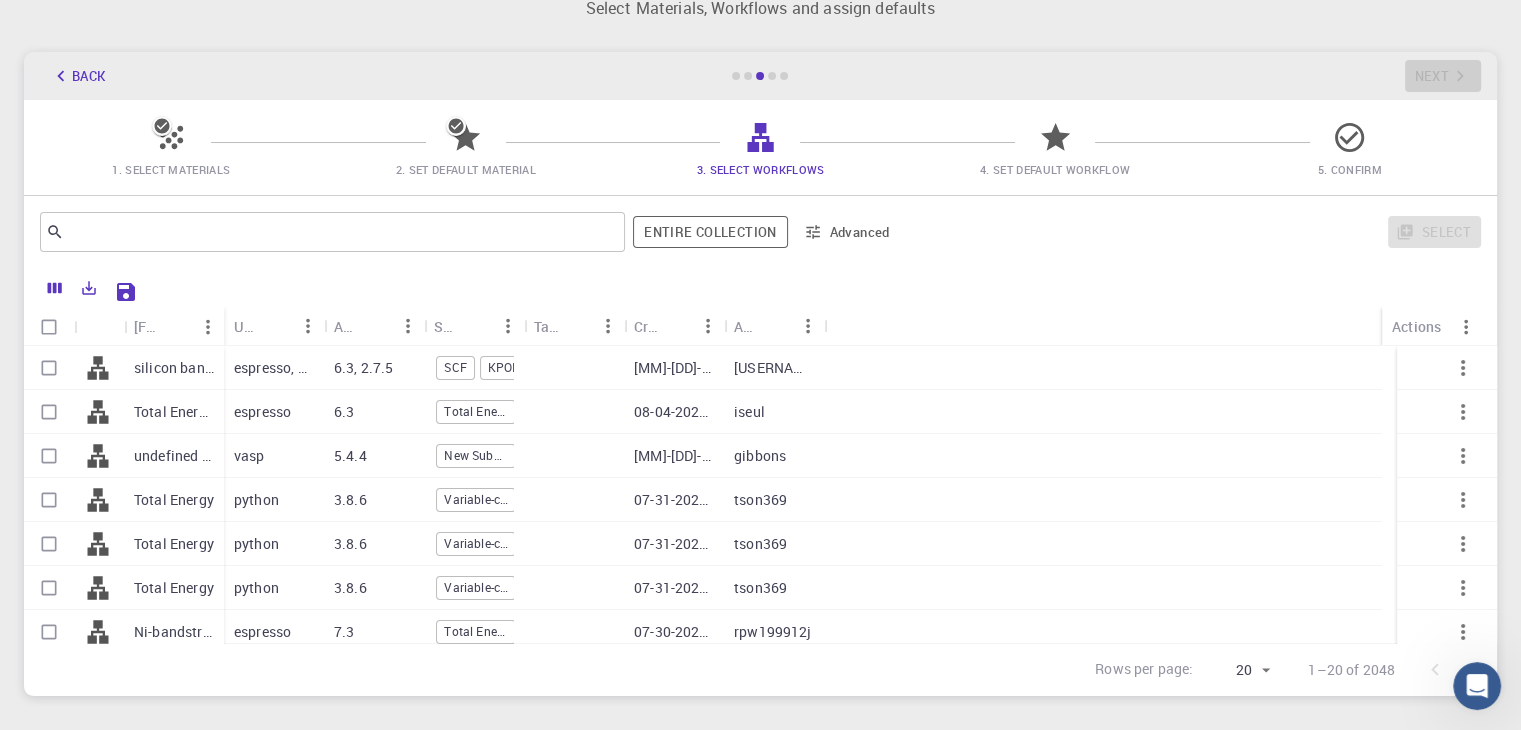scroll, scrollTop: 0, scrollLeft: 0, axis: both 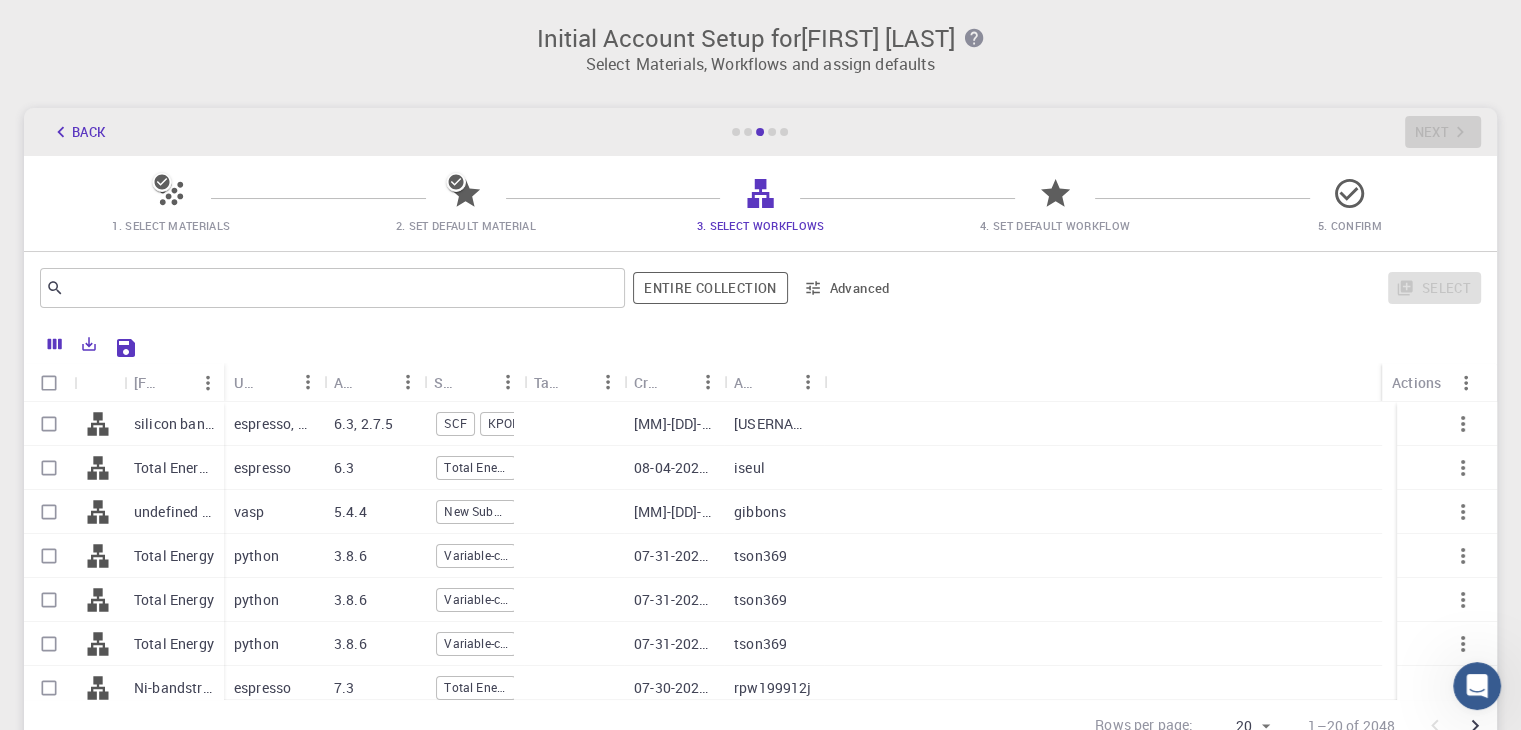 drag, startPoint x: 224, startPoint y: 384, endPoint x: 284, endPoint y: 385, distance: 60.00833 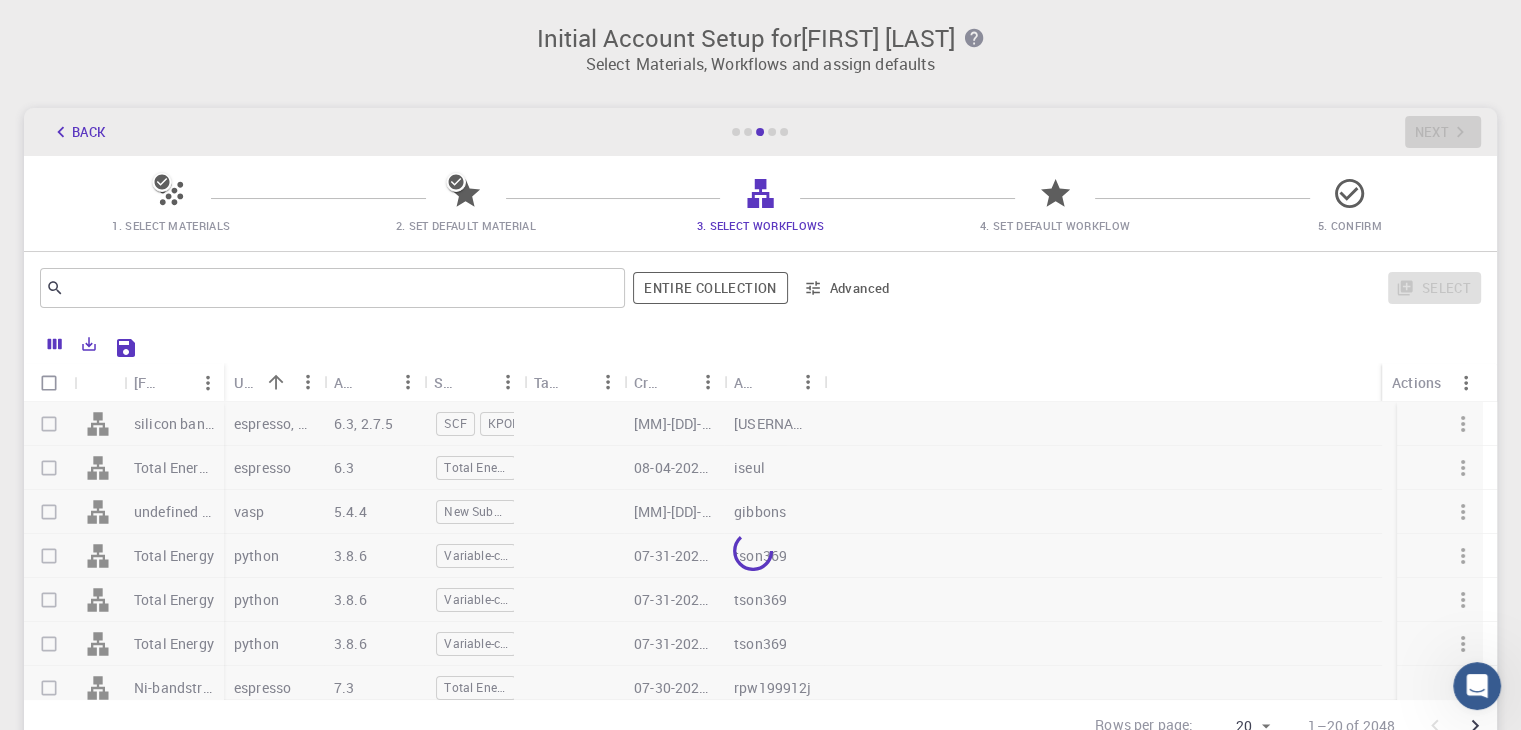 click at bounding box center (753, 550) 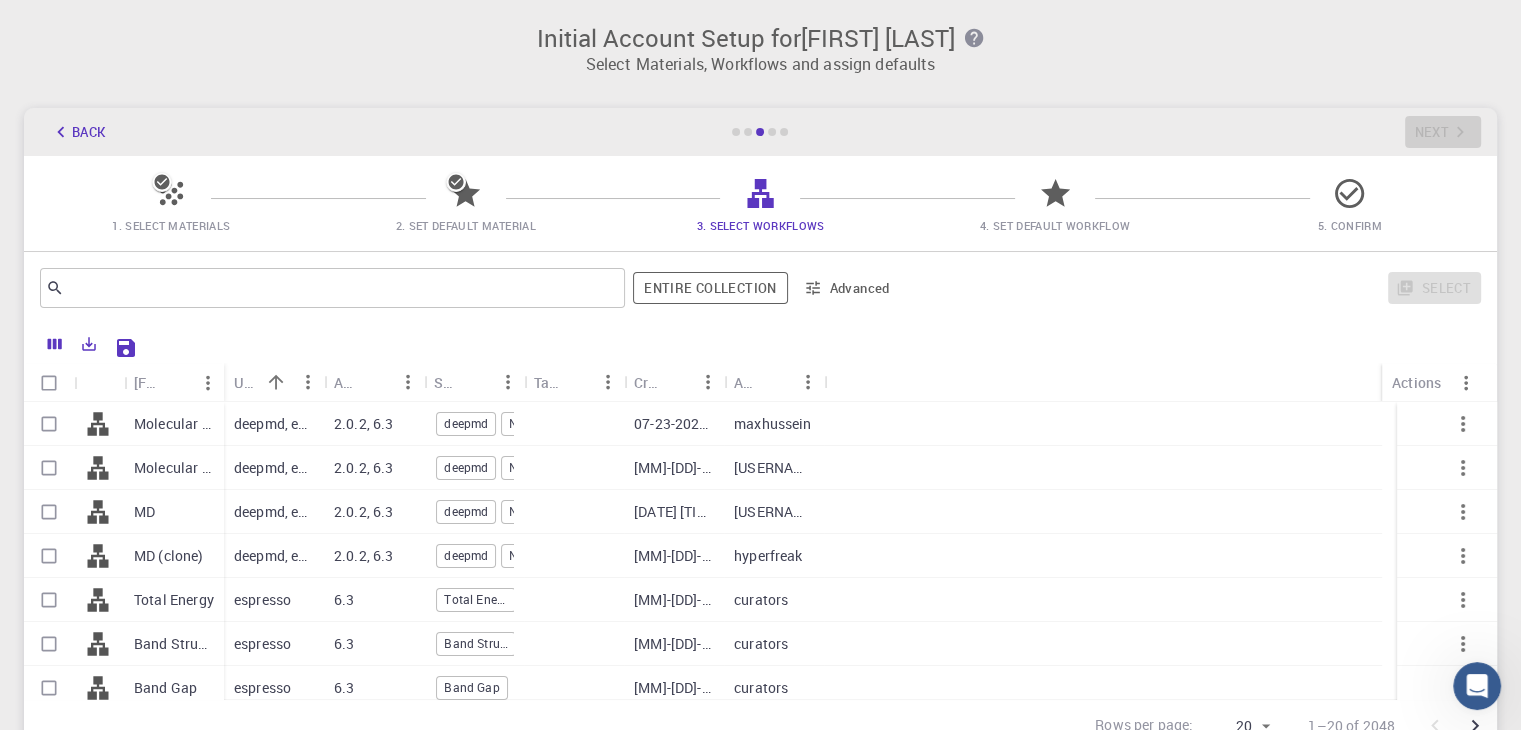 click on "Molecular dynamic (clone)" at bounding box center (174, 424) 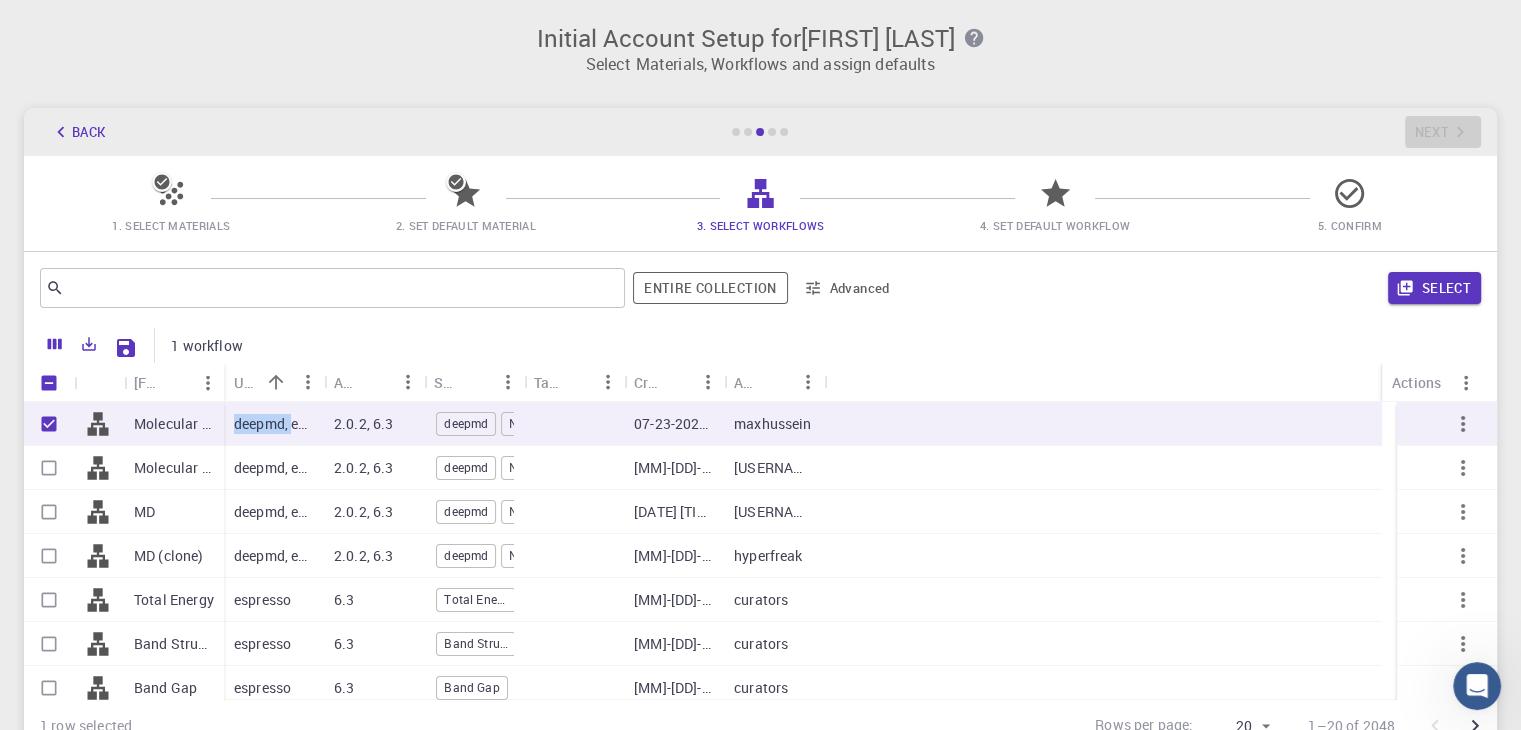 drag, startPoint x: 228, startPoint y: 429, endPoint x: 296, endPoint y: 429, distance: 68 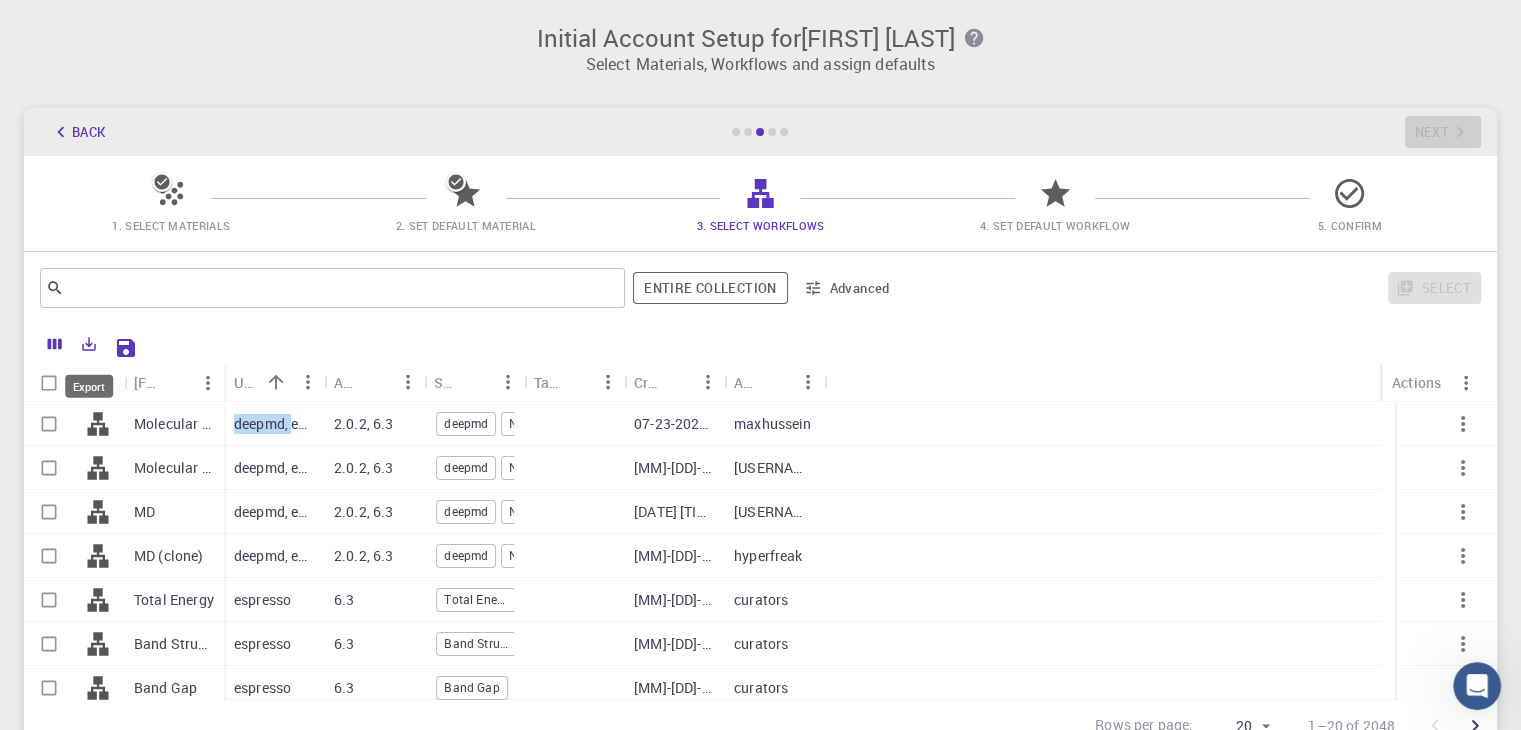 click 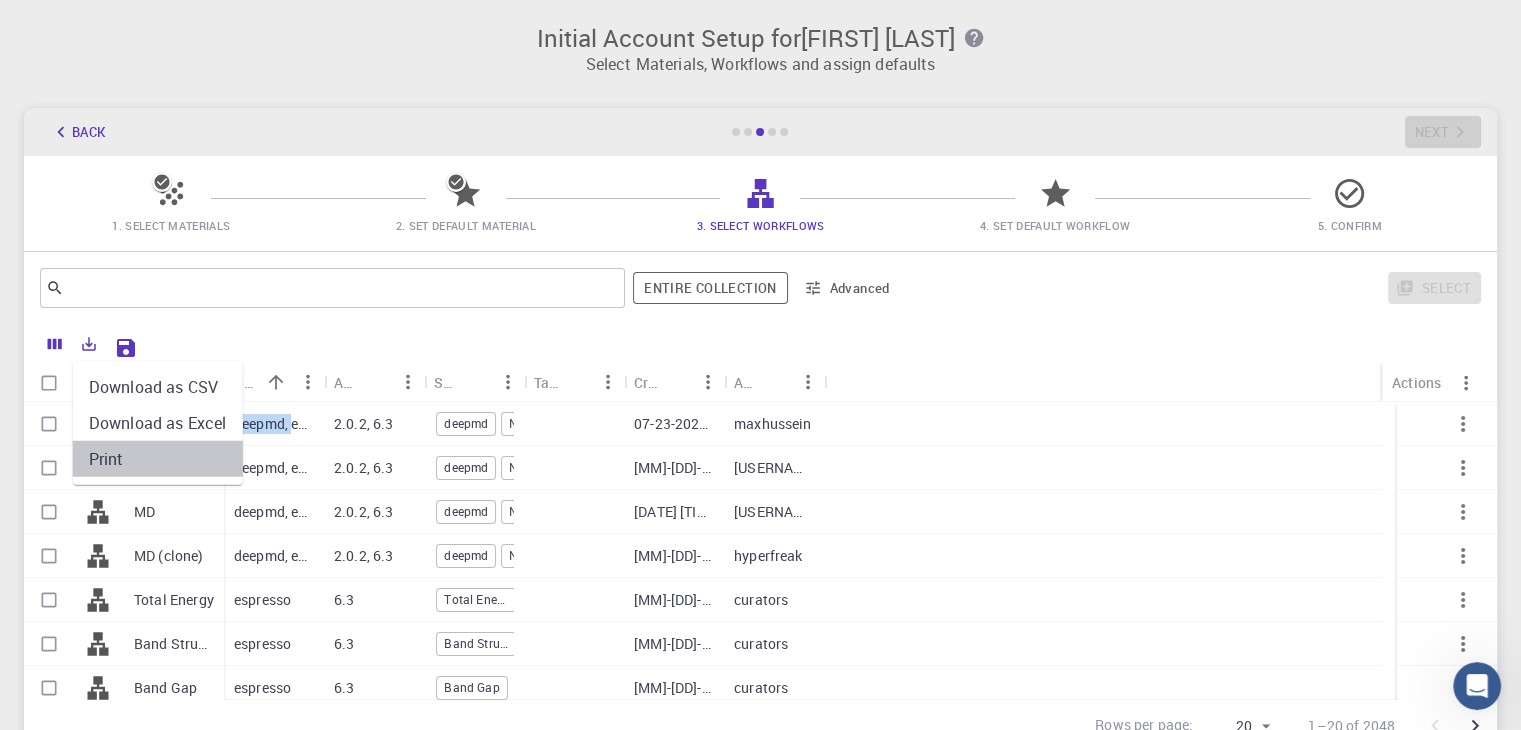 click on "Print" at bounding box center (158, 459) 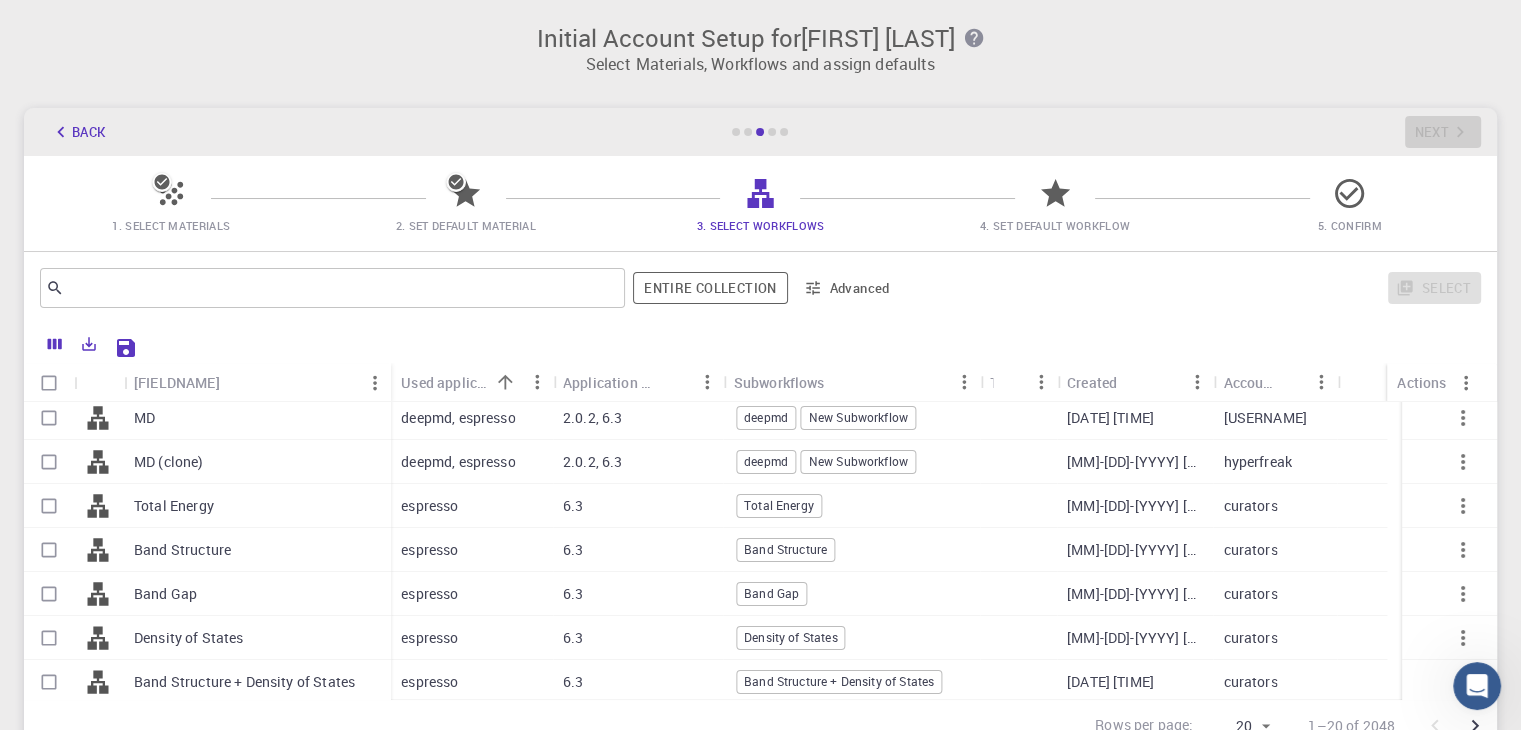 scroll, scrollTop: 100, scrollLeft: 0, axis: vertical 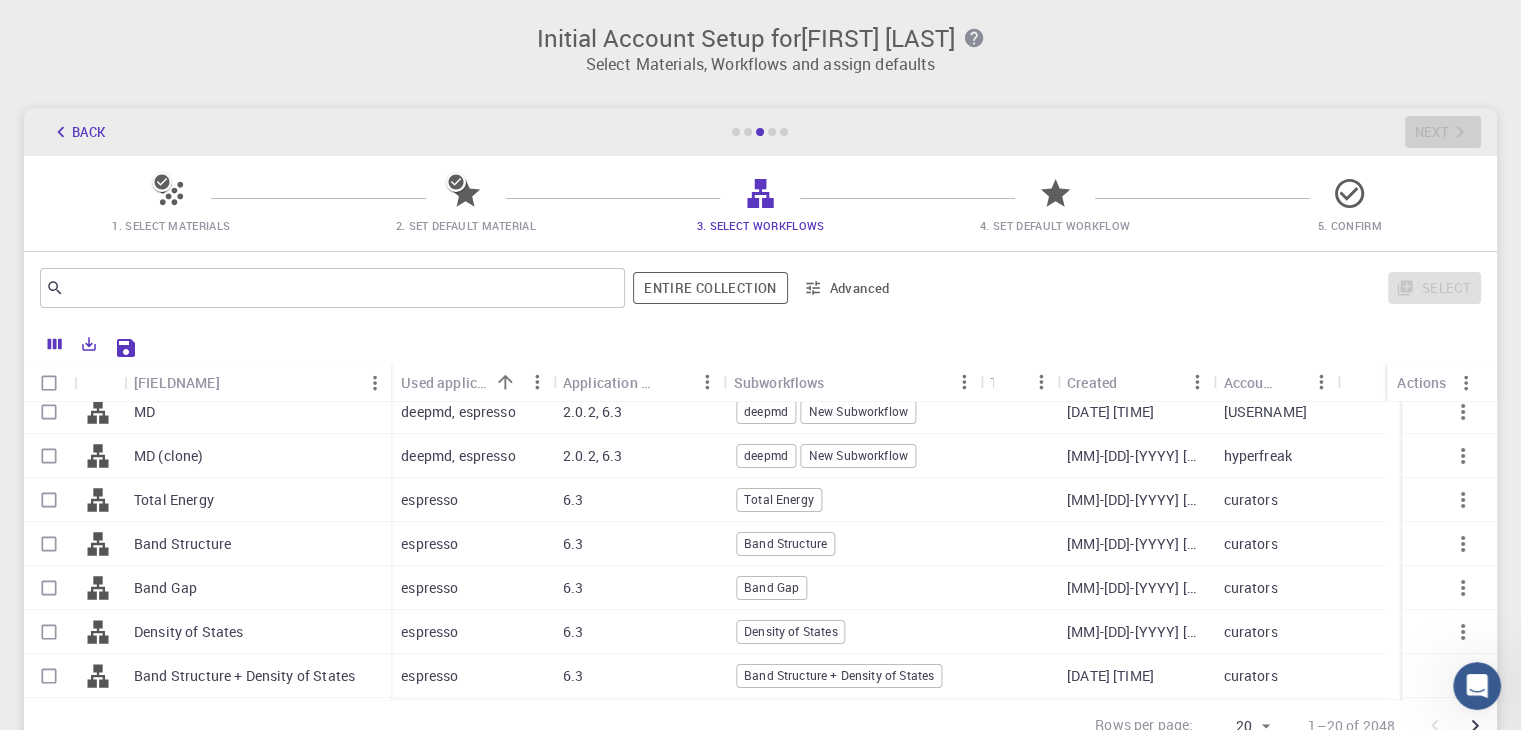 click at bounding box center (49, 500) 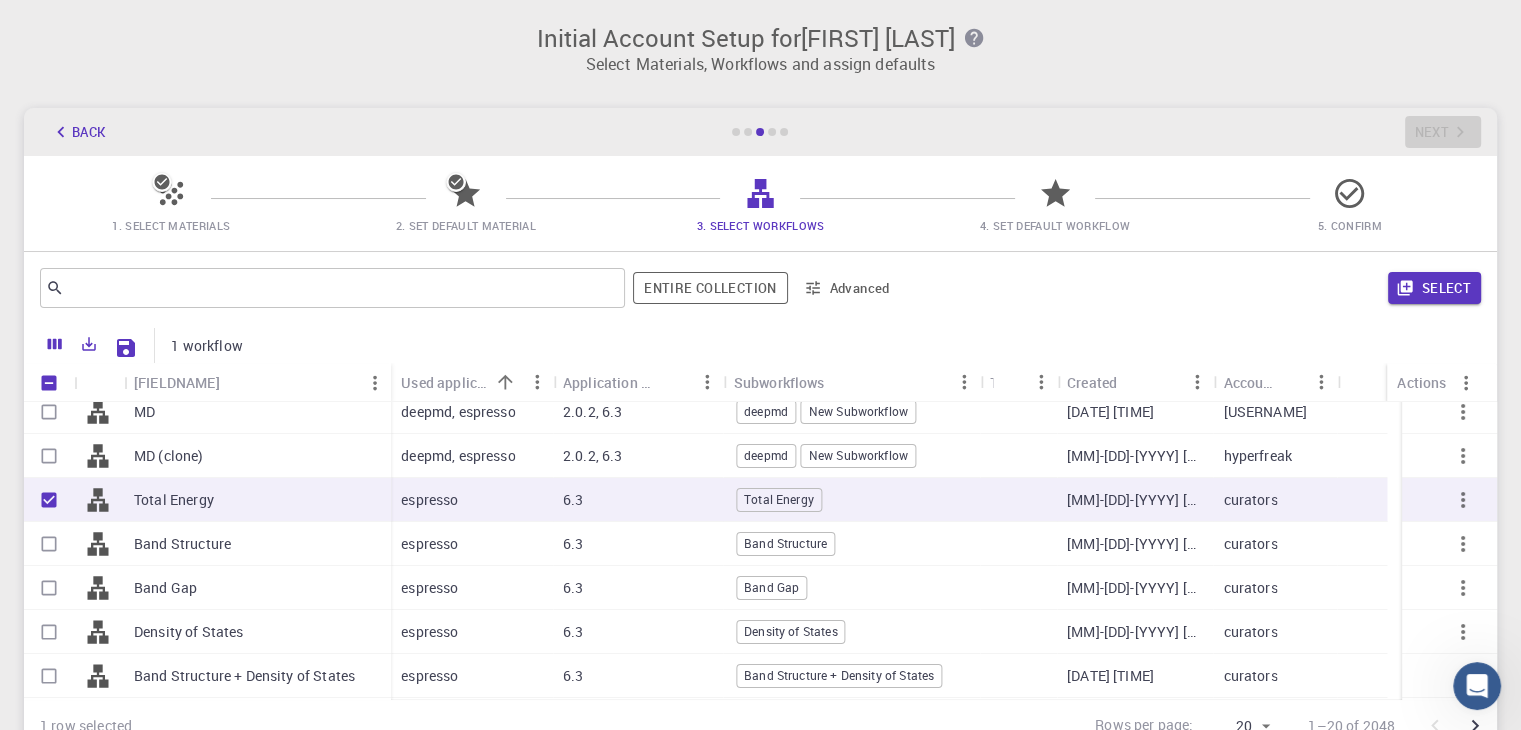 click at bounding box center (49, 544) 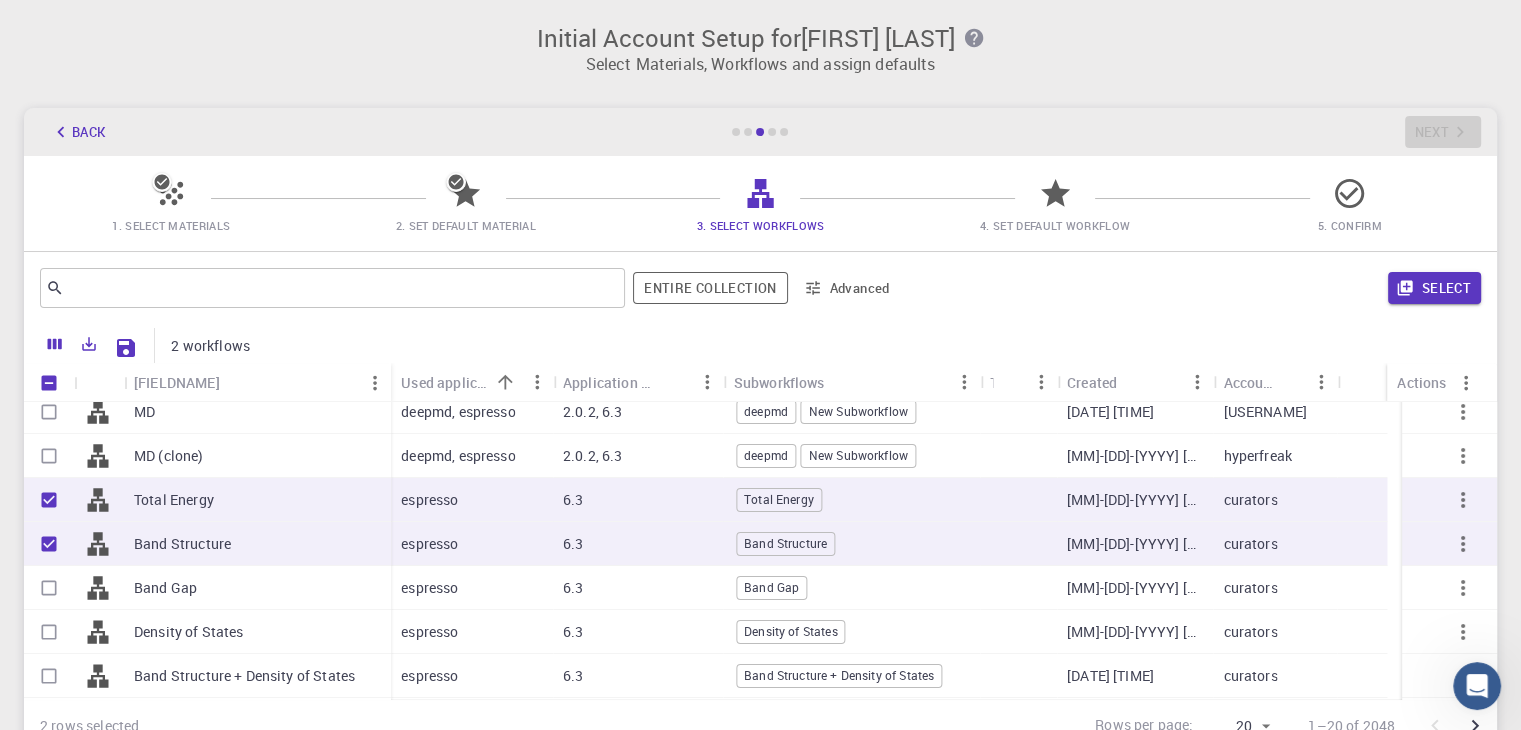 click at bounding box center [49, 588] 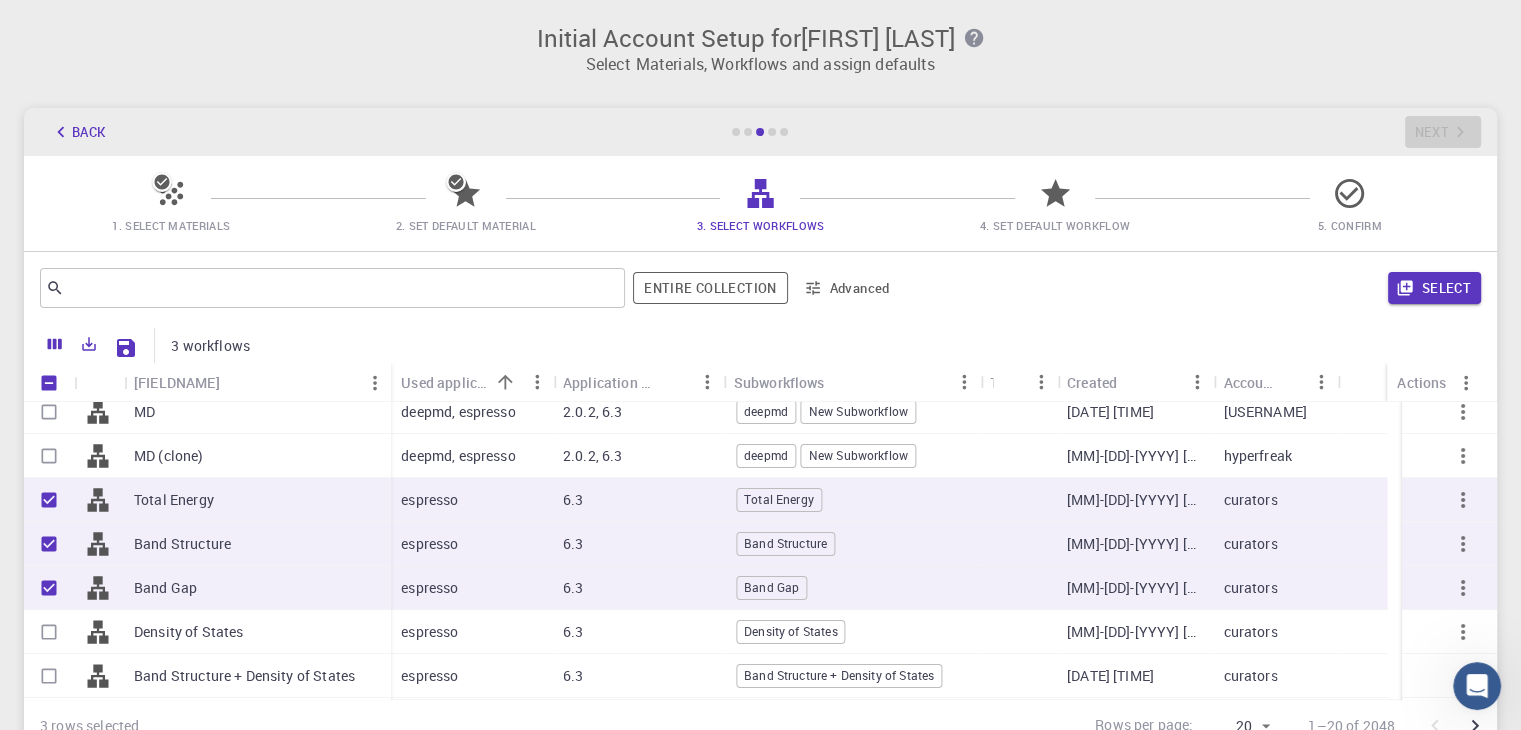click at bounding box center (49, 632) 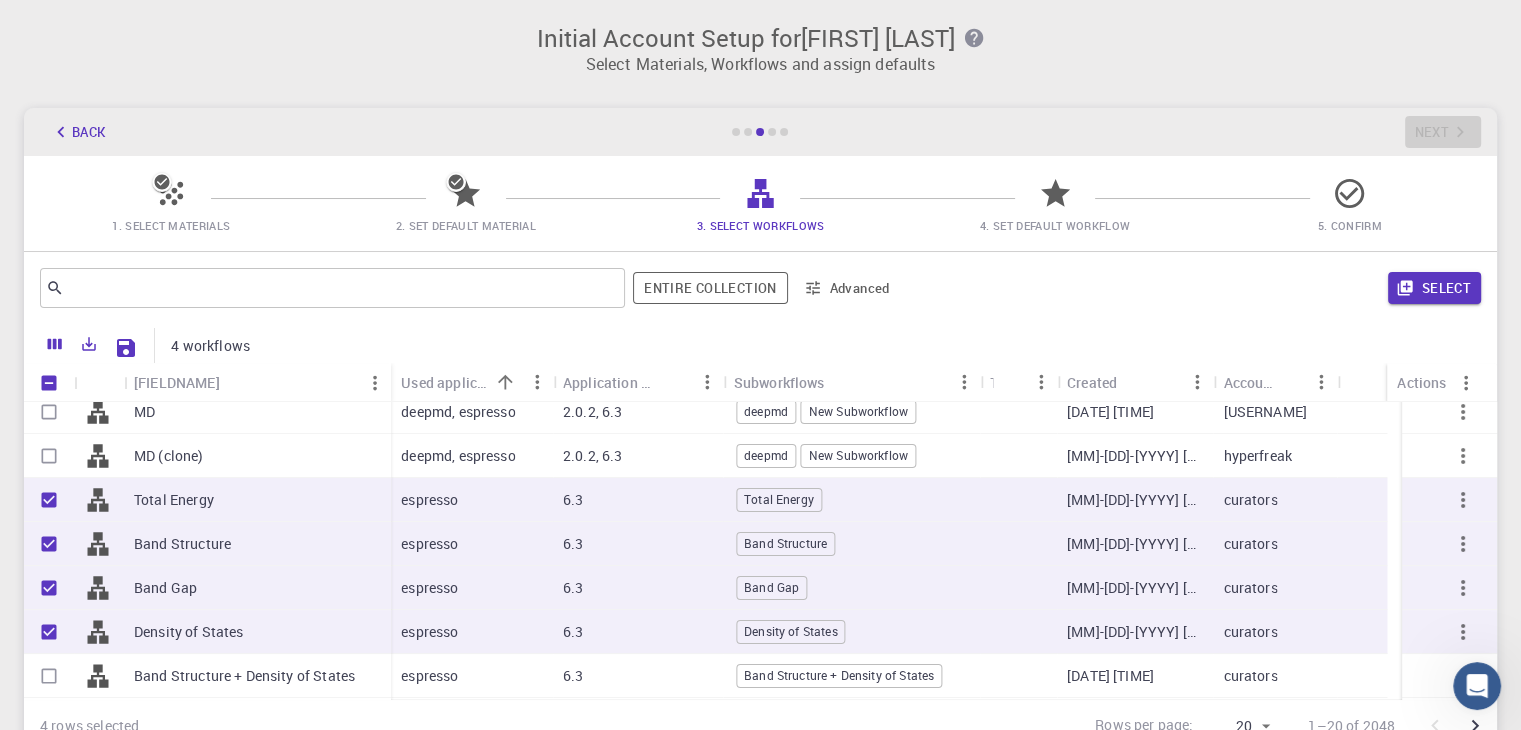 click at bounding box center (49, 676) 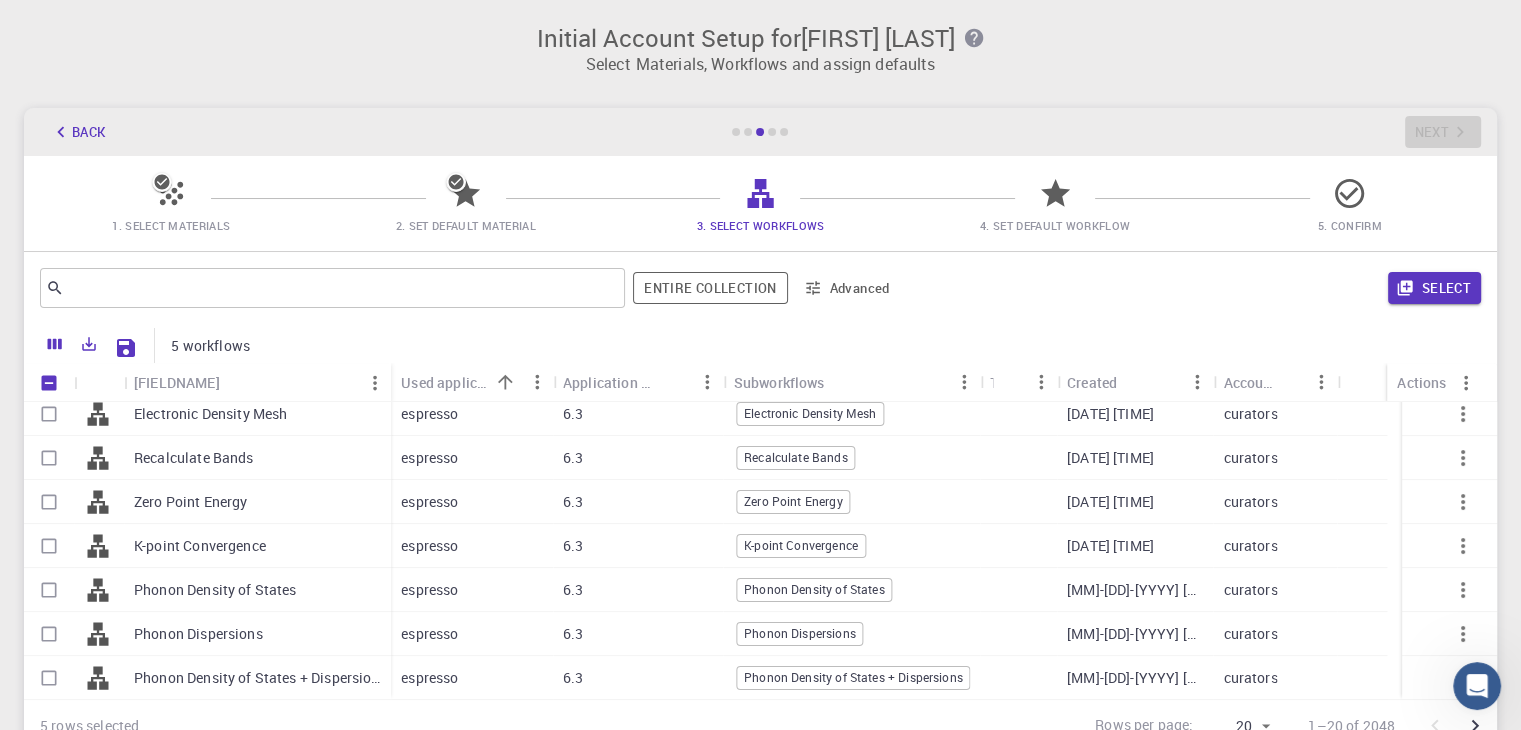 scroll, scrollTop: 500, scrollLeft: 0, axis: vertical 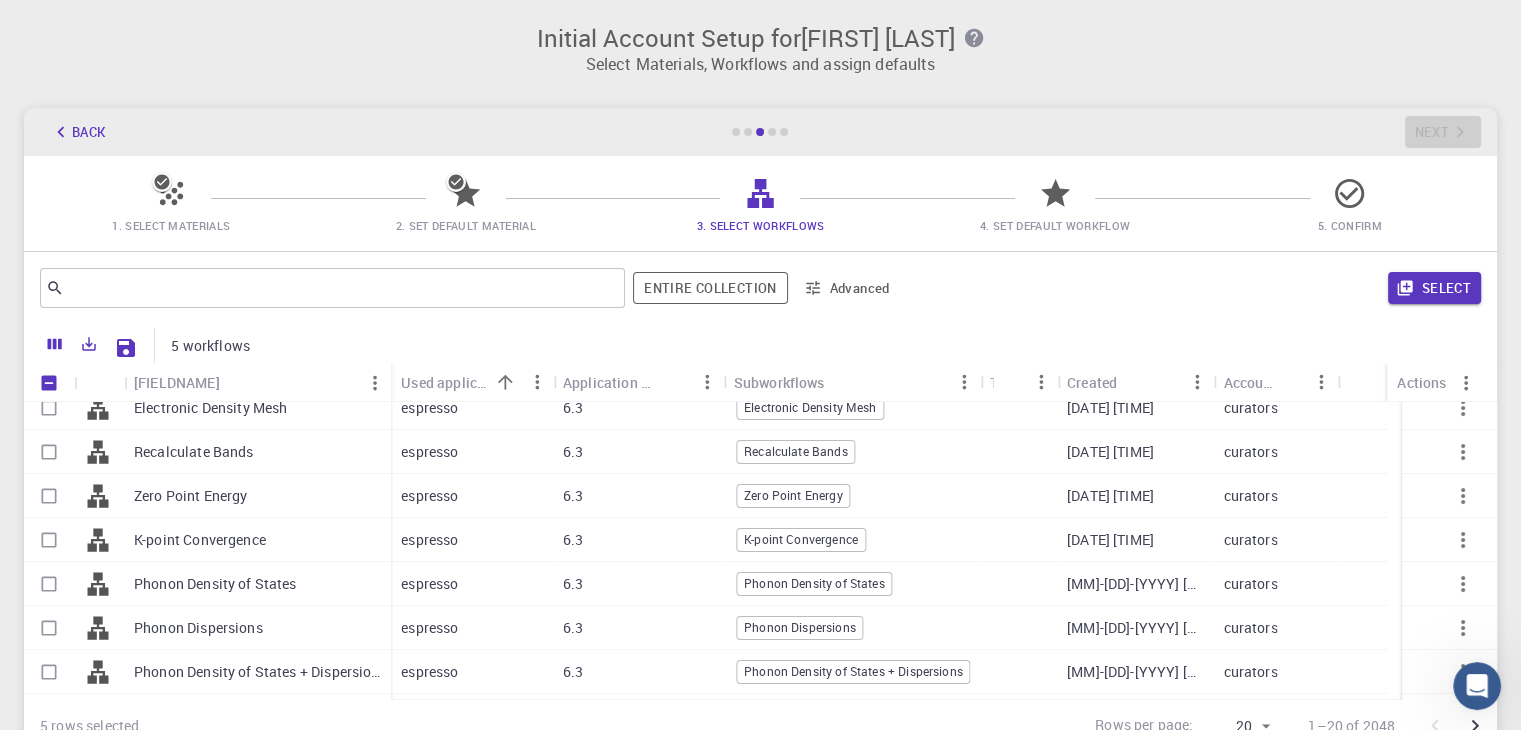click at bounding box center [49, 584] 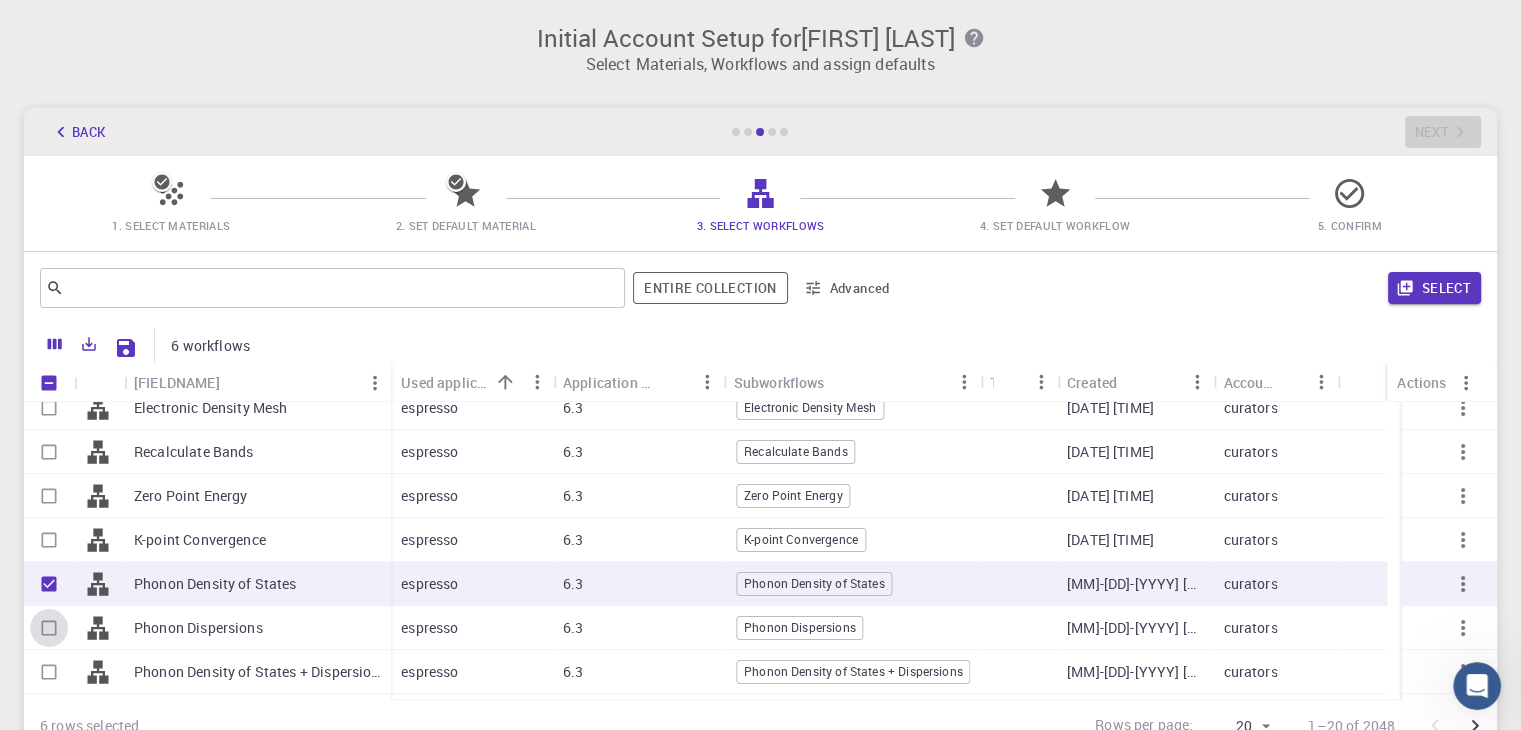 click at bounding box center (49, 628) 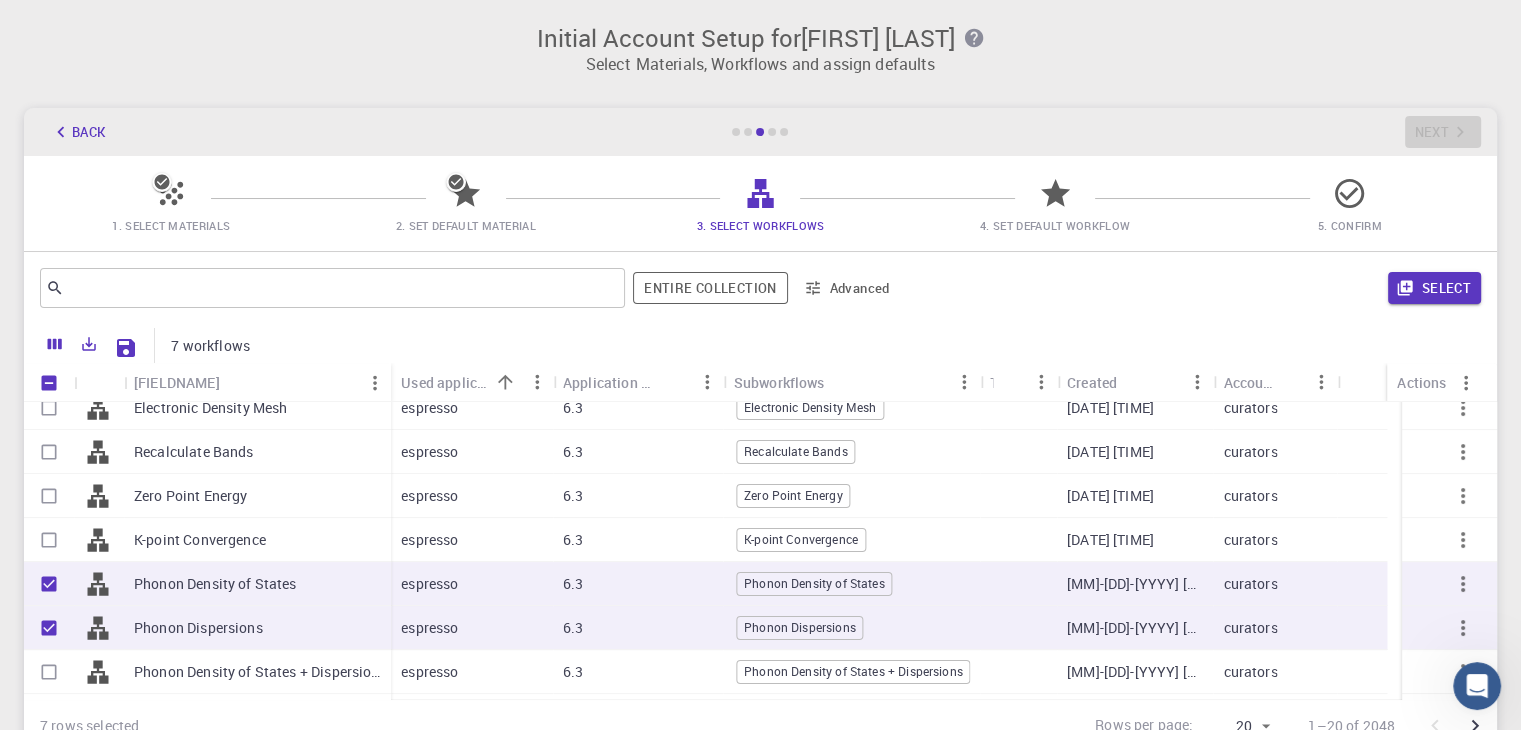 click at bounding box center (49, 540) 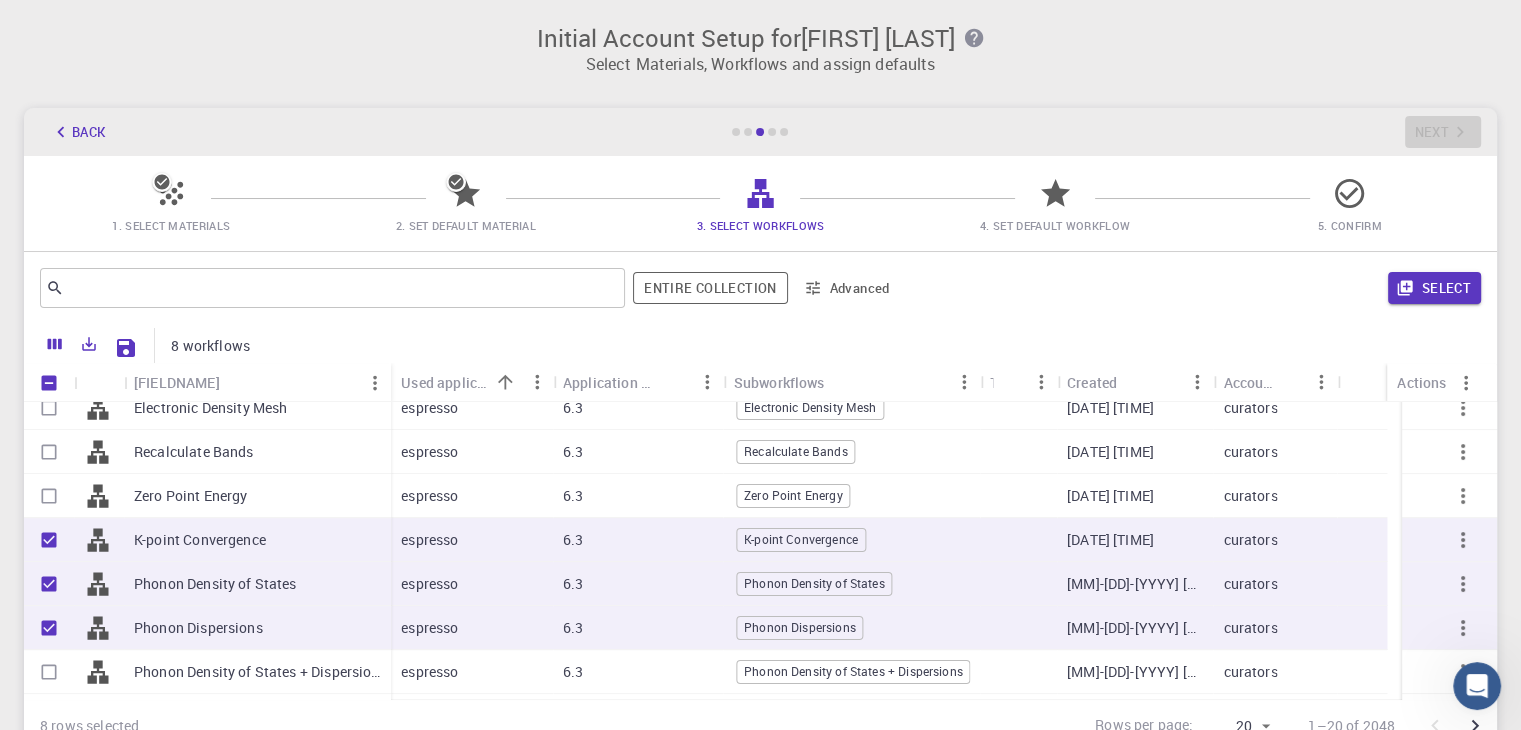 click at bounding box center [49, 496] 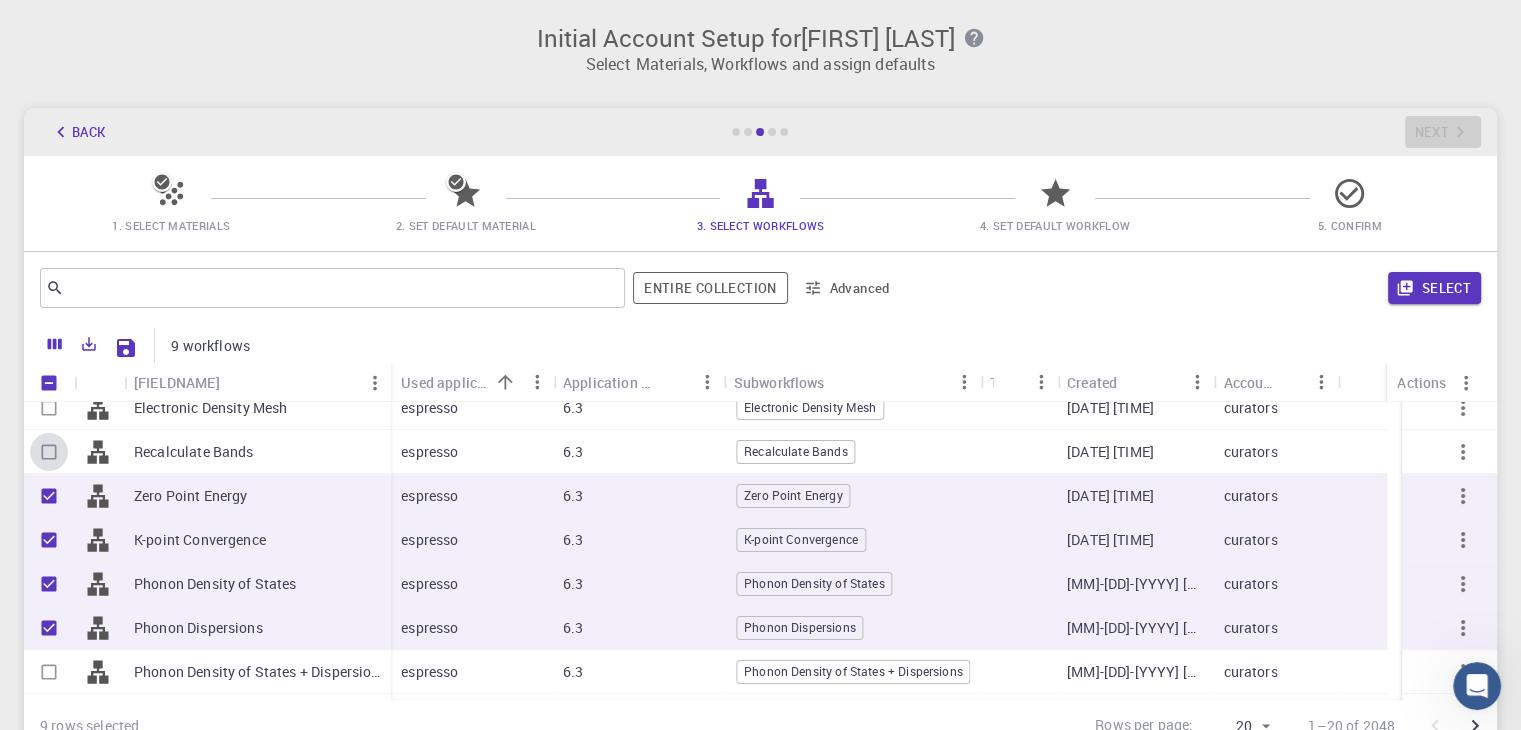click at bounding box center [49, 452] 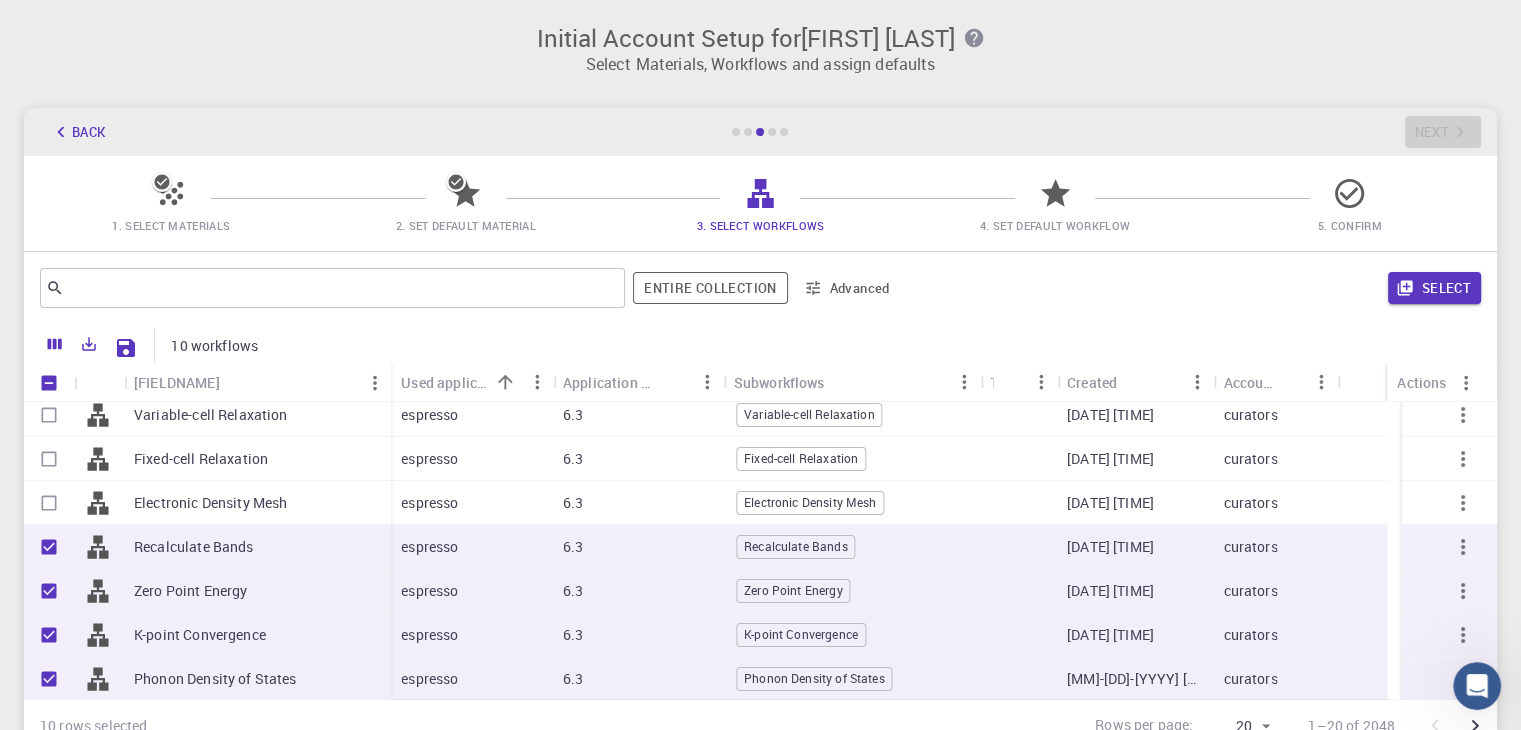 scroll, scrollTop: 400, scrollLeft: 0, axis: vertical 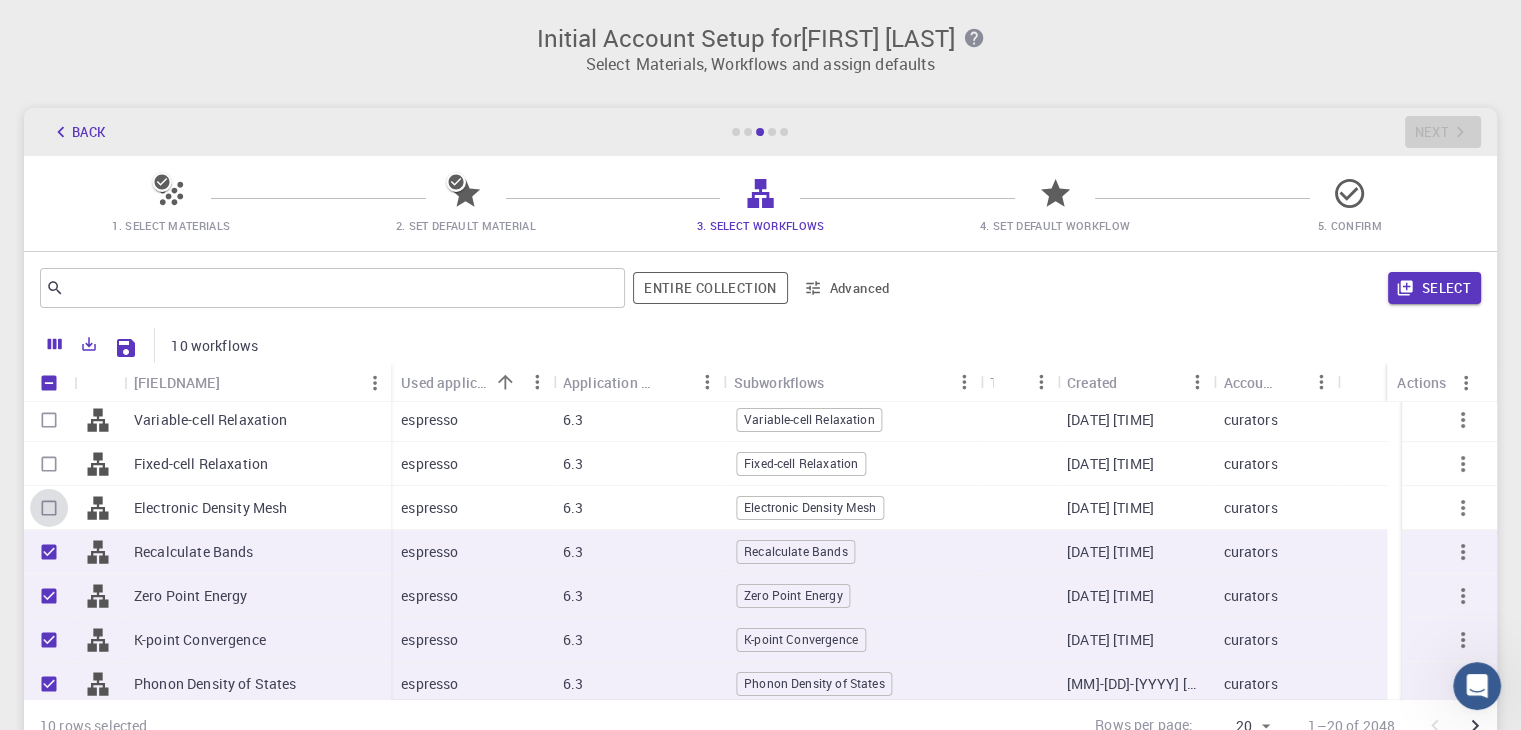 click at bounding box center [49, 508] 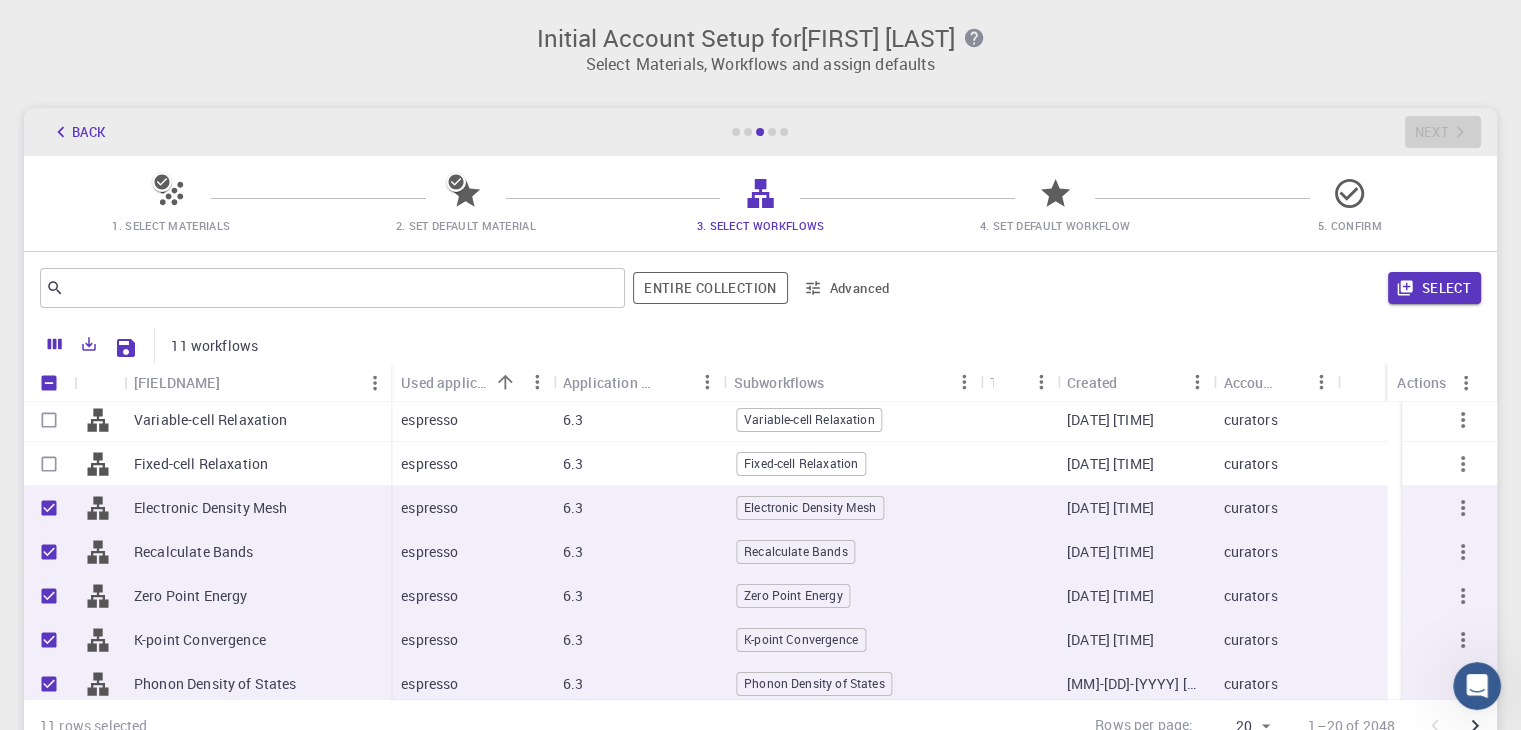 click at bounding box center [49, 464] 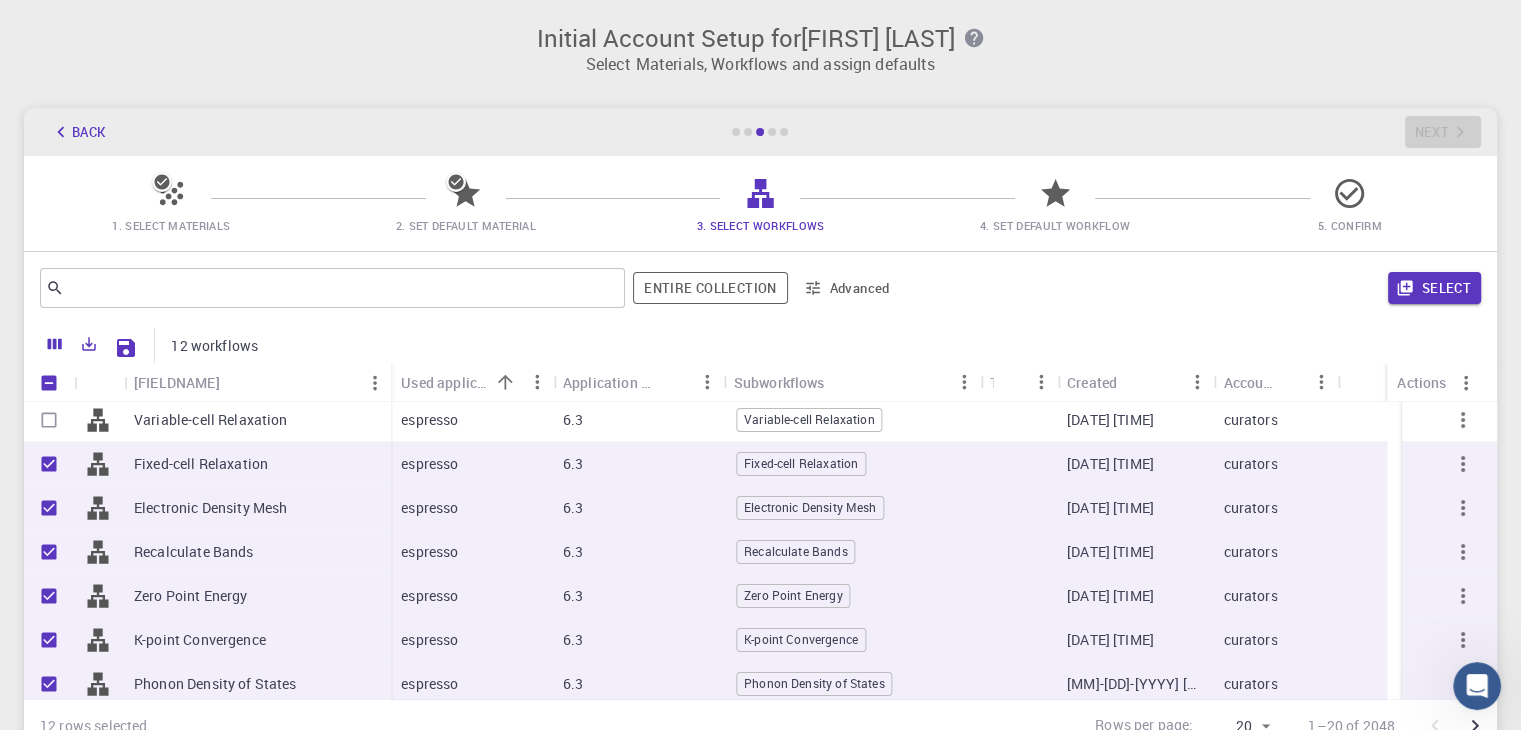 click at bounding box center (49, 420) 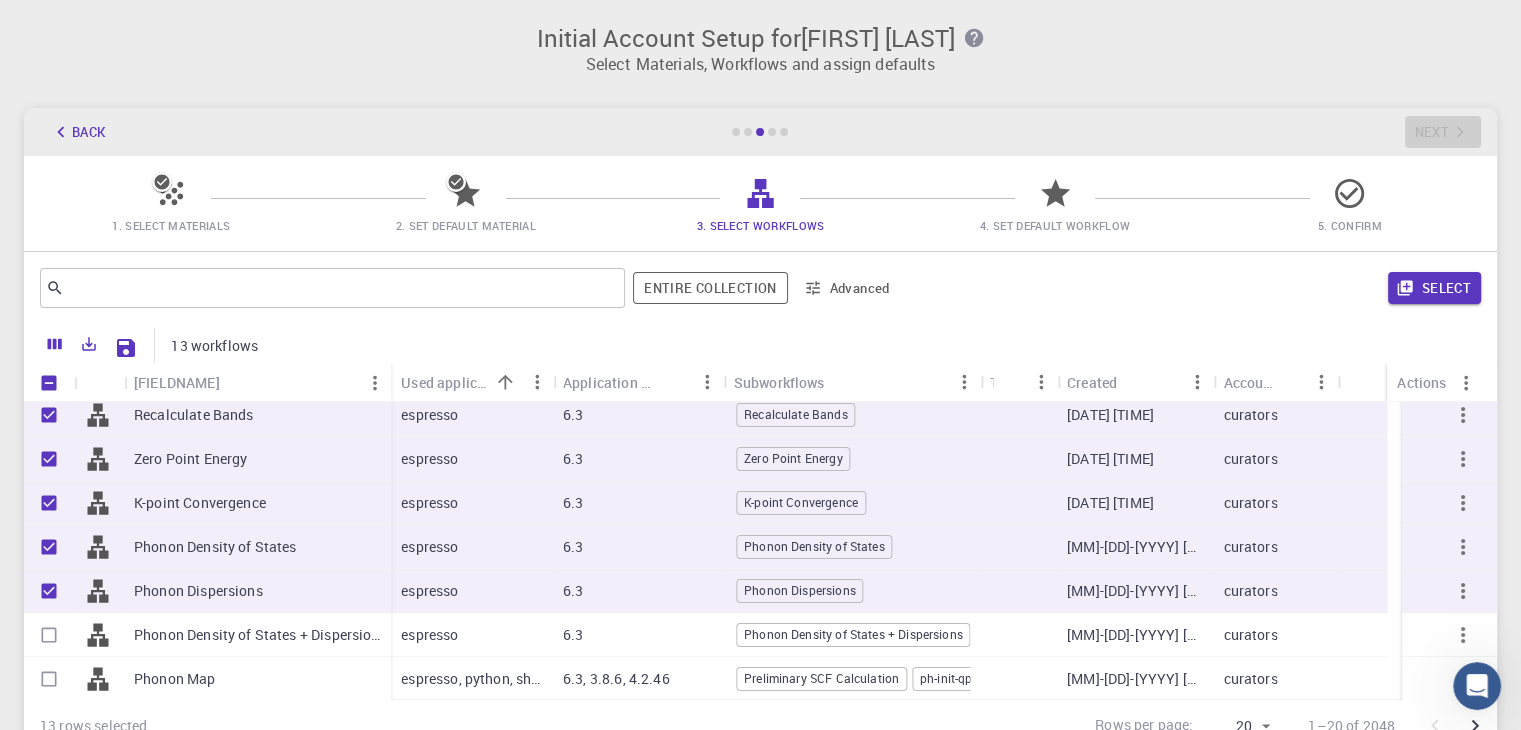 scroll, scrollTop: 582, scrollLeft: 0, axis: vertical 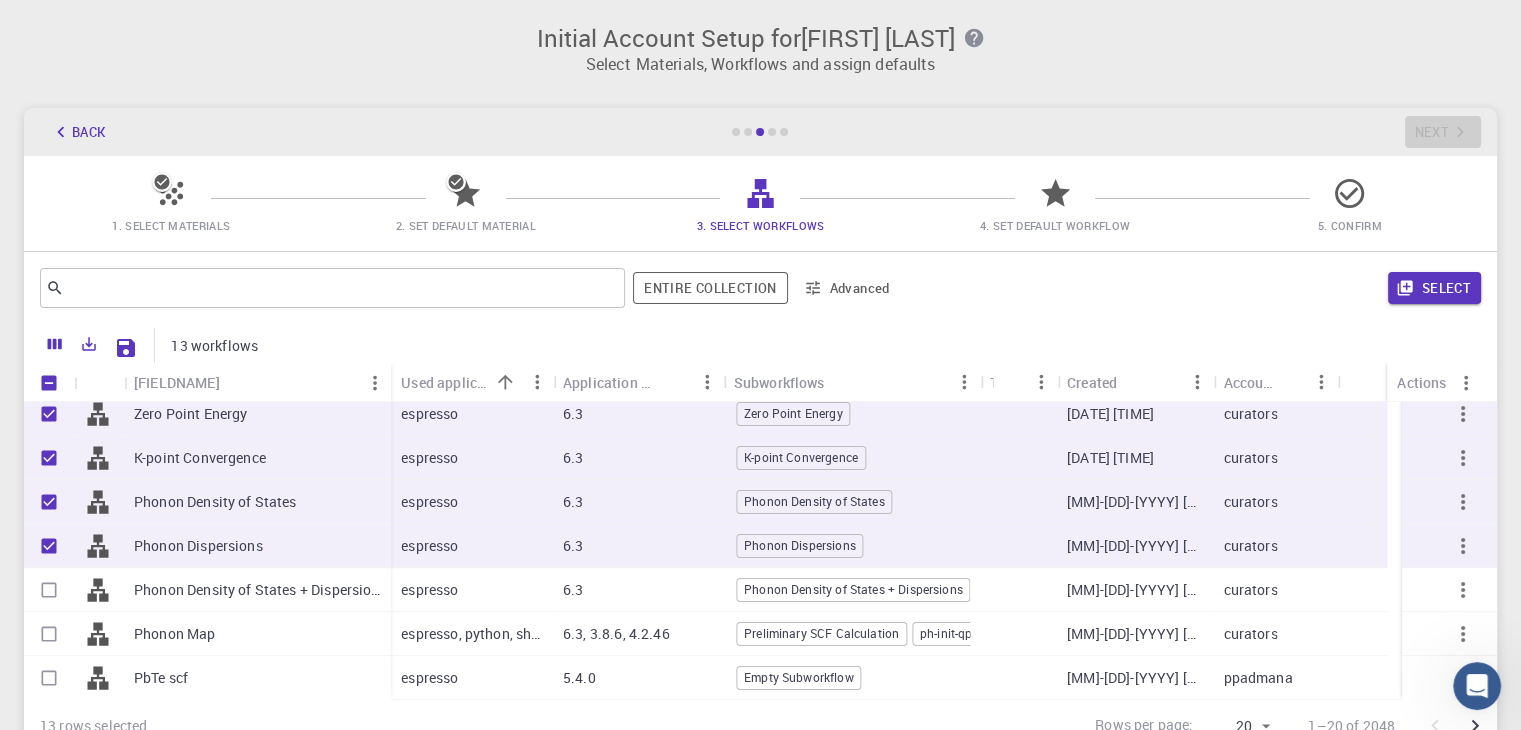 click at bounding box center (49, 590) 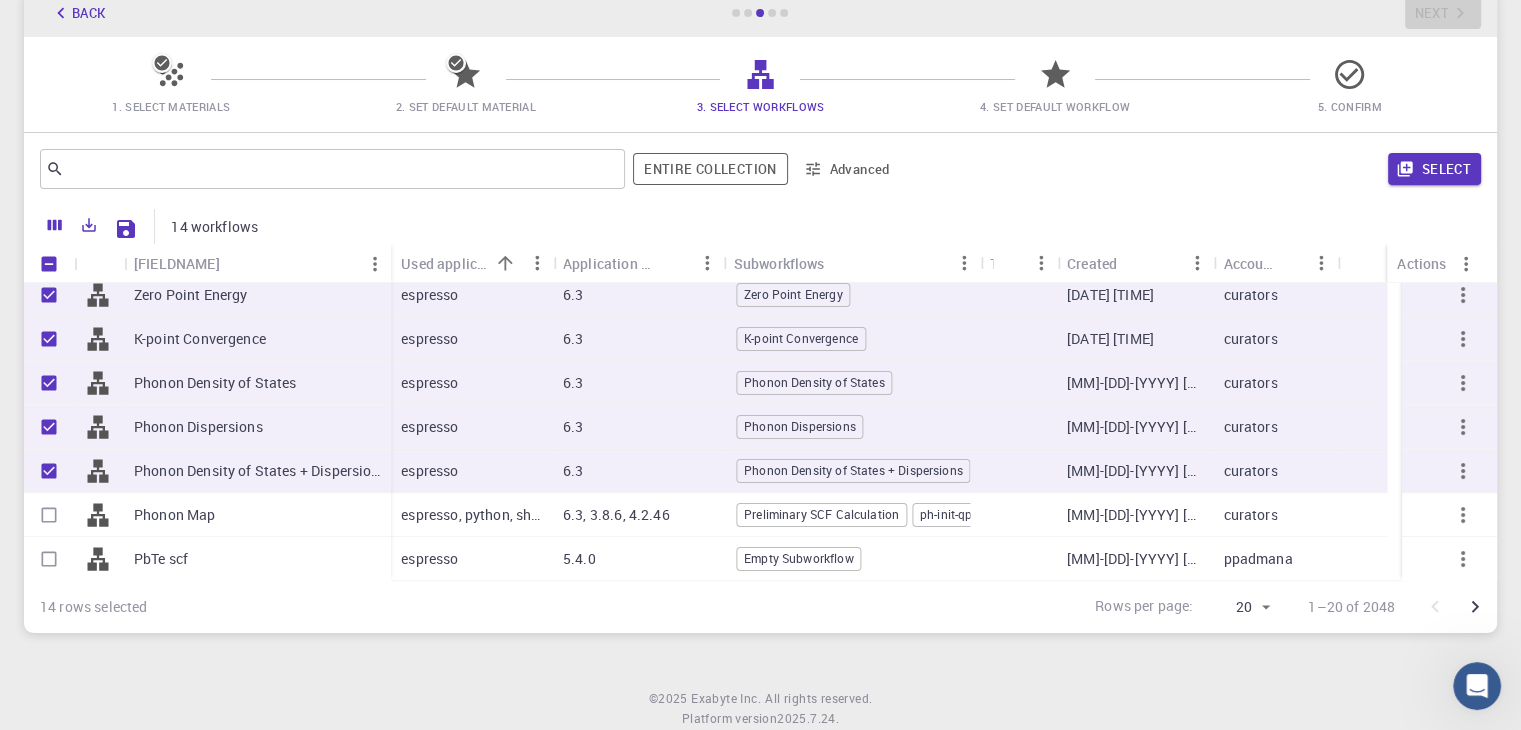 scroll, scrollTop: 0, scrollLeft: 0, axis: both 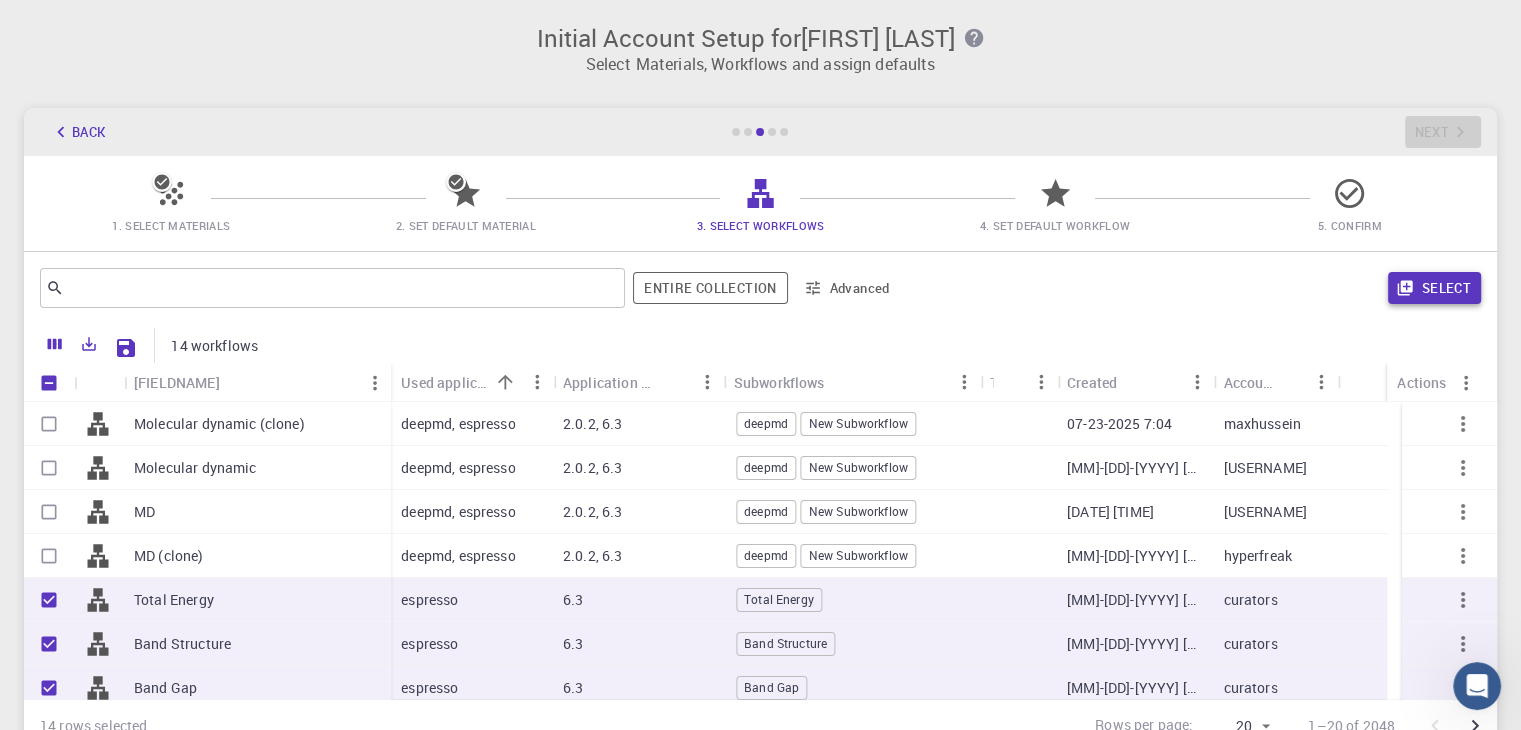 click on "Select" at bounding box center [1434, 288] 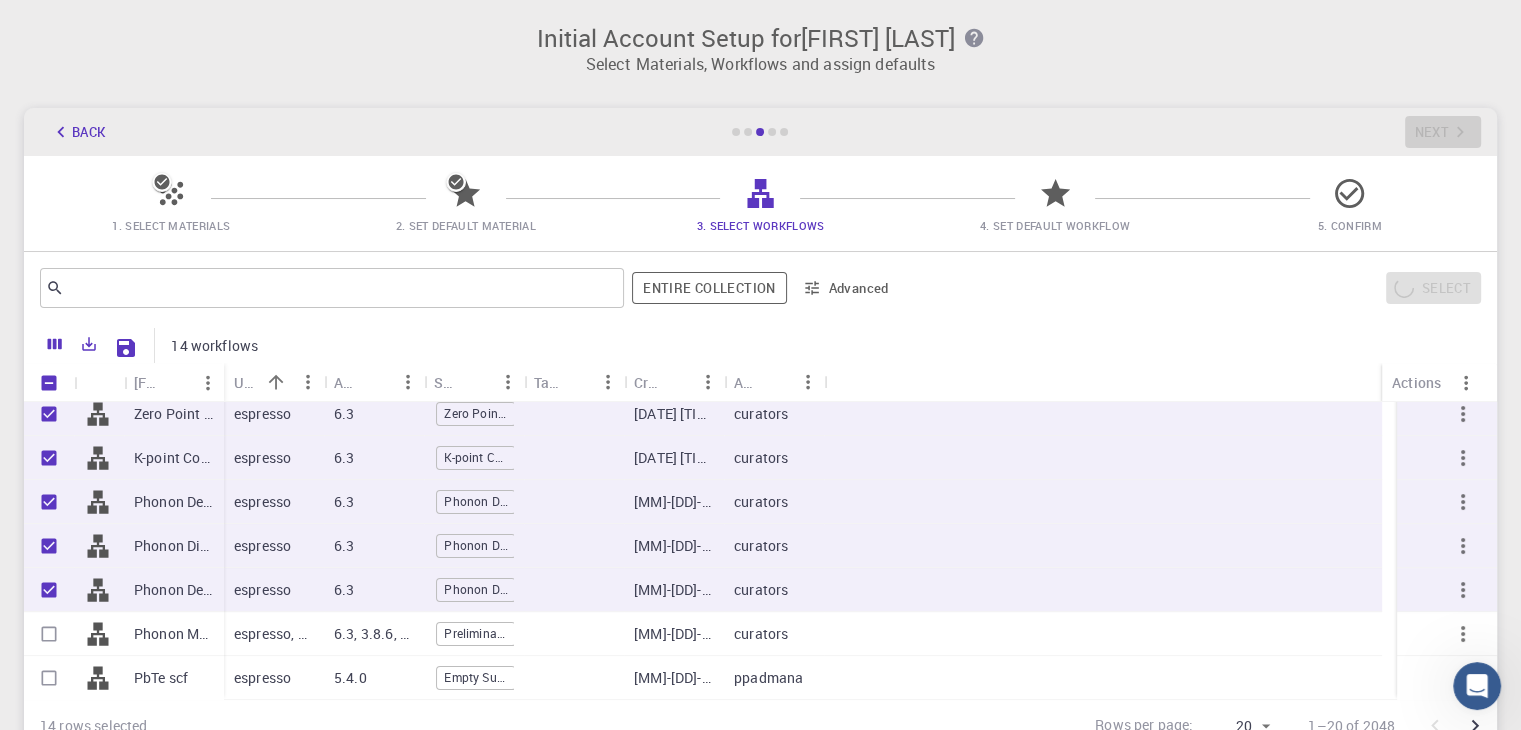 scroll, scrollTop: 0, scrollLeft: 0, axis: both 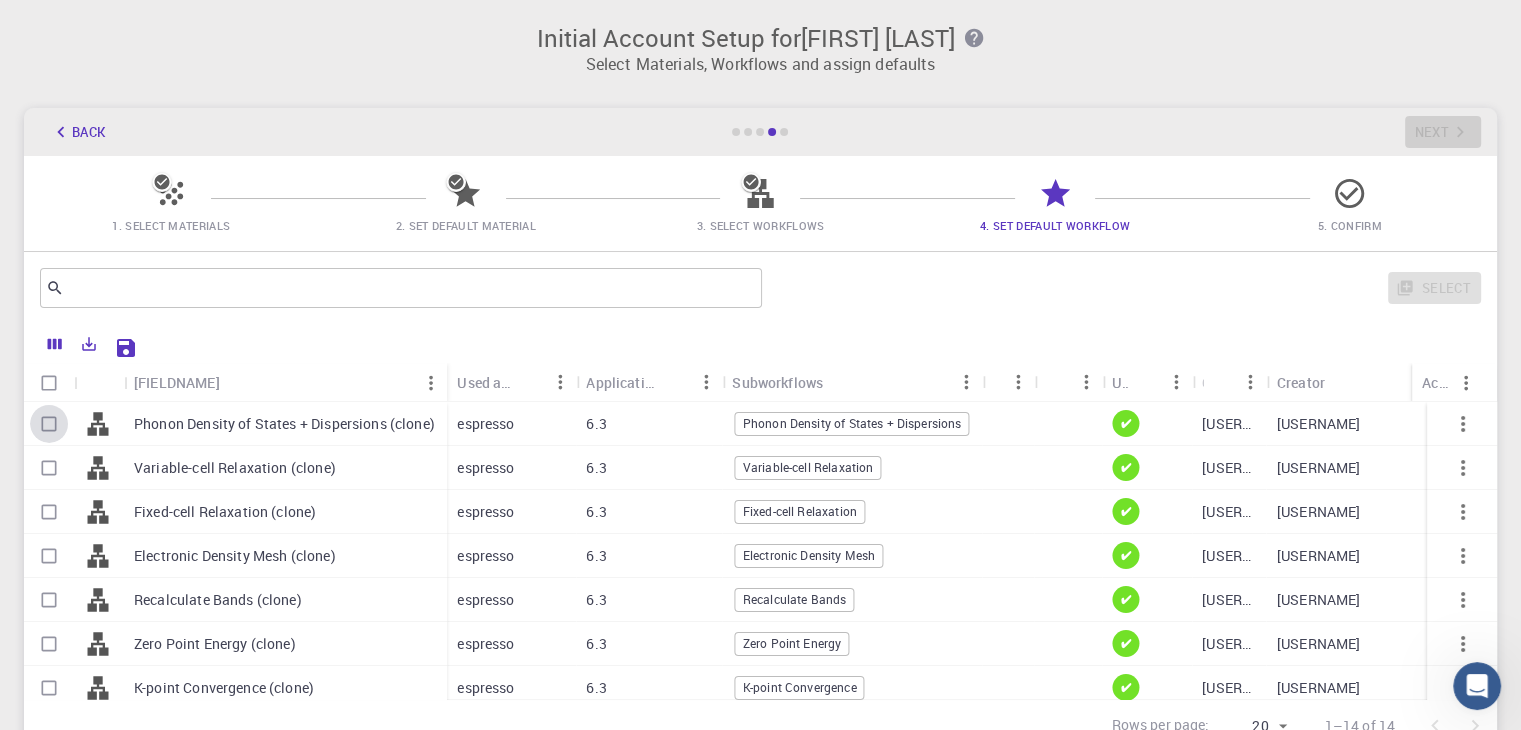 click at bounding box center (49, 424) 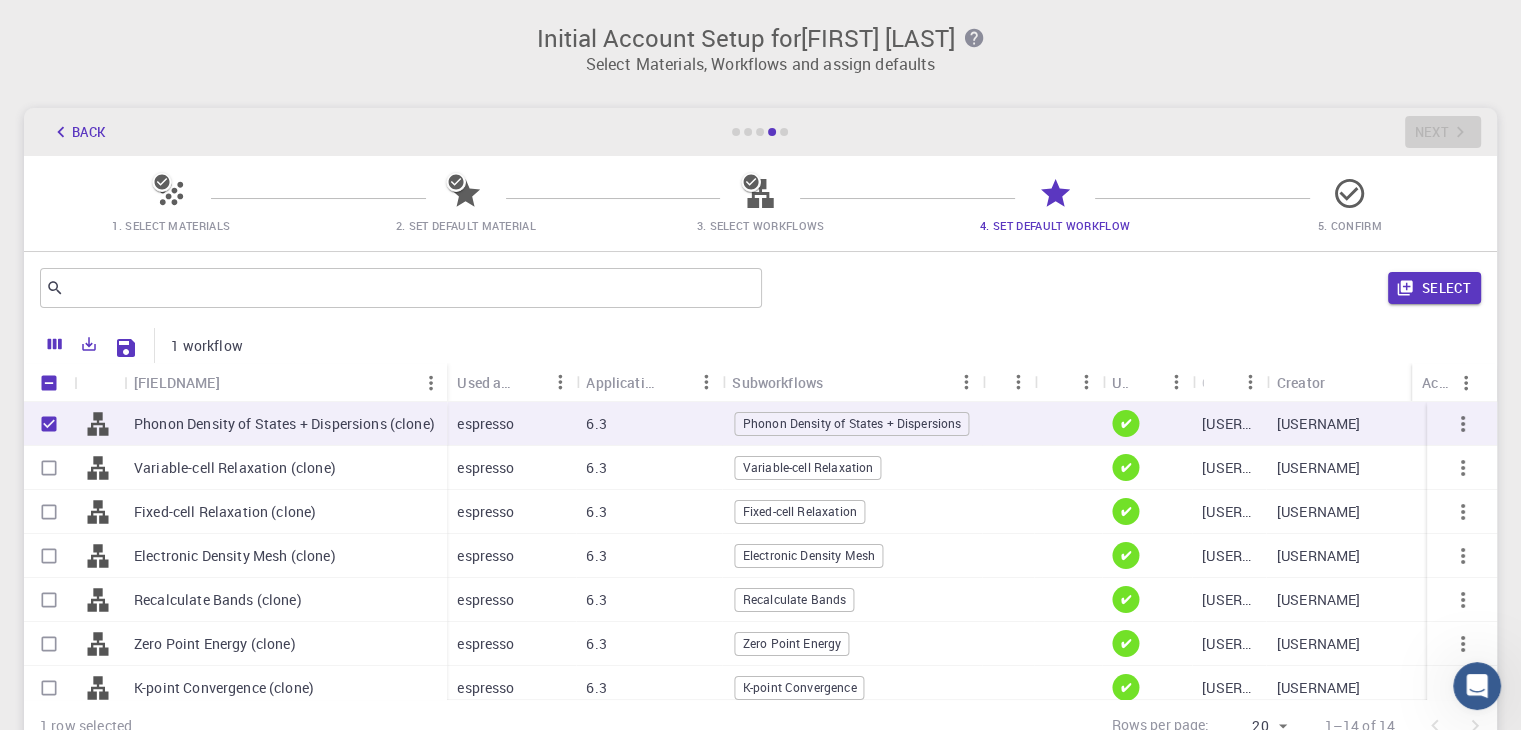 click at bounding box center [49, 468] 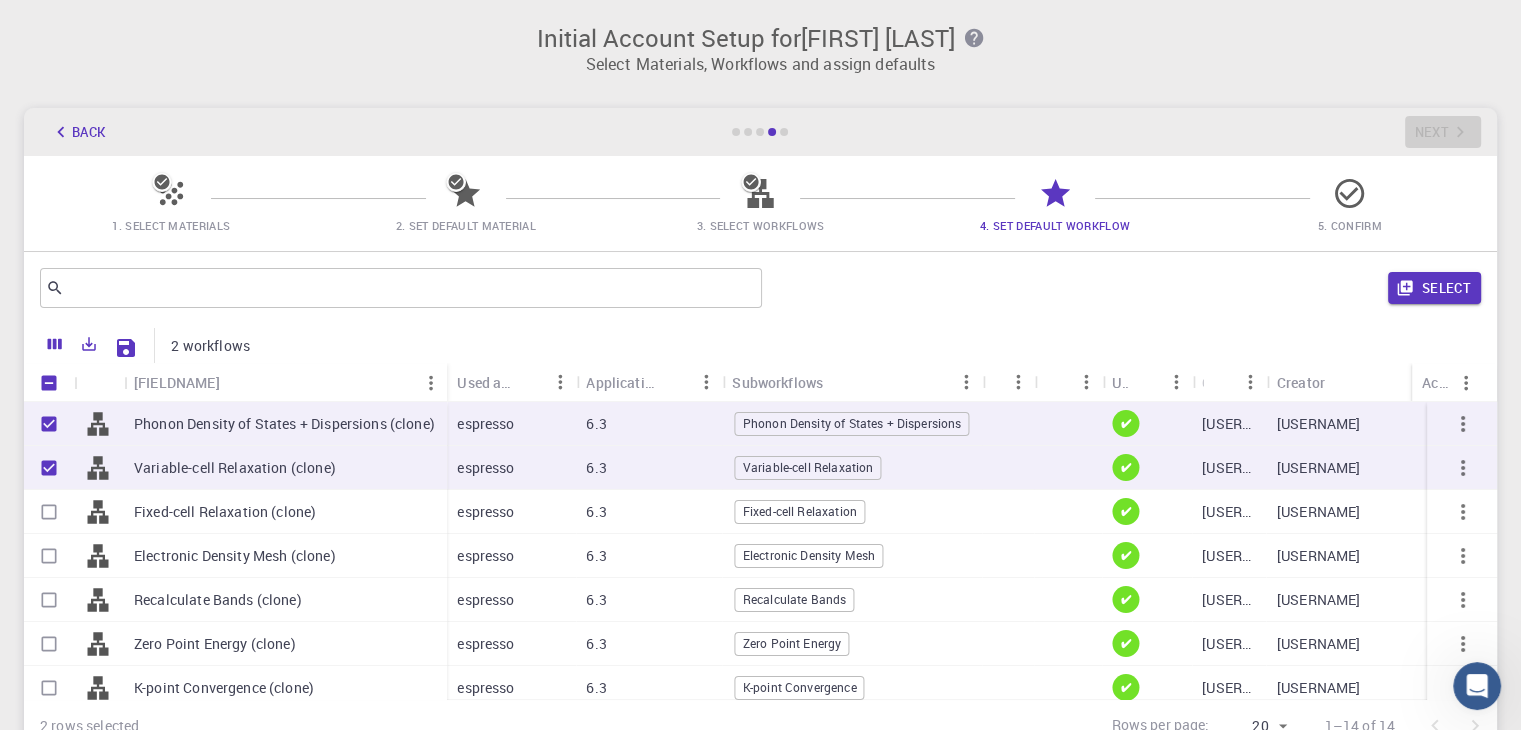 click at bounding box center [49, 512] 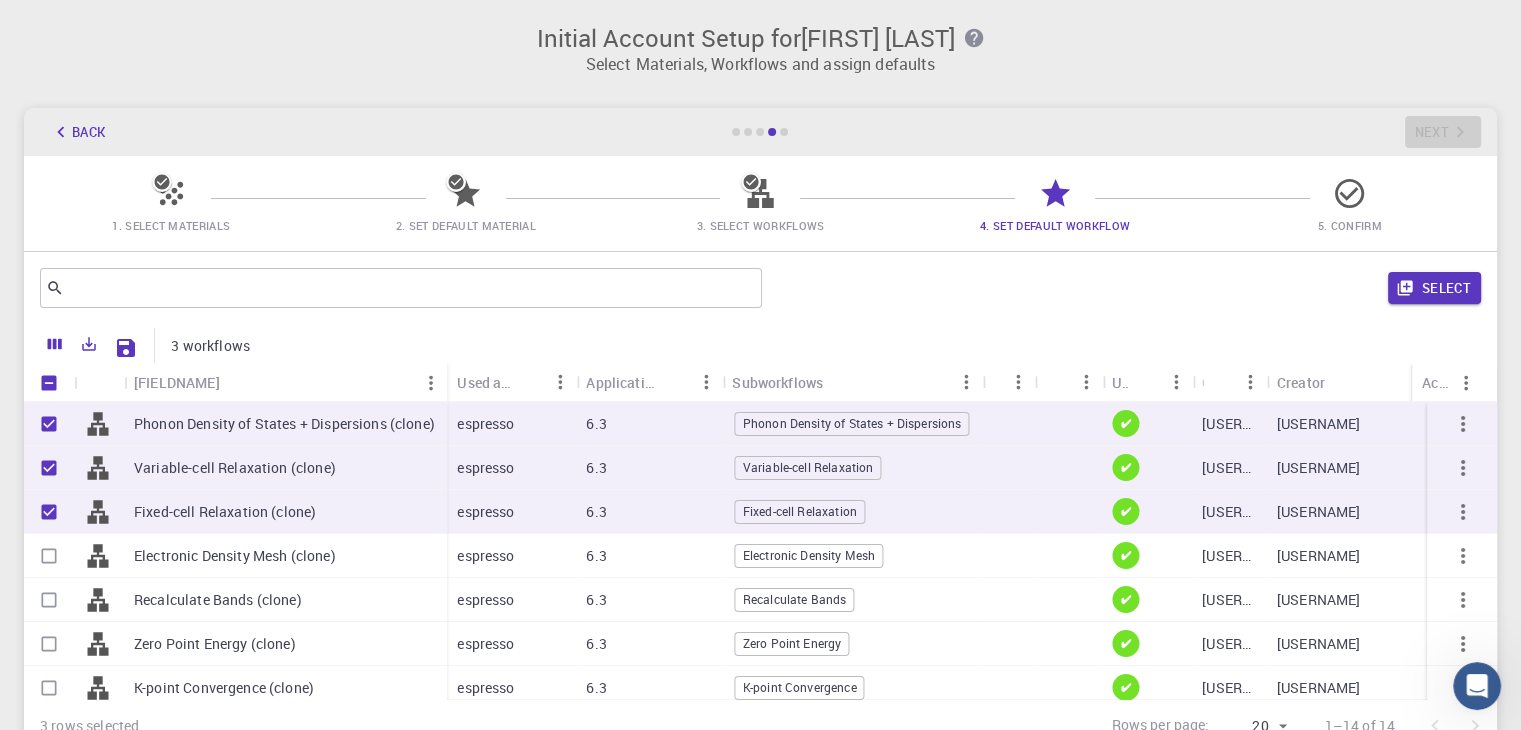 drag, startPoint x: 51, startPoint y: 534, endPoint x: 52, endPoint y: 545, distance: 11.045361 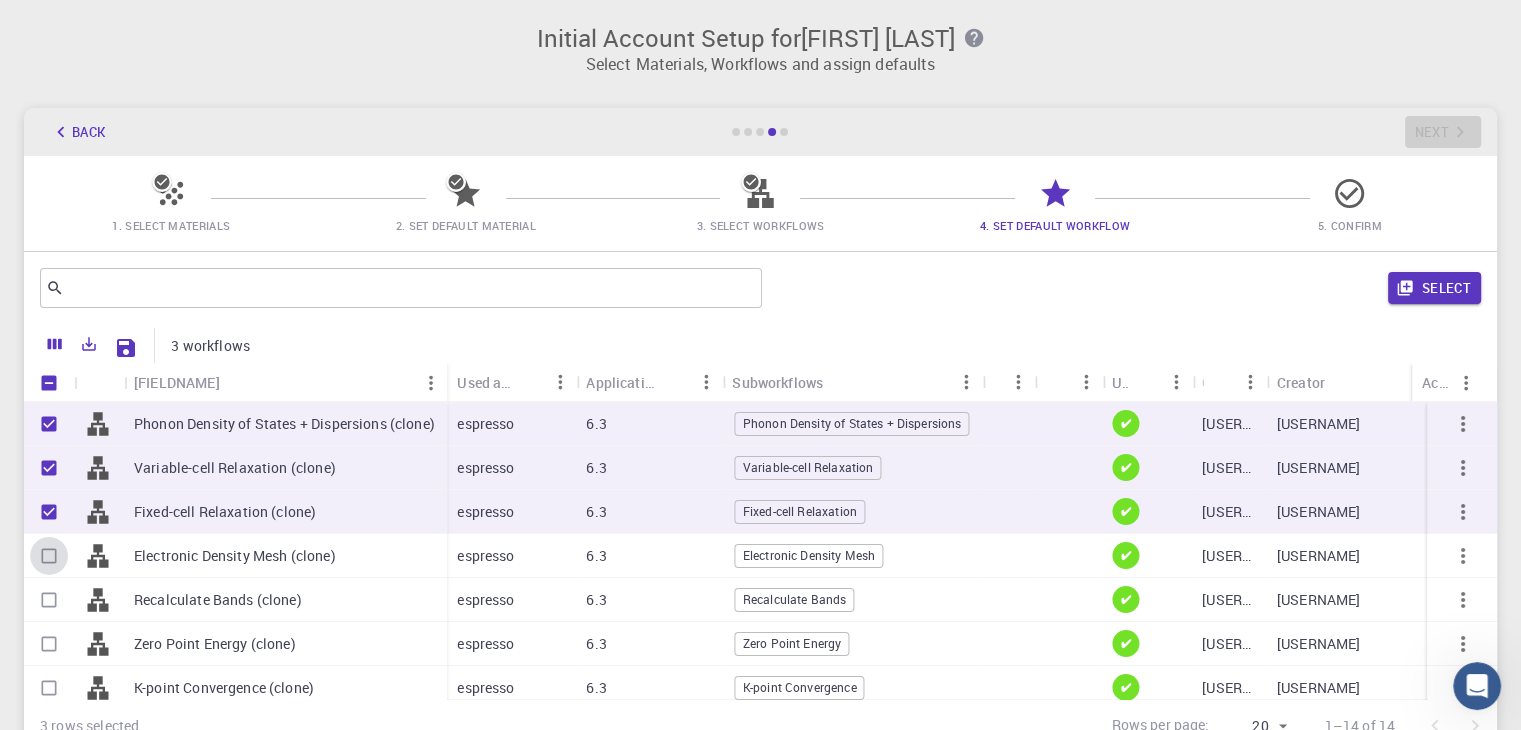 click at bounding box center (49, 556) 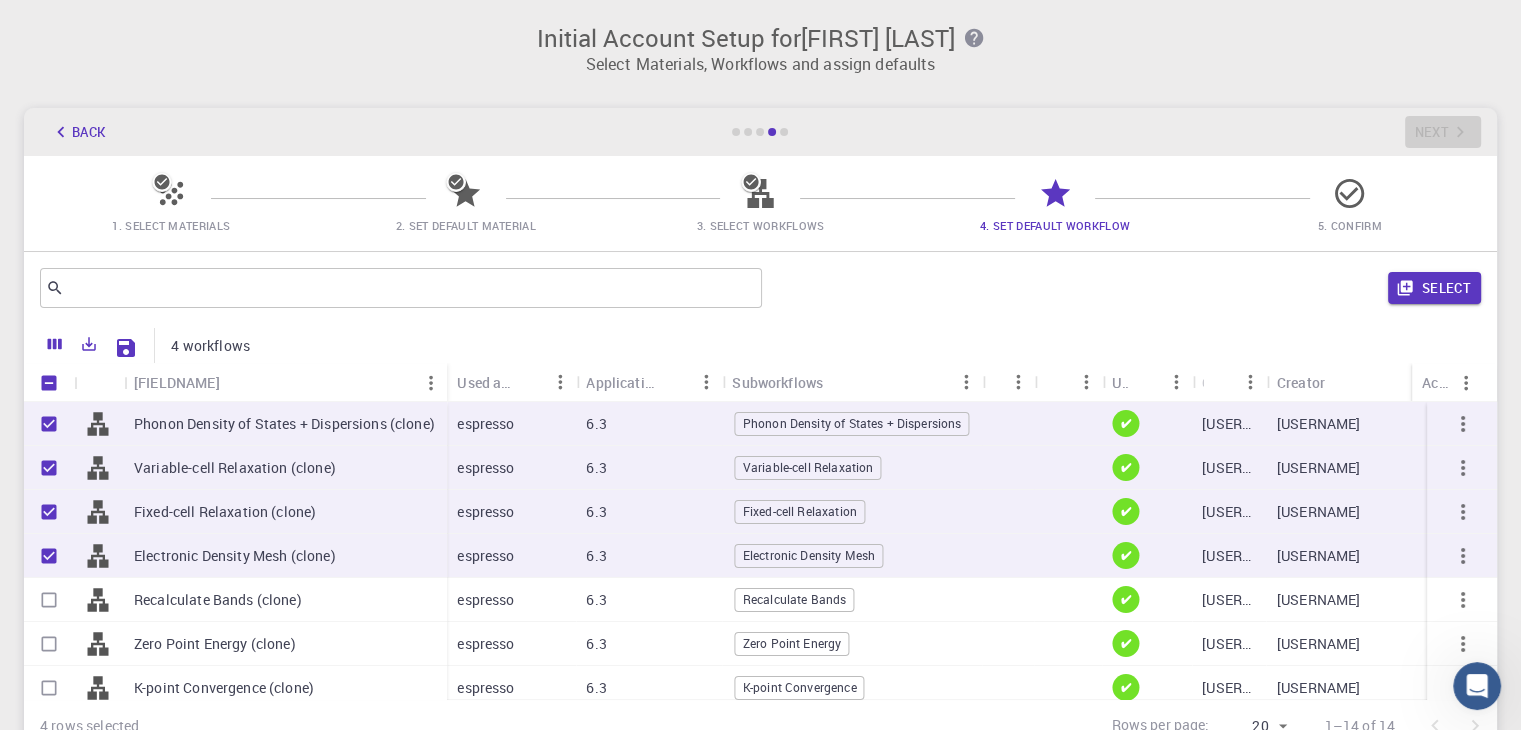 click at bounding box center [49, 600] 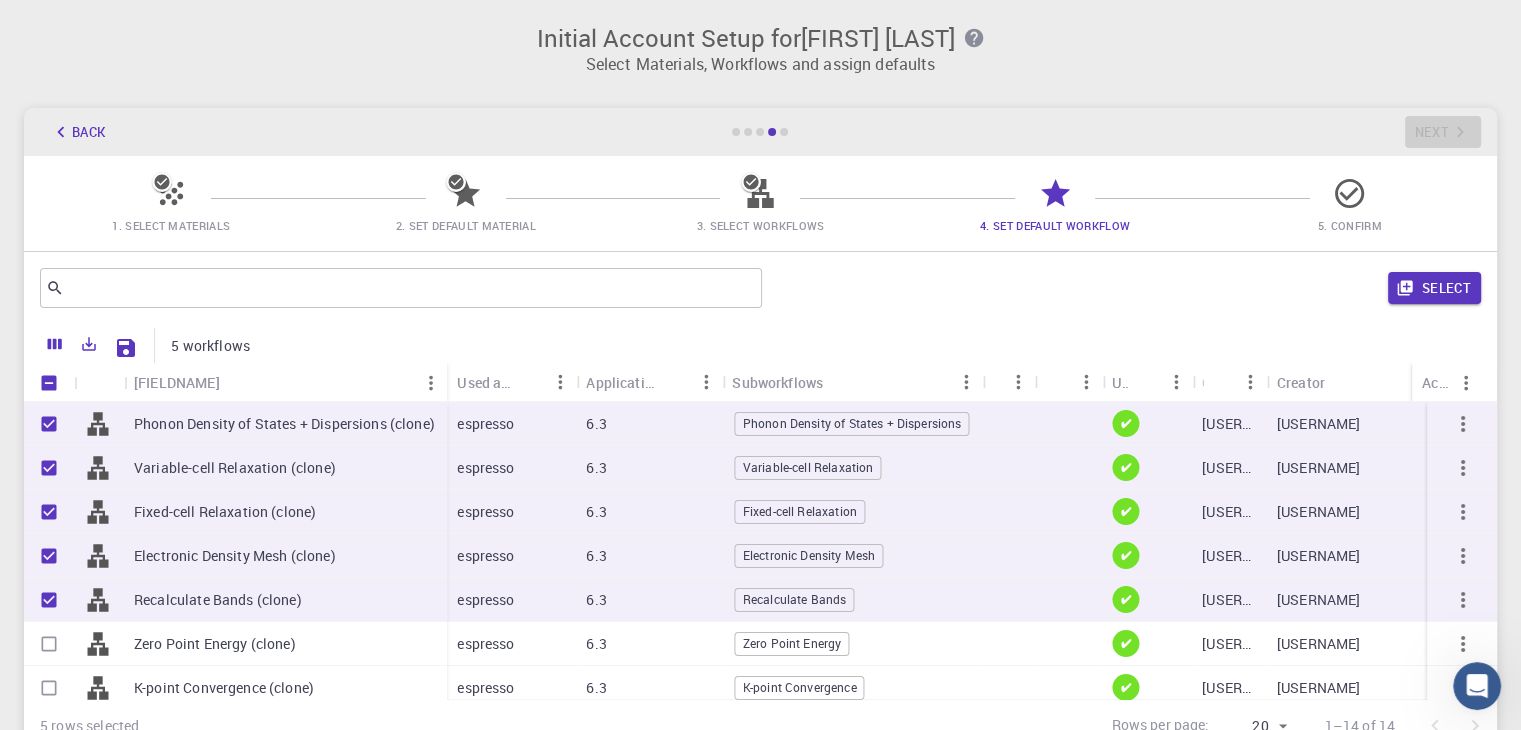 click at bounding box center [49, 644] 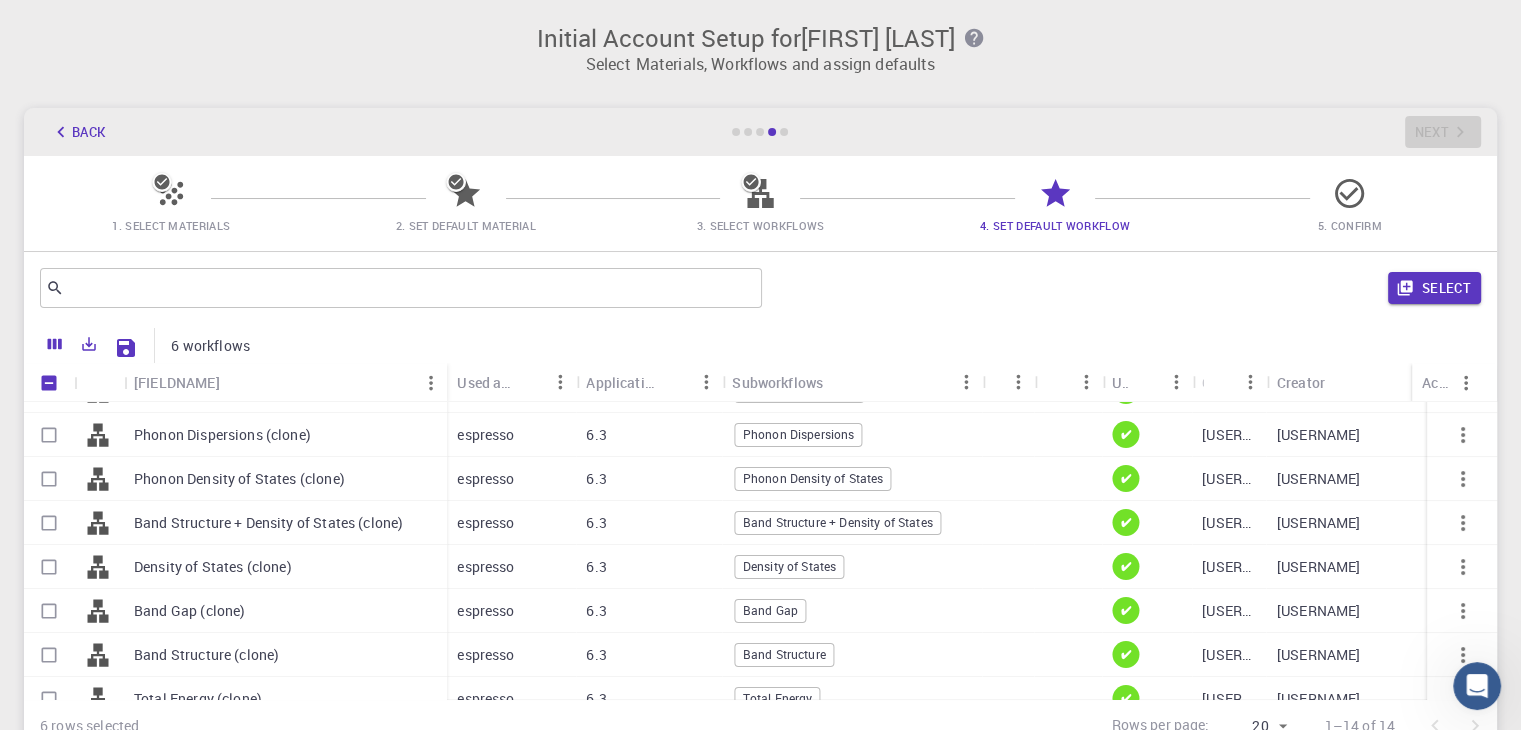 scroll, scrollTop: 300, scrollLeft: 0, axis: vertical 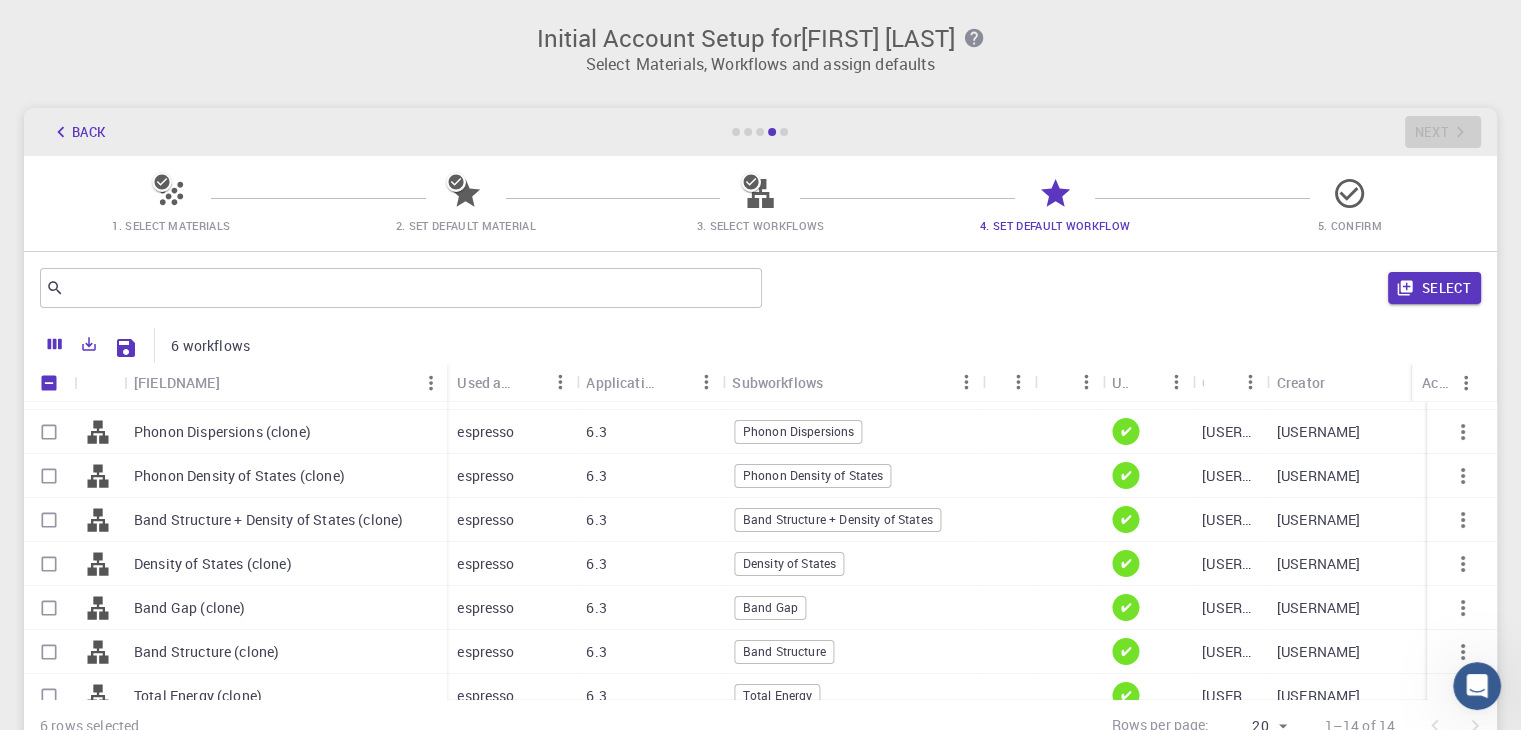 drag, startPoint x: 51, startPoint y: 641, endPoint x: 50, endPoint y: 631, distance: 10.049875 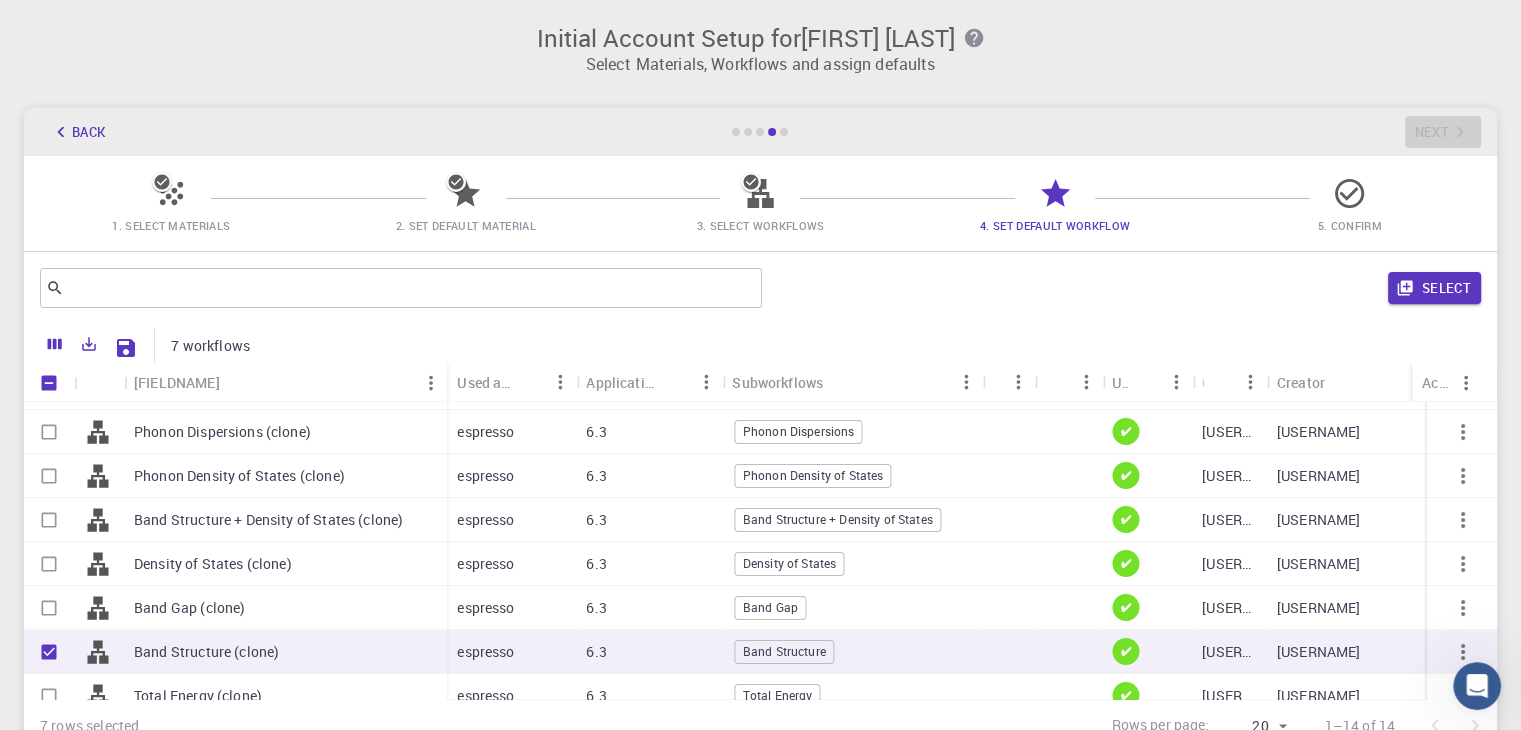 click at bounding box center [49, 608] 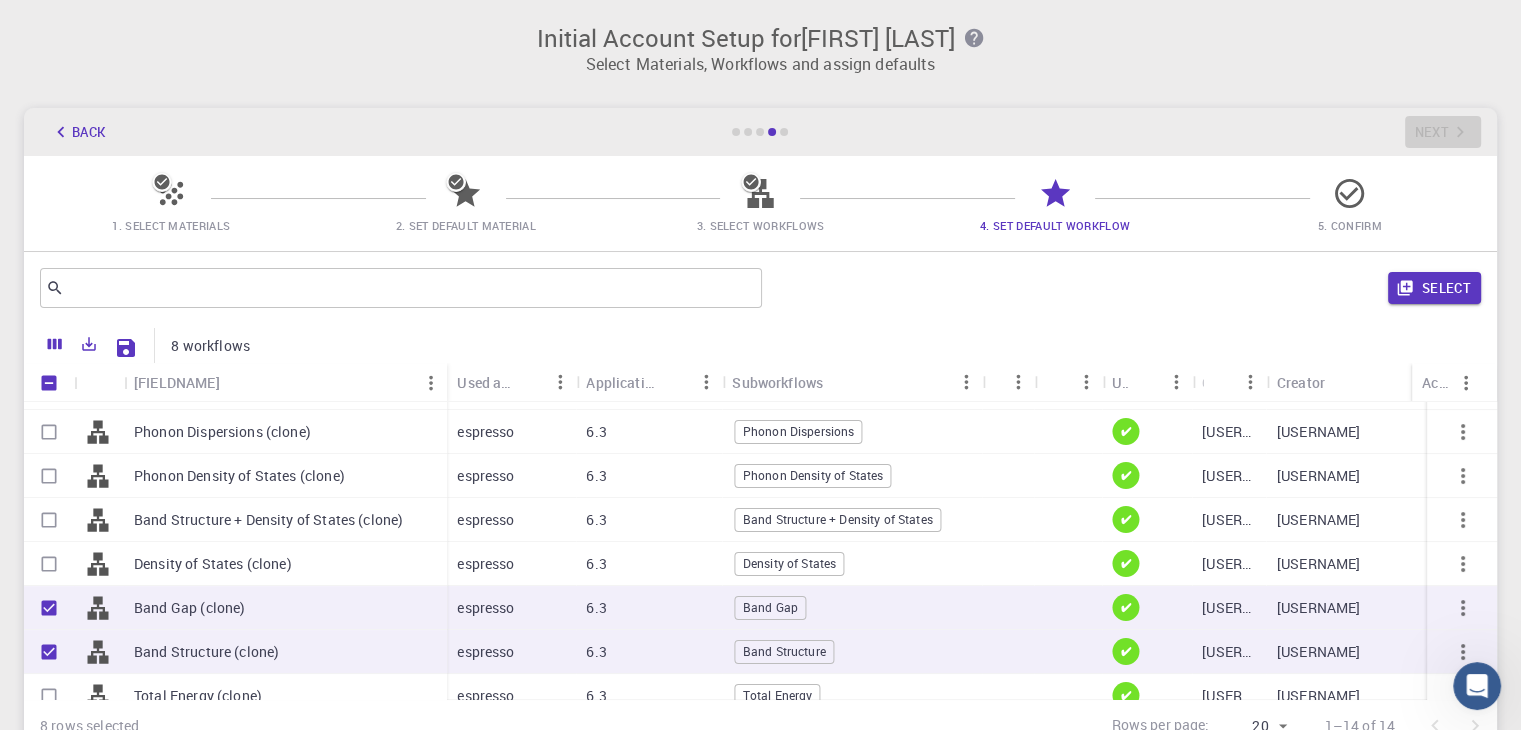drag, startPoint x: 60, startPoint y: 551, endPoint x: 57, endPoint y: 532, distance: 19.235384 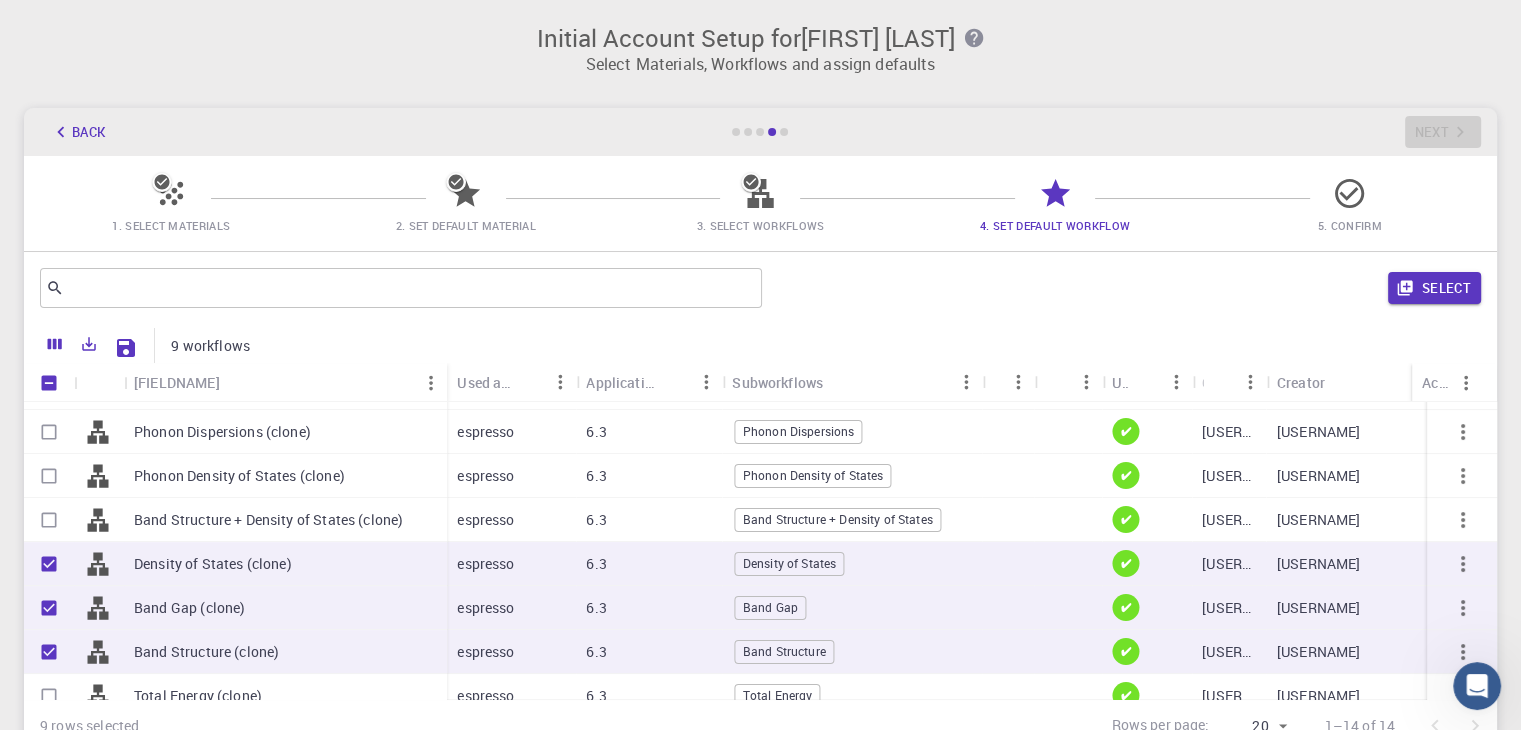 click at bounding box center [49, 520] 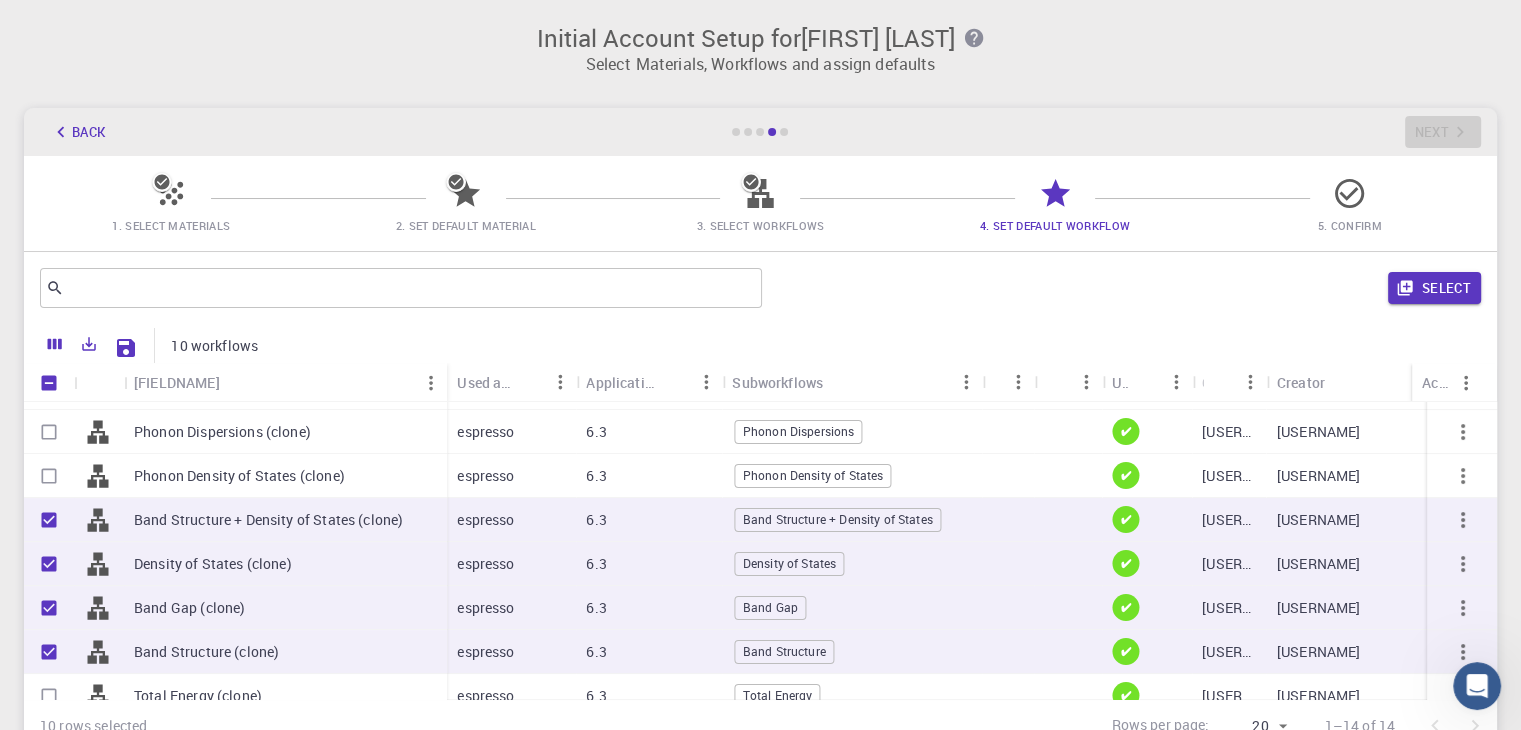 click at bounding box center (49, 476) 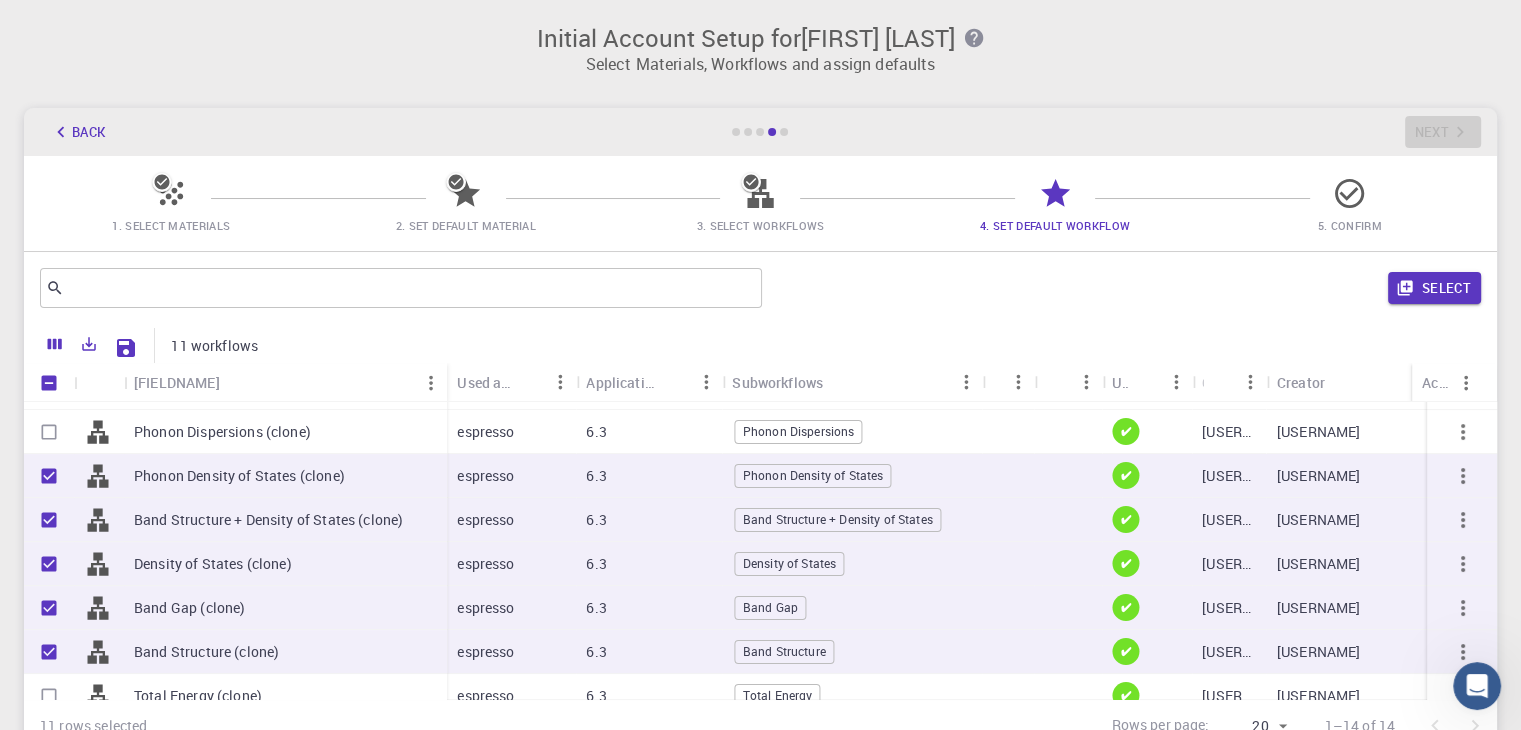 click at bounding box center (49, 432) 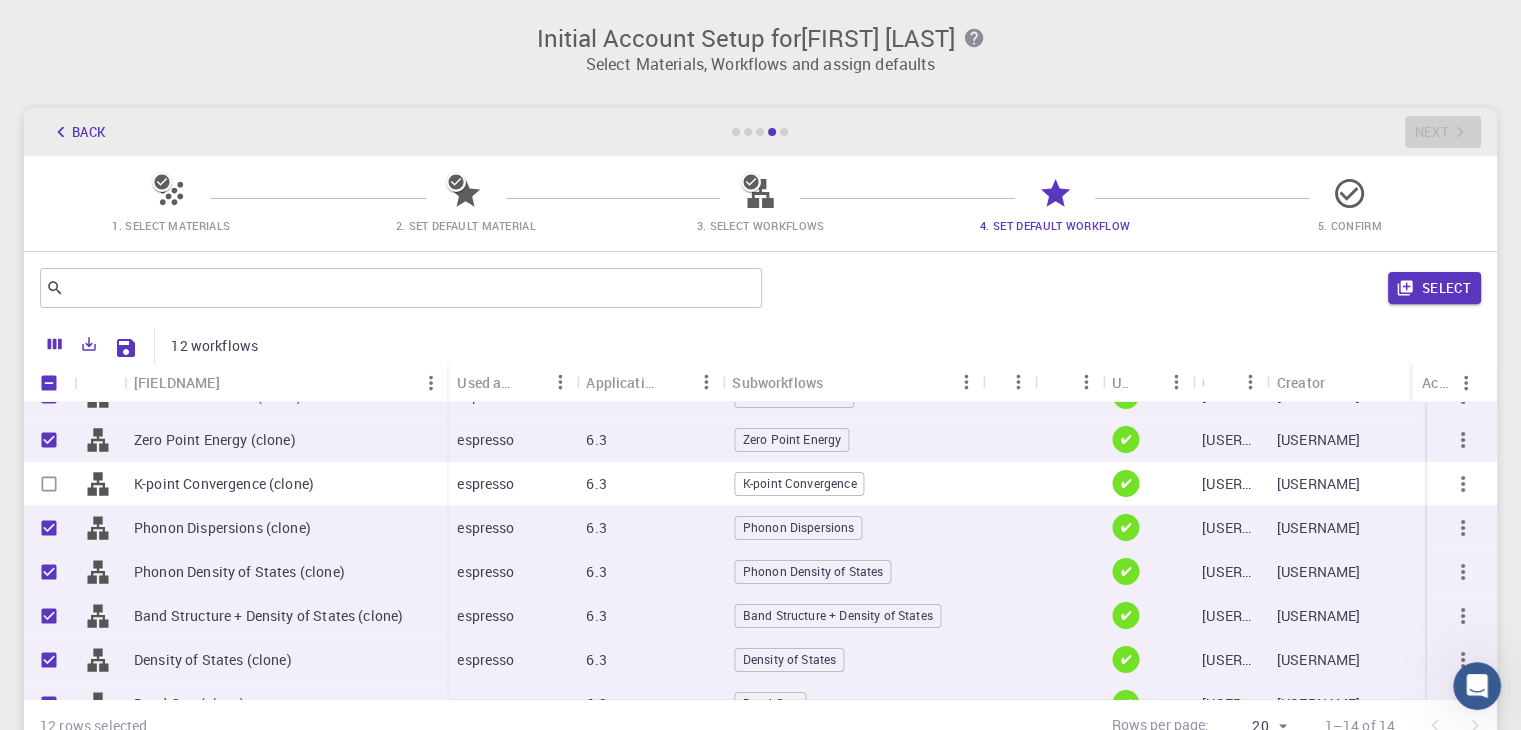 scroll, scrollTop: 200, scrollLeft: 0, axis: vertical 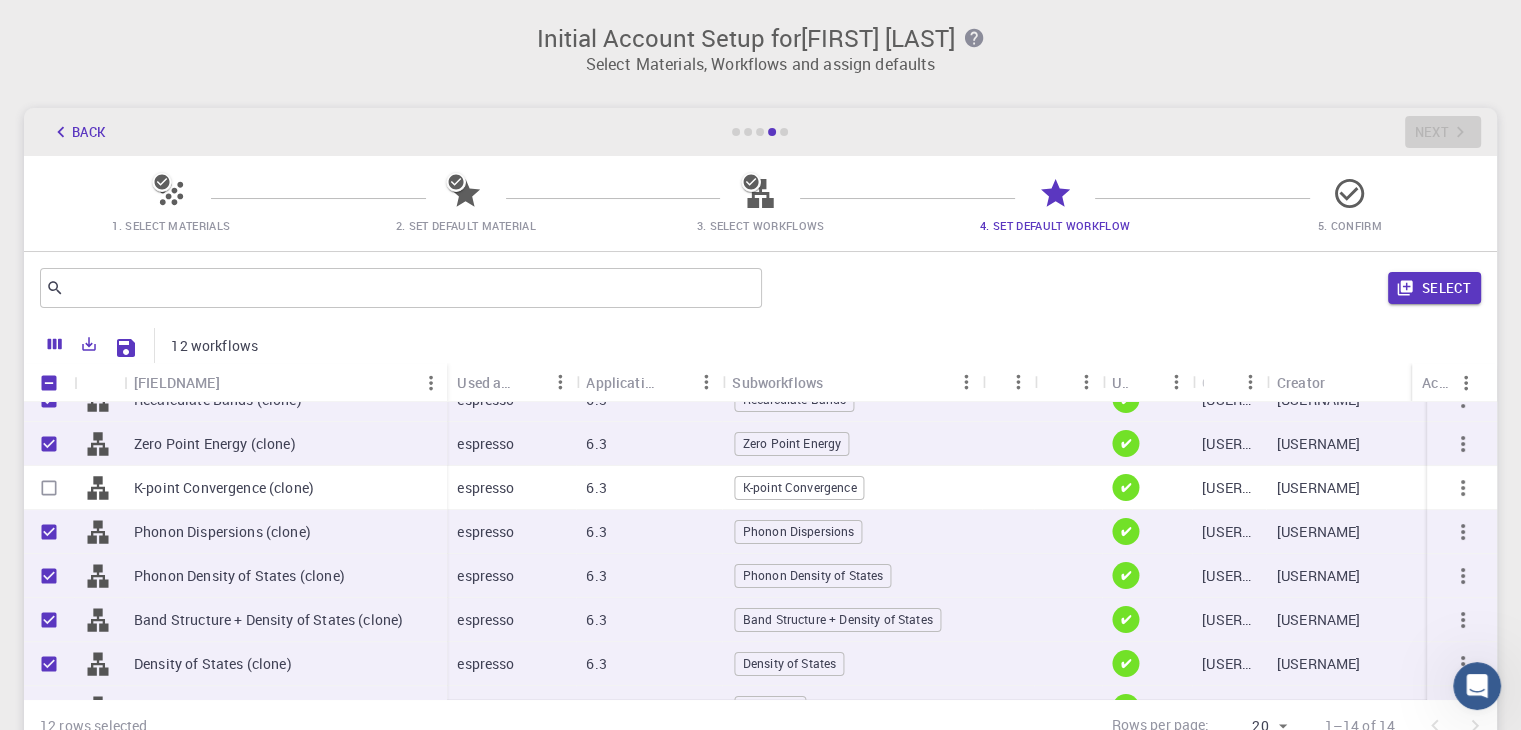 click at bounding box center [49, 488] 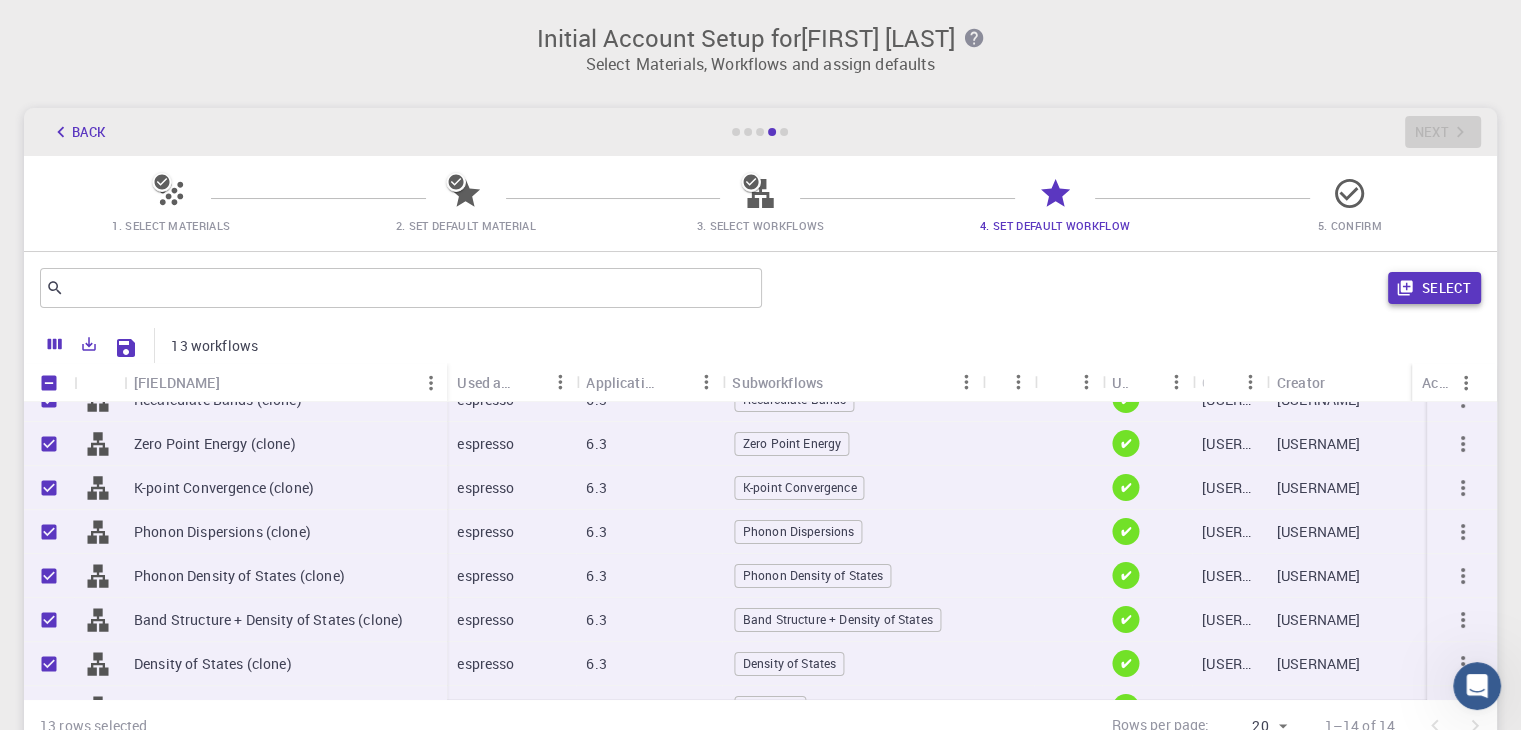 click 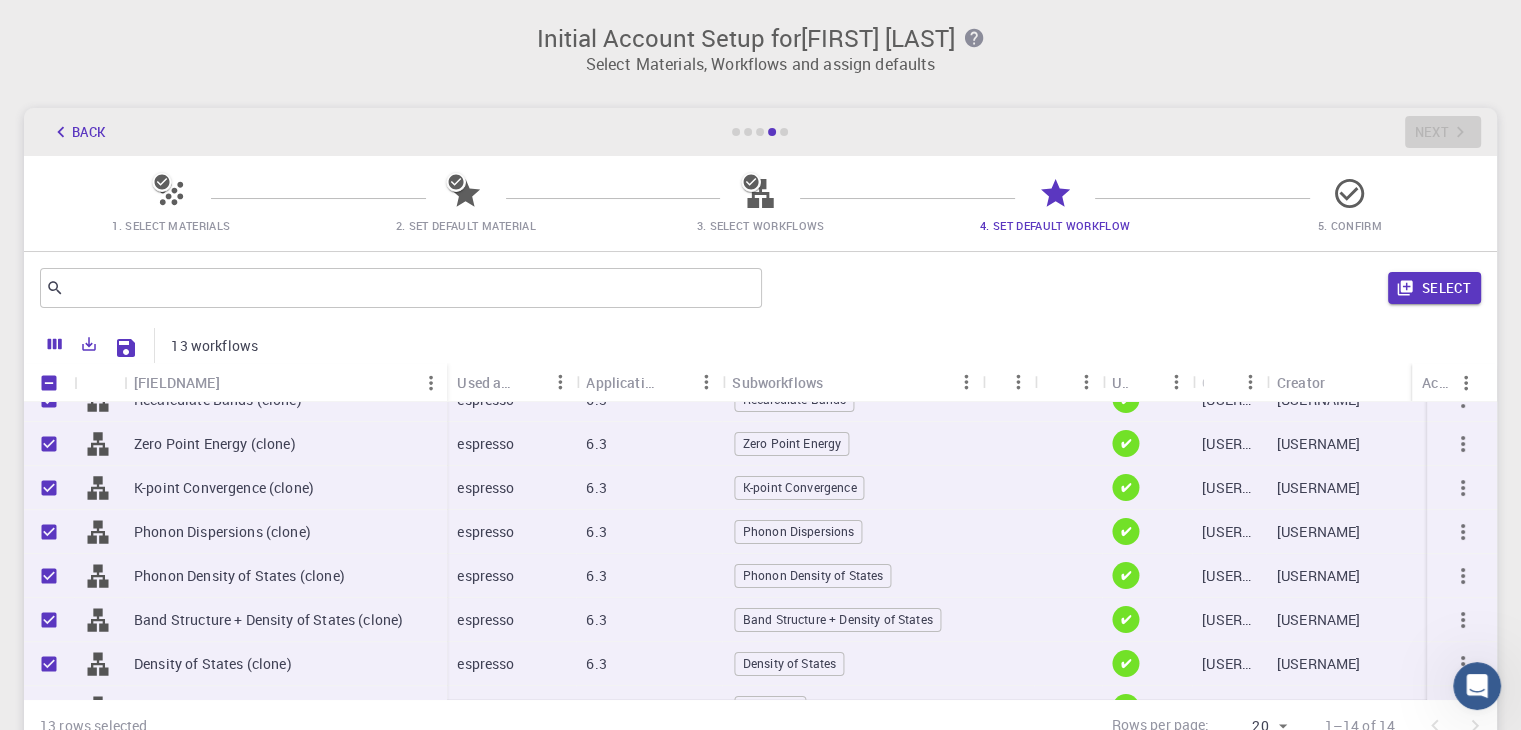 checkbox on "false" 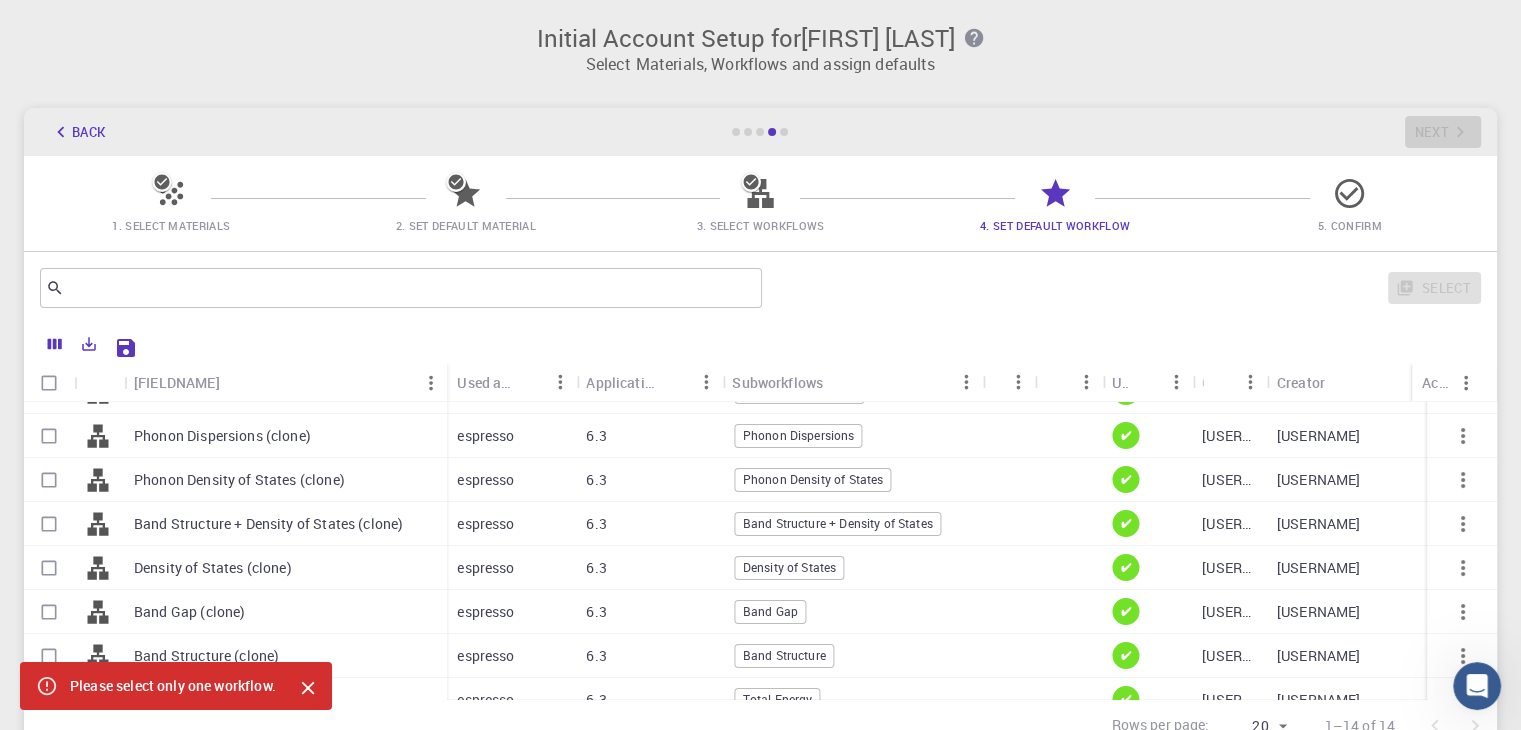 scroll, scrollTop: 300, scrollLeft: 0, axis: vertical 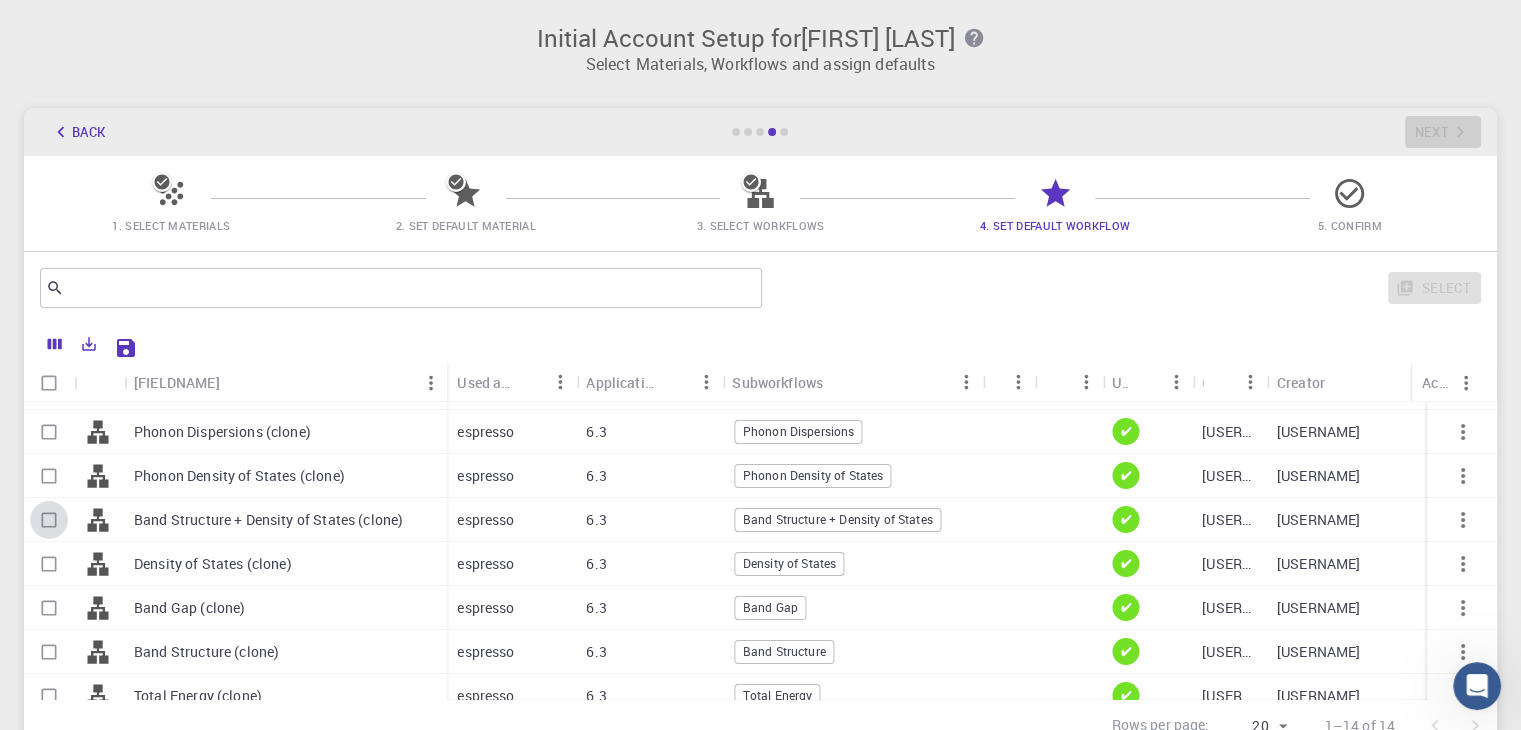 click at bounding box center [49, 520] 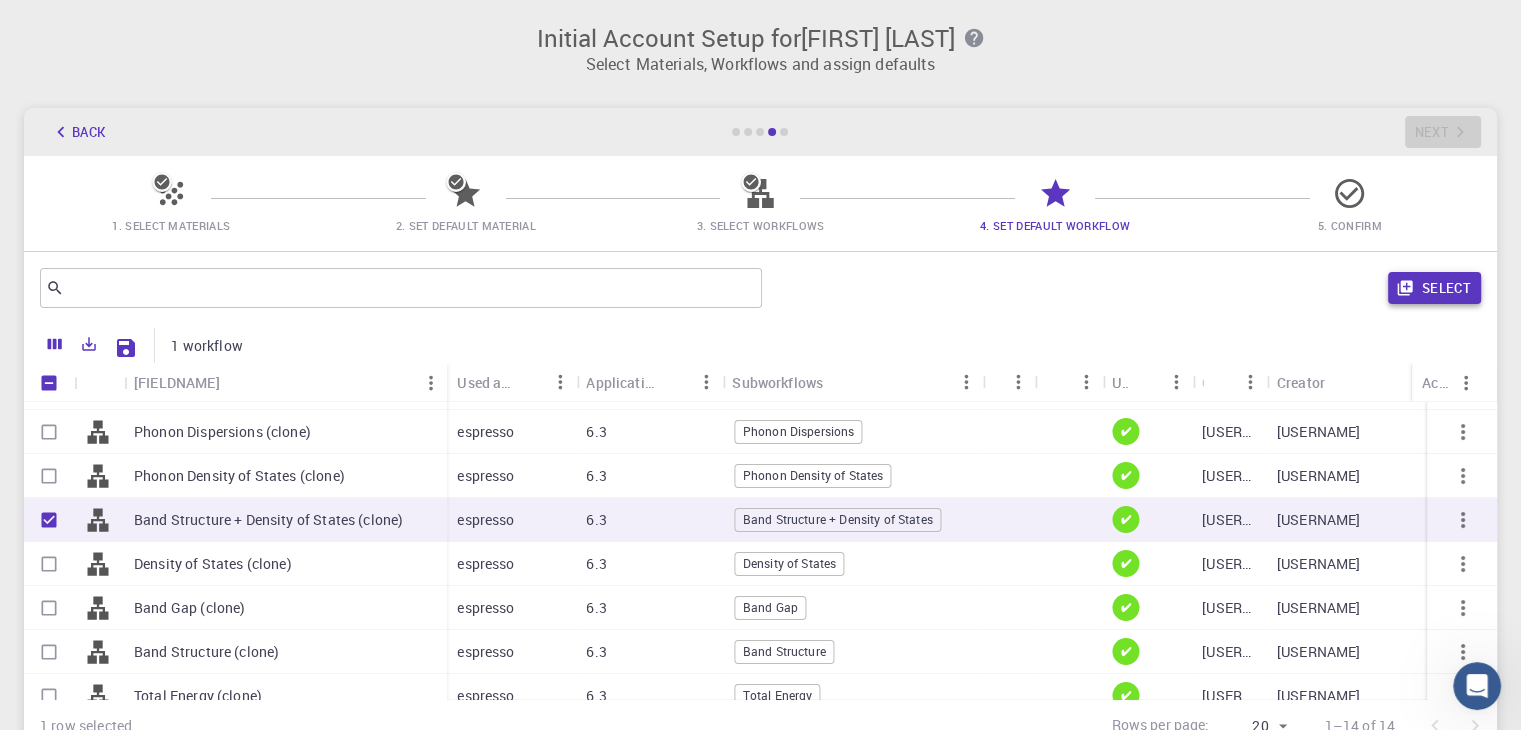 click on "Select" at bounding box center [1434, 288] 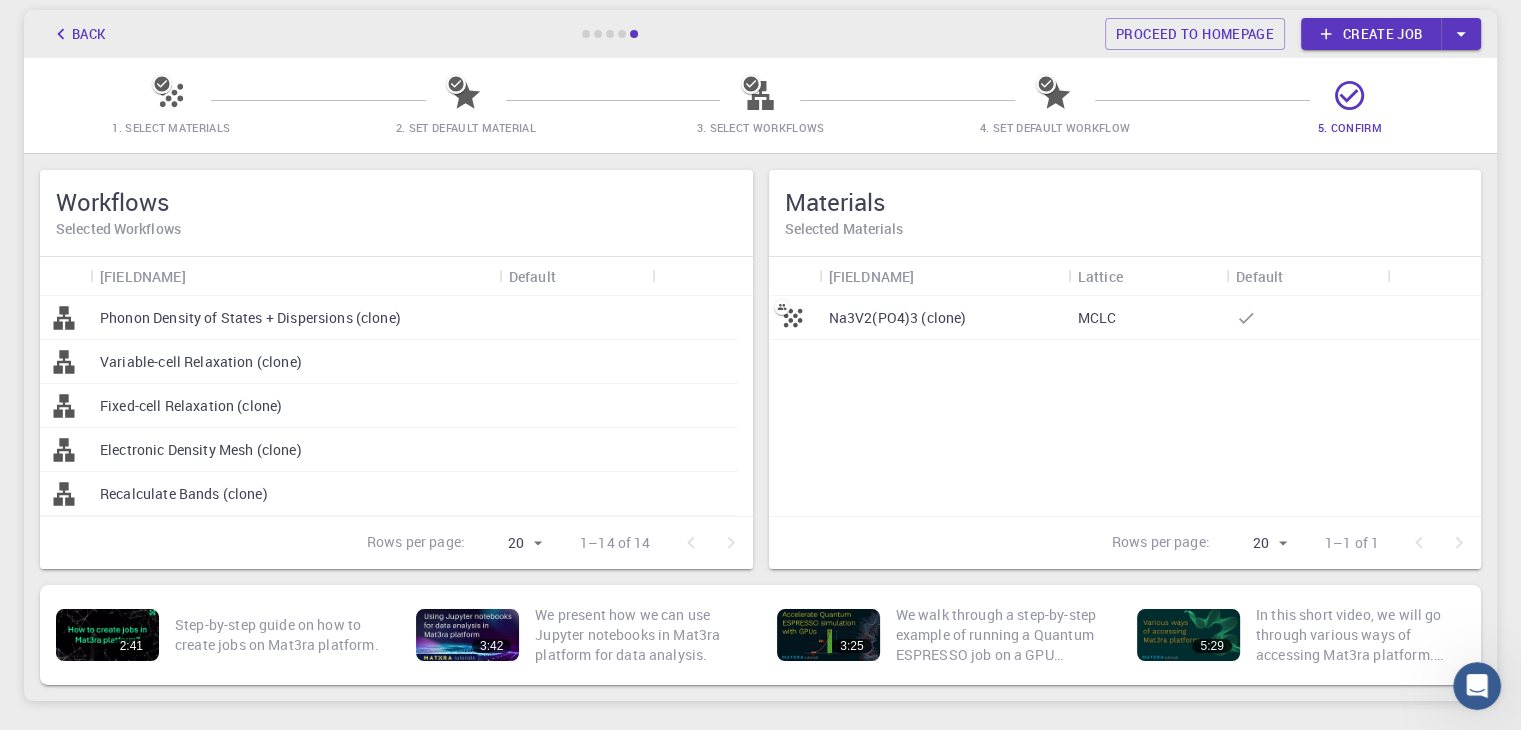 scroll, scrollTop: 0, scrollLeft: 0, axis: both 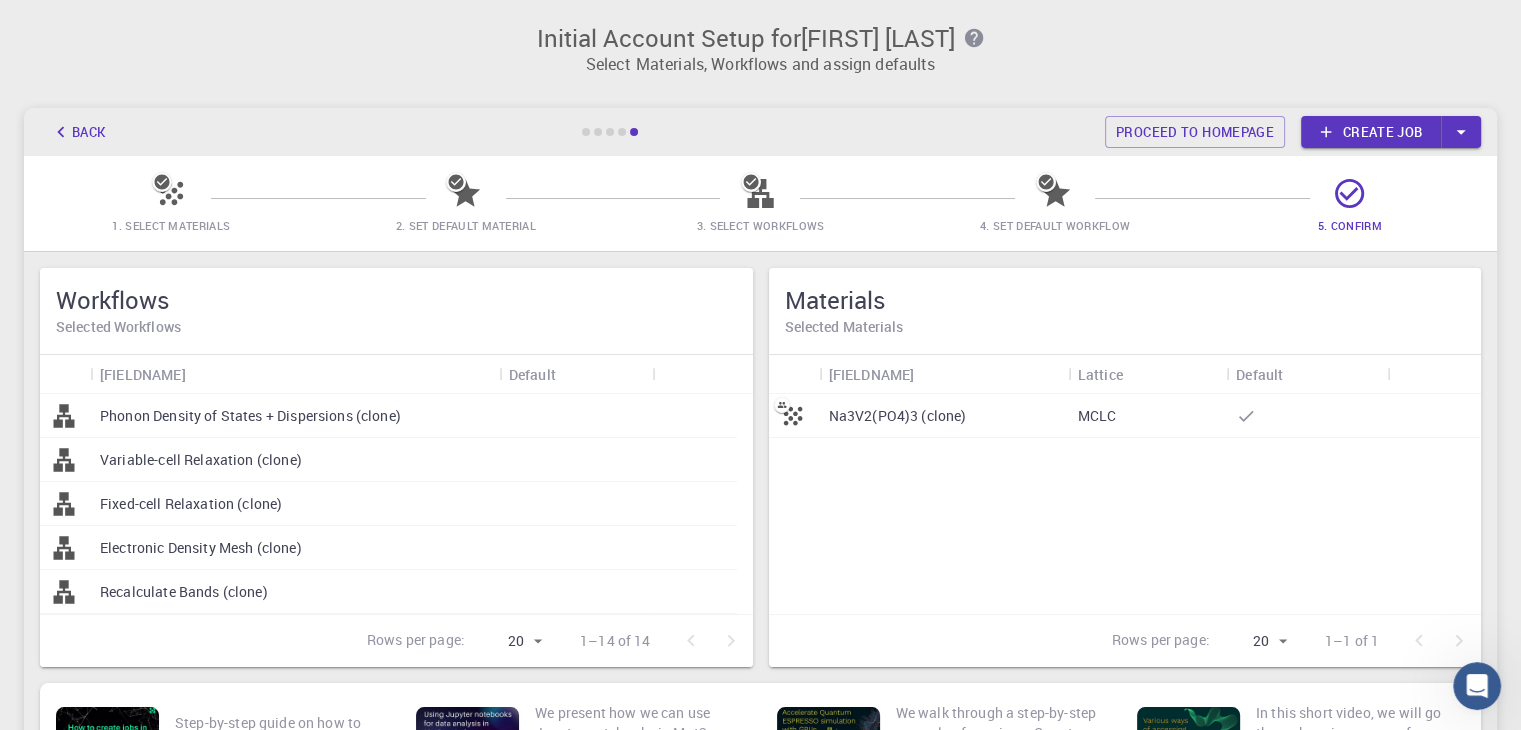 click on "Create job" at bounding box center [1371, 132] 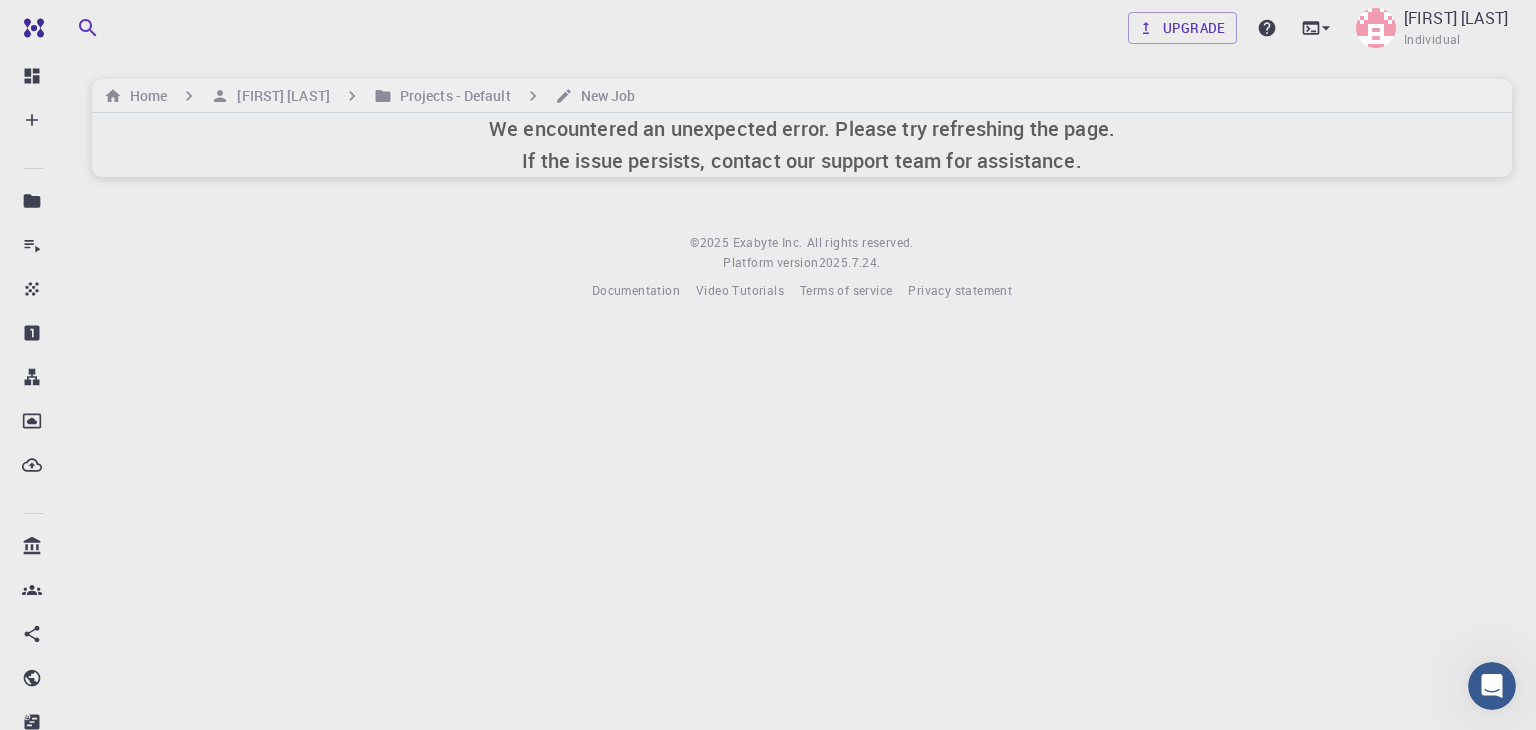 click on "[HOME] [LAST] [PROJECTS] - [PROJECTNAME] [NEW] [JOB]" at bounding box center (802, 96) 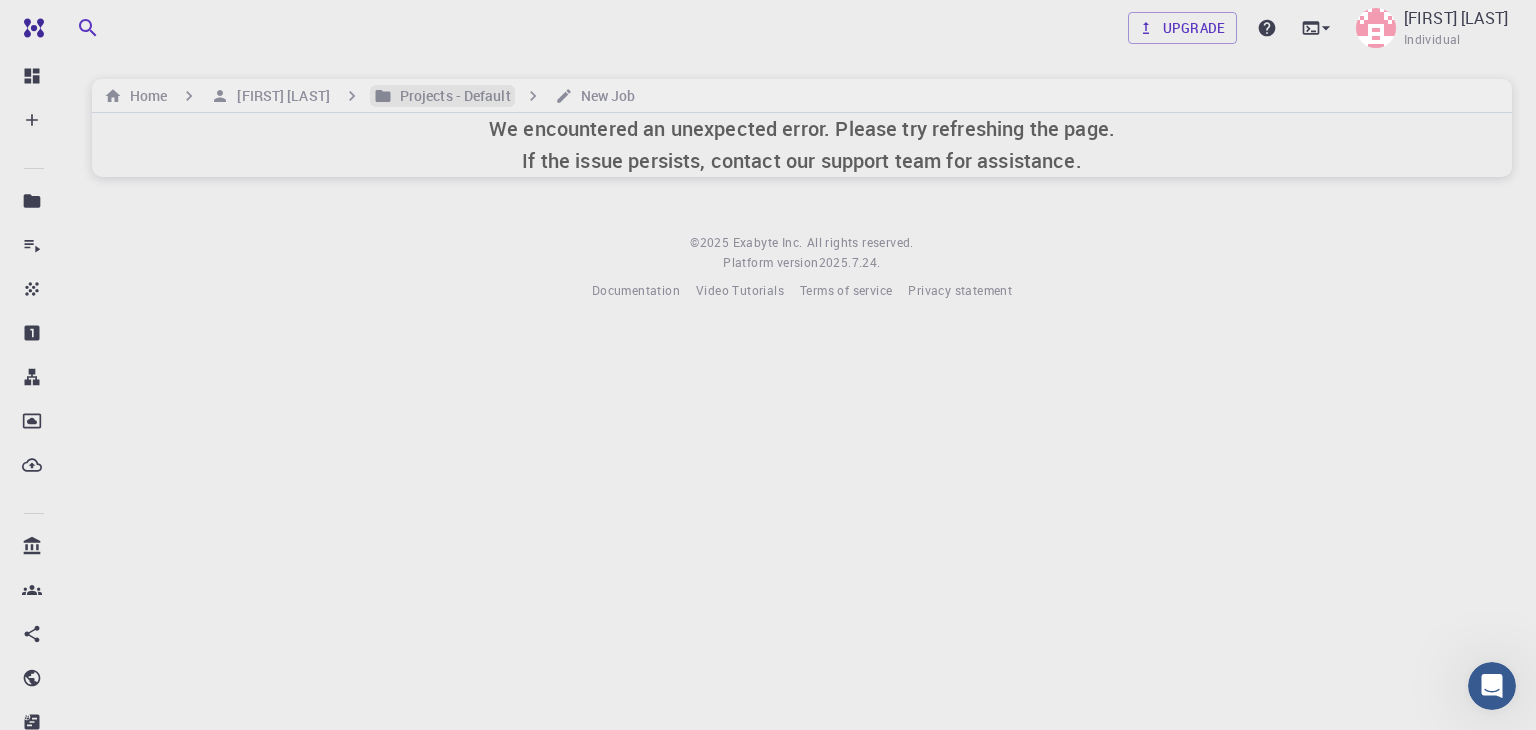 click on "Projects - Default" at bounding box center (451, 96) 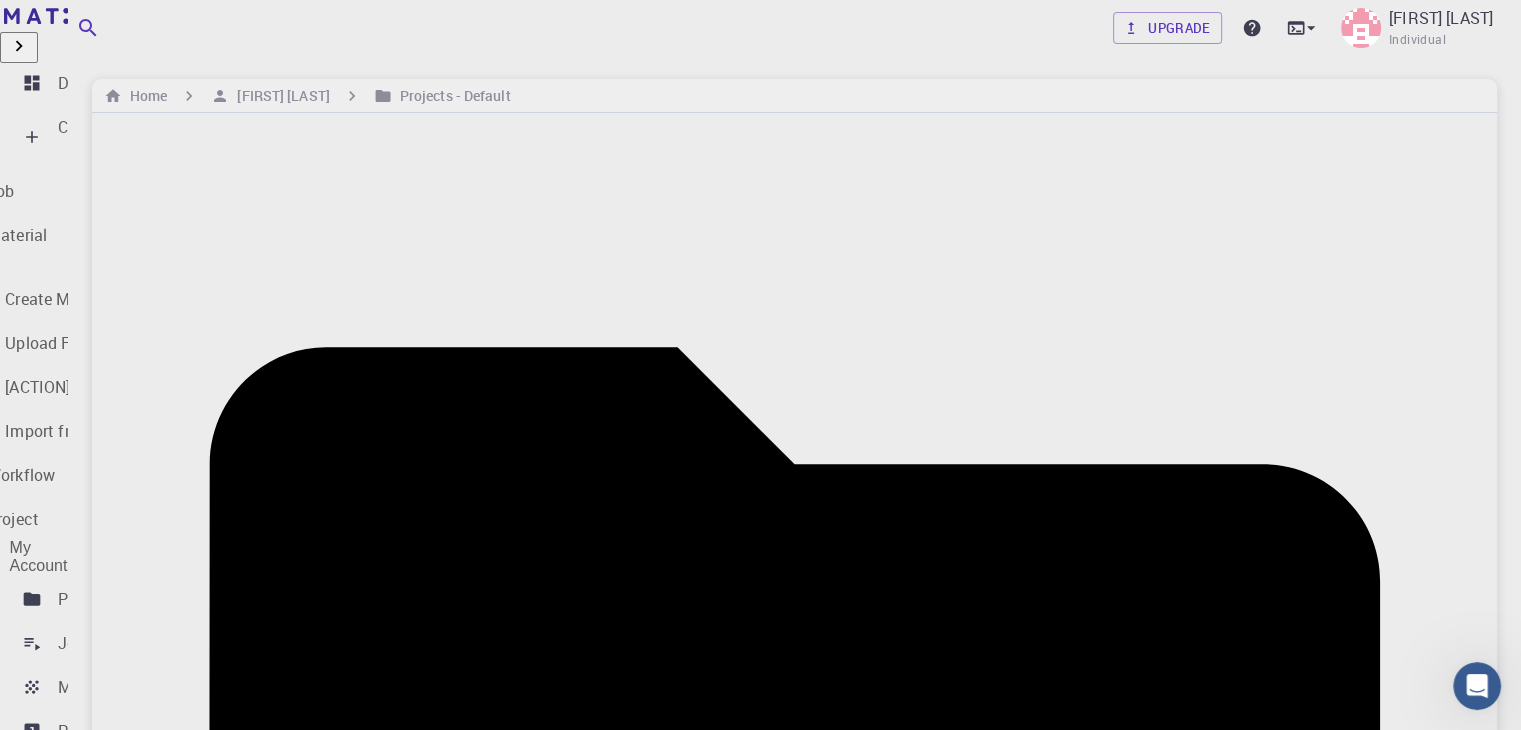 click on "Create New Job New Material Create Material Upload File Import from Bank Import from 3rd Party New Workflow New Project" at bounding box center [34, 323] 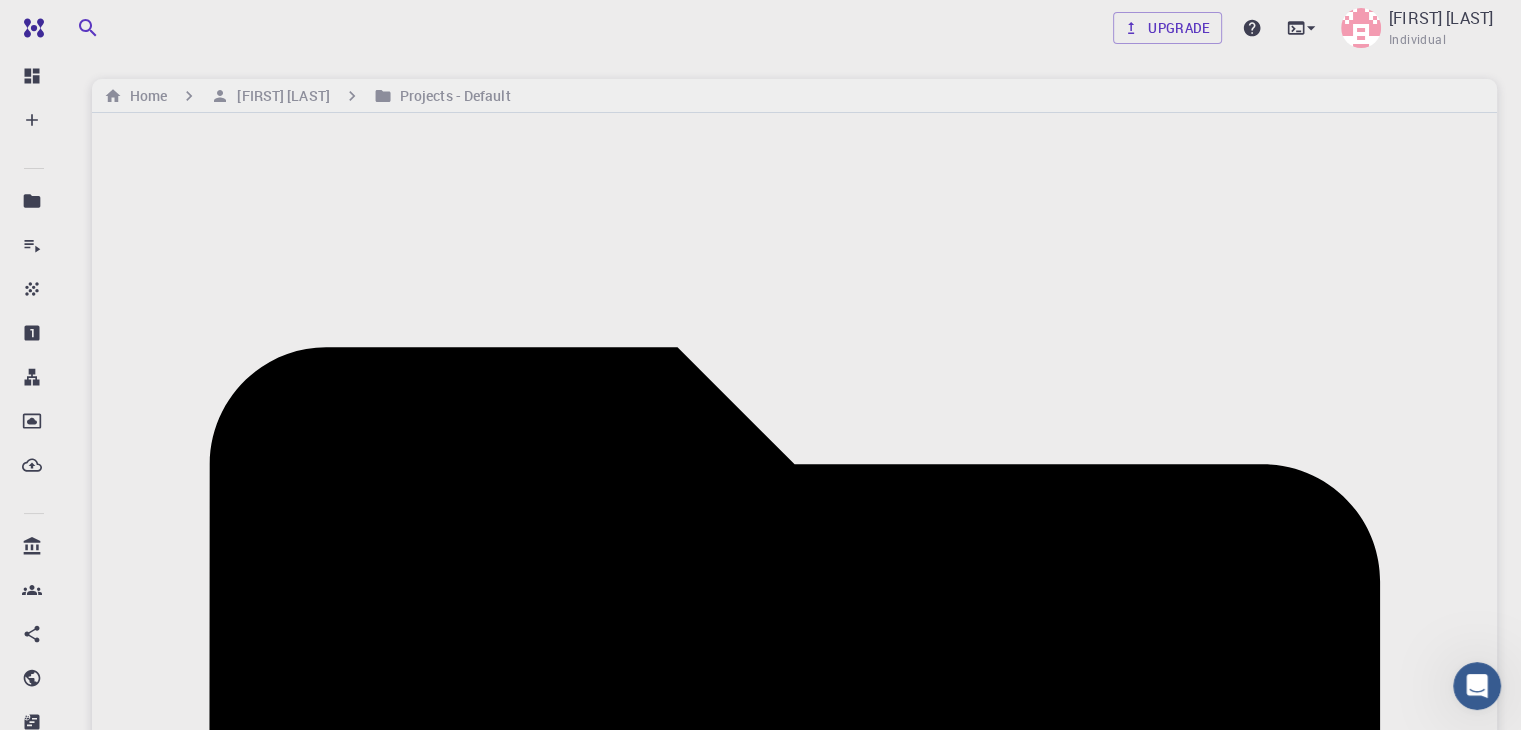 click on "Create" at bounding box center (1356, 1690) 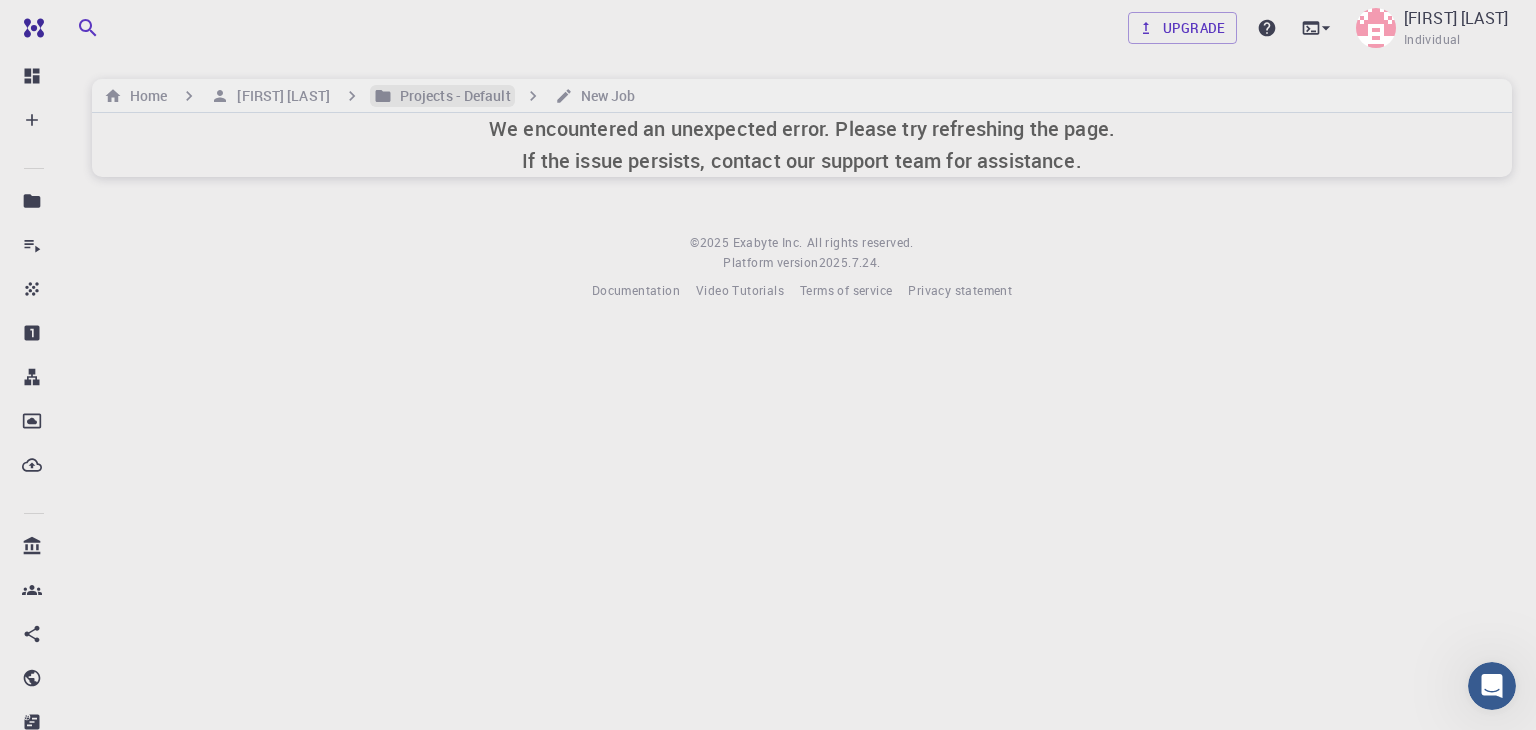 click on "Projects - Default" at bounding box center [451, 96] 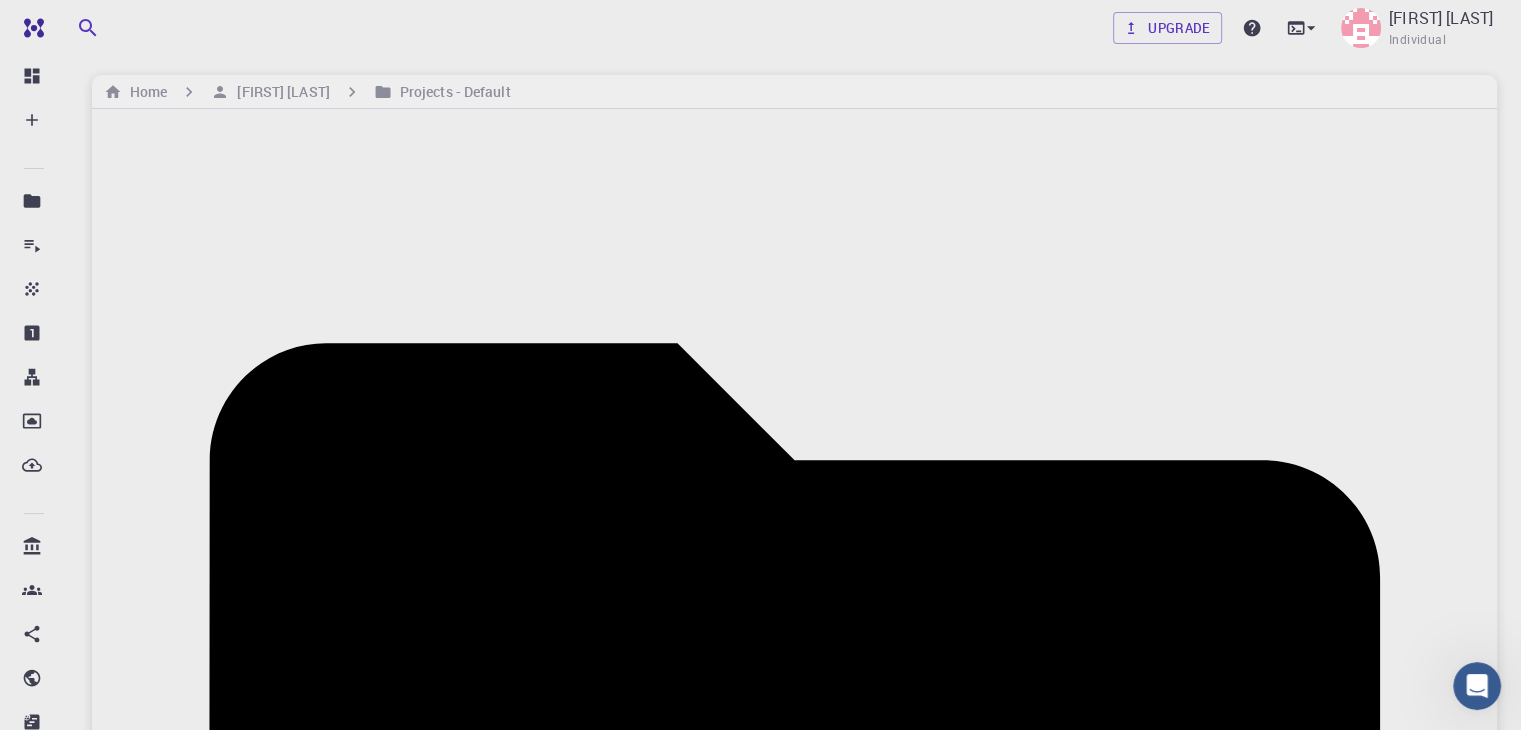 scroll, scrollTop: 0, scrollLeft: 0, axis: both 